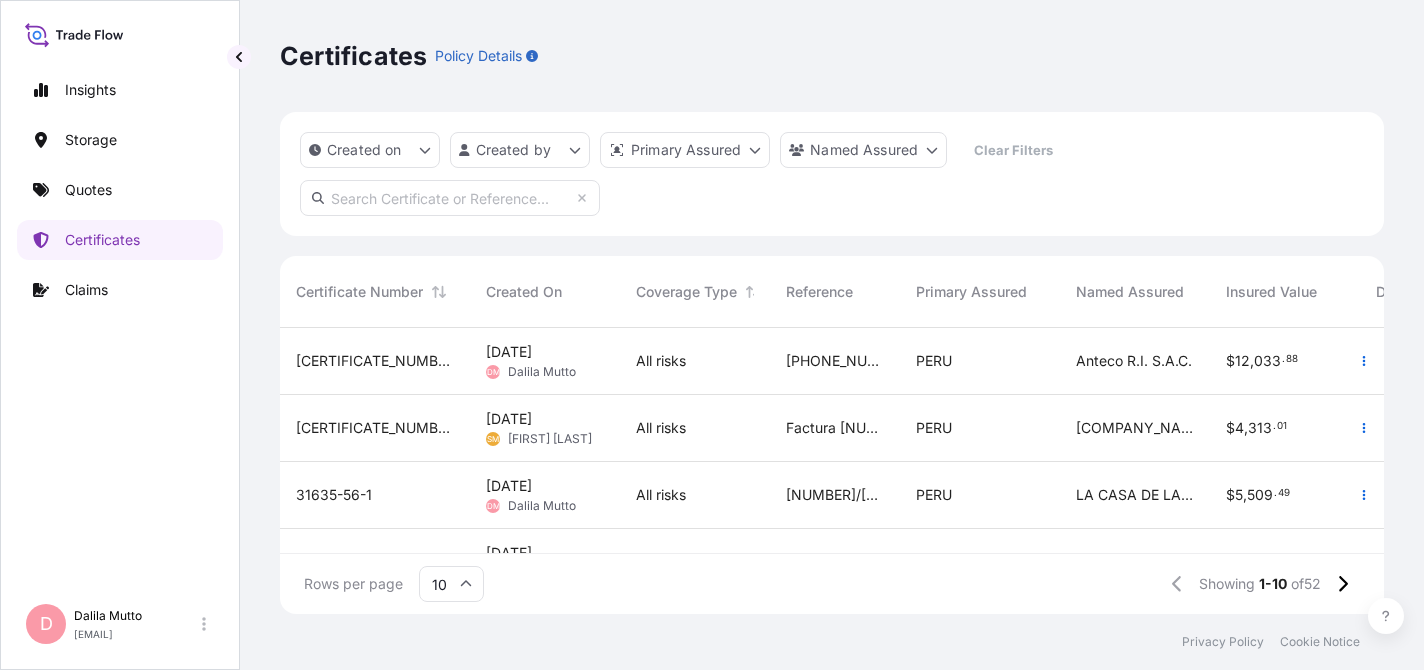 scroll, scrollTop: 0, scrollLeft: 0, axis: both 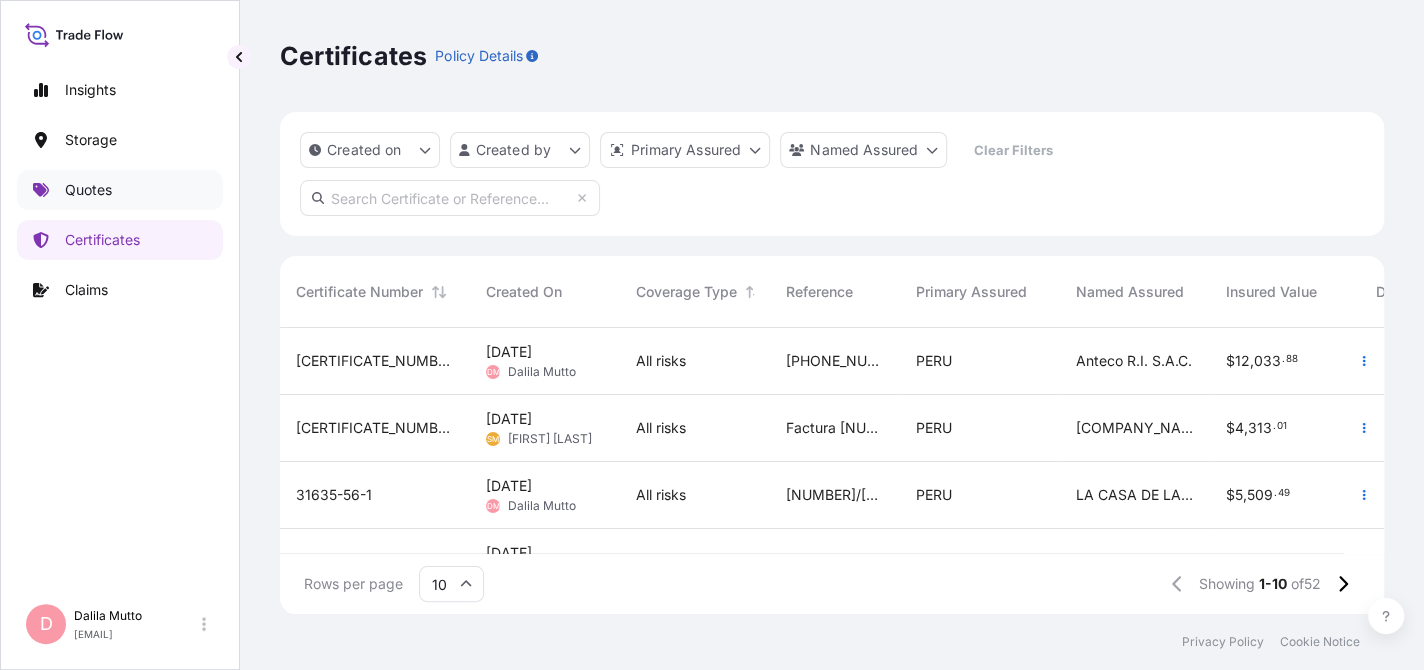 click on "Quotes" at bounding box center (88, 190) 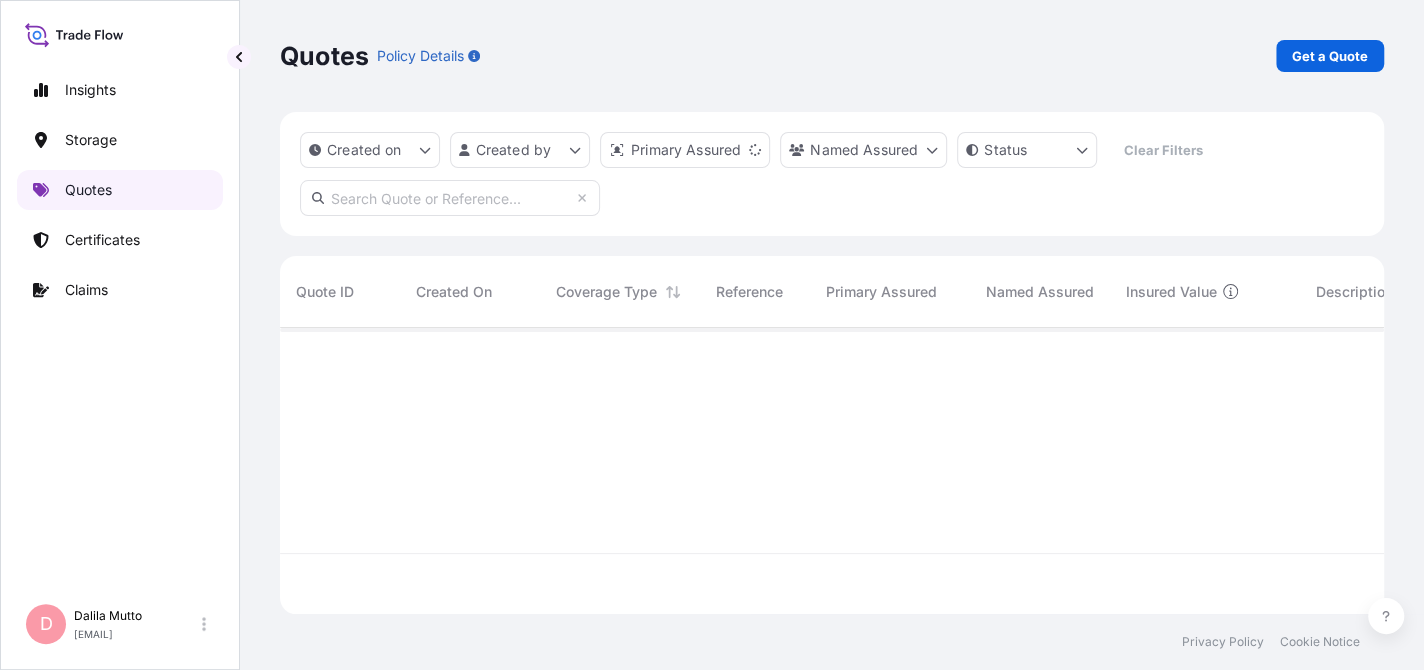 scroll, scrollTop: 15, scrollLeft: 16, axis: both 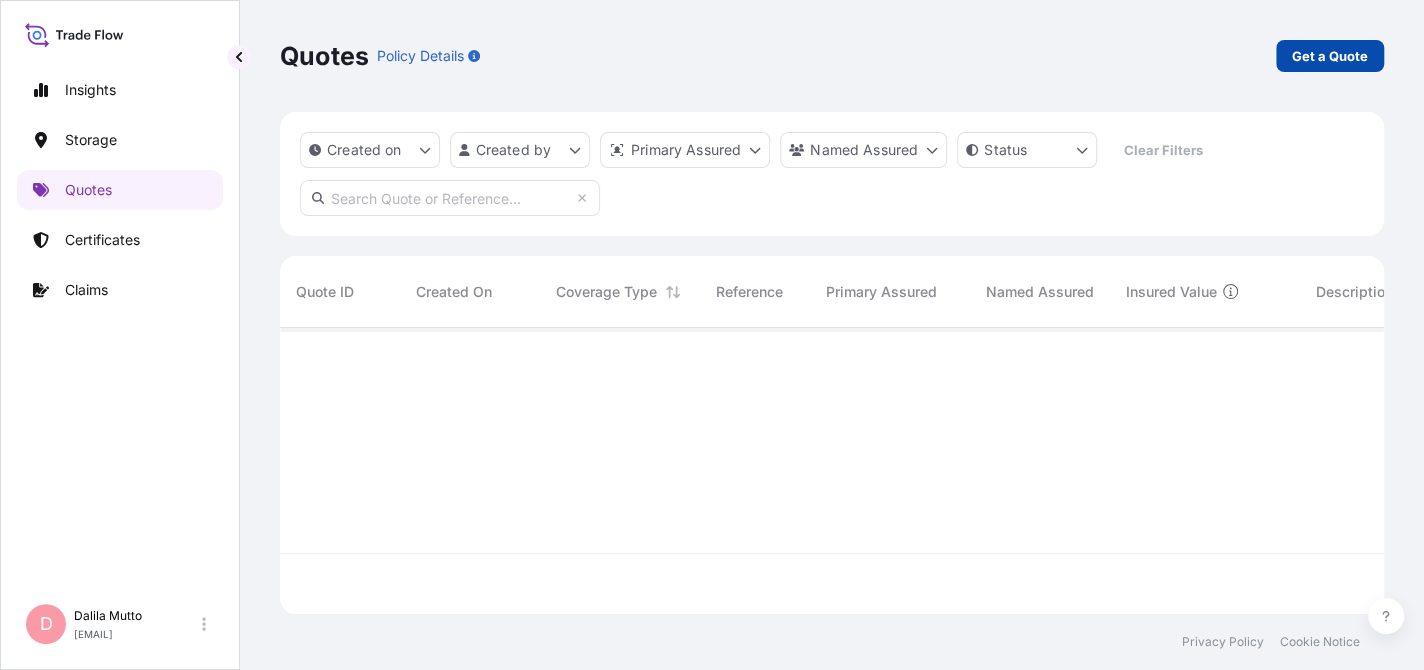 click on "Get a Quote" at bounding box center [1330, 56] 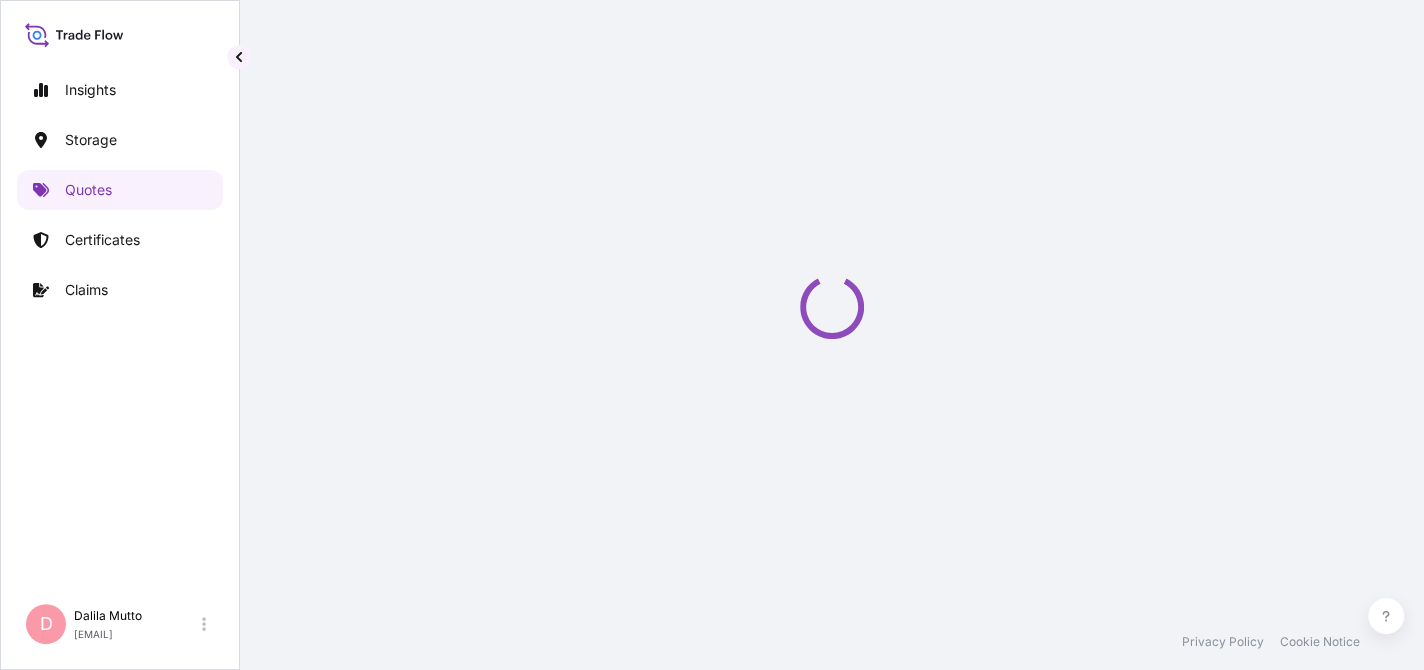 select on "Water" 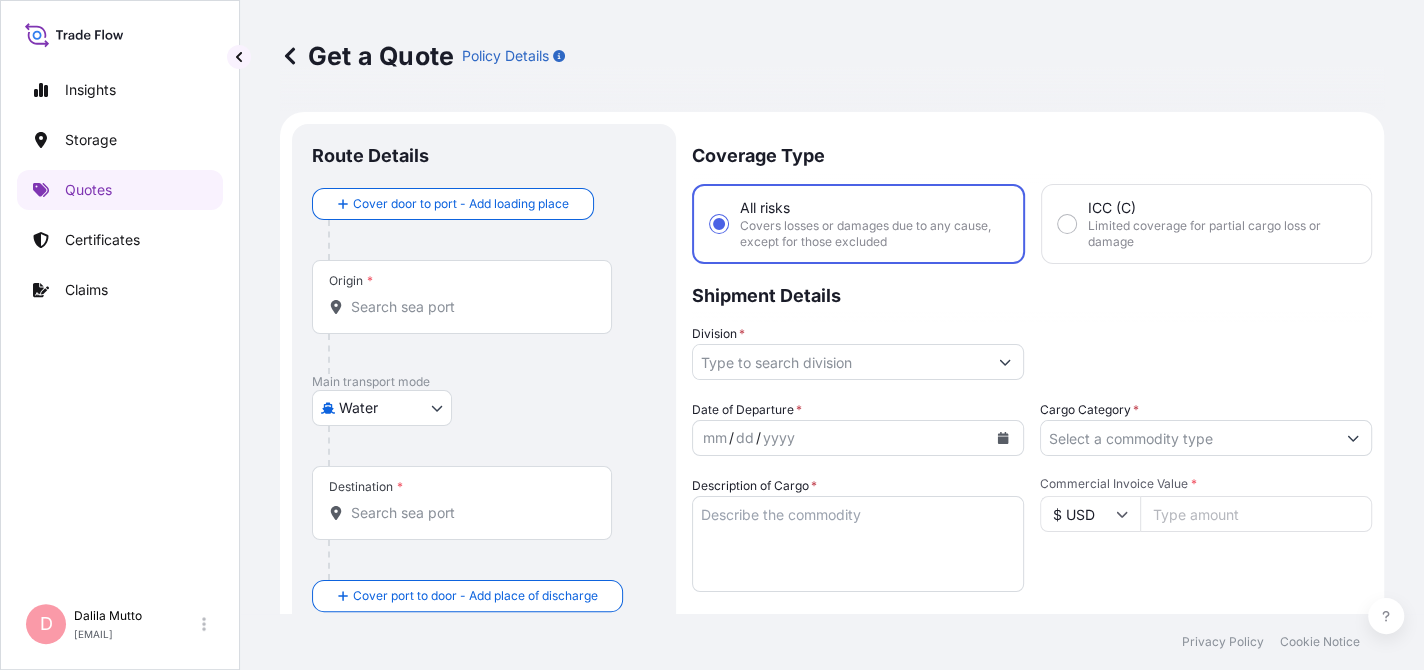 scroll, scrollTop: 31, scrollLeft: 0, axis: vertical 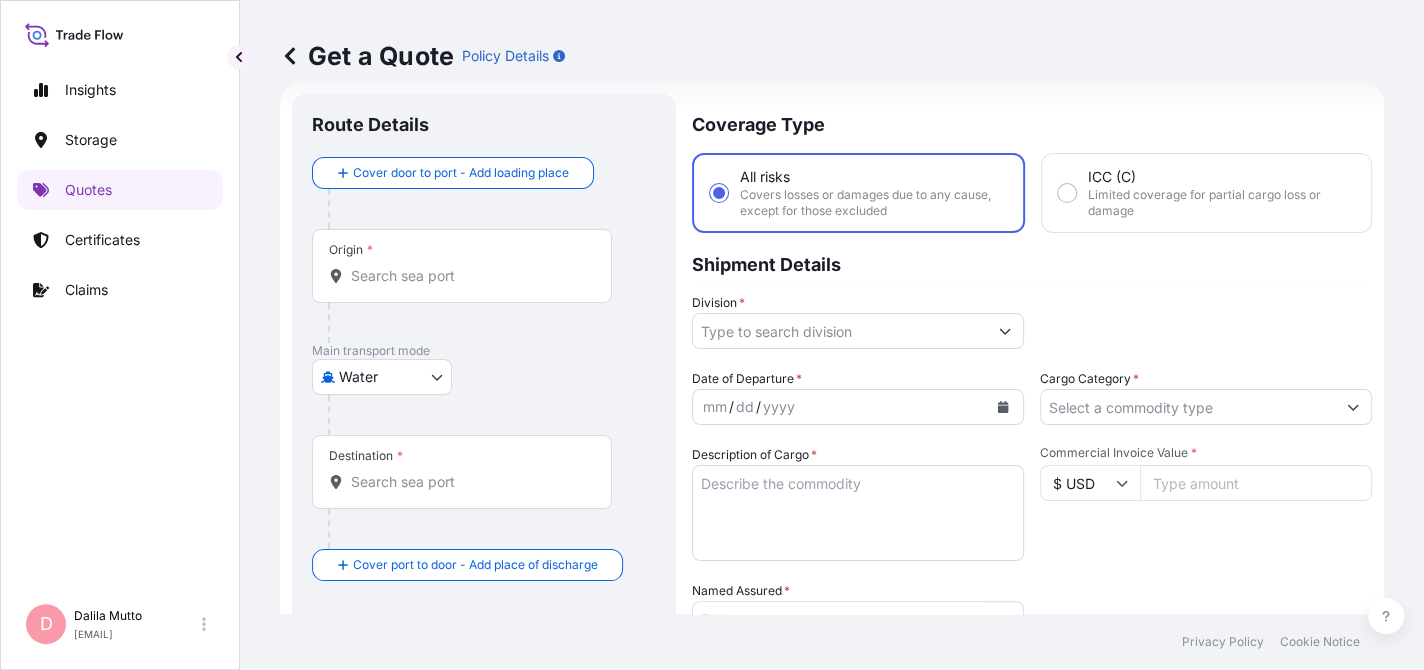 click on "Origin *" at bounding box center (469, 276) 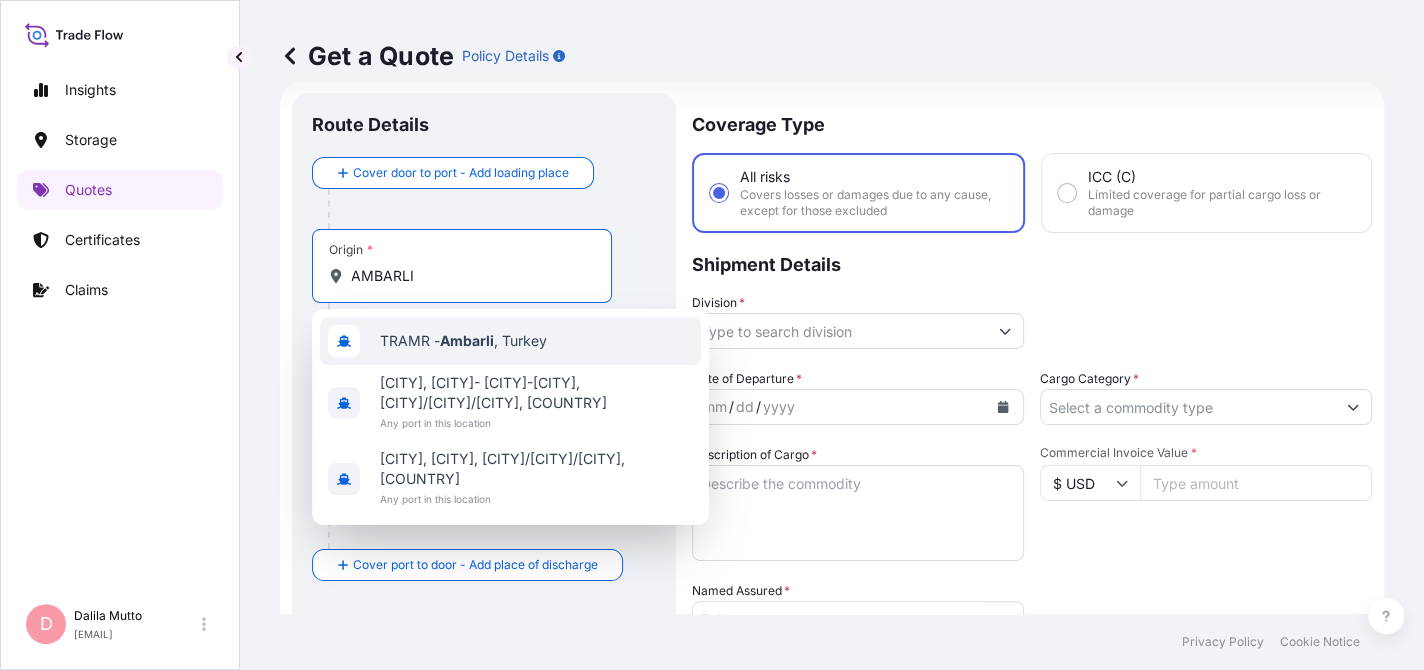 click on "TRAMR -  [CITY] , [COUNTRY]" at bounding box center (463, 341) 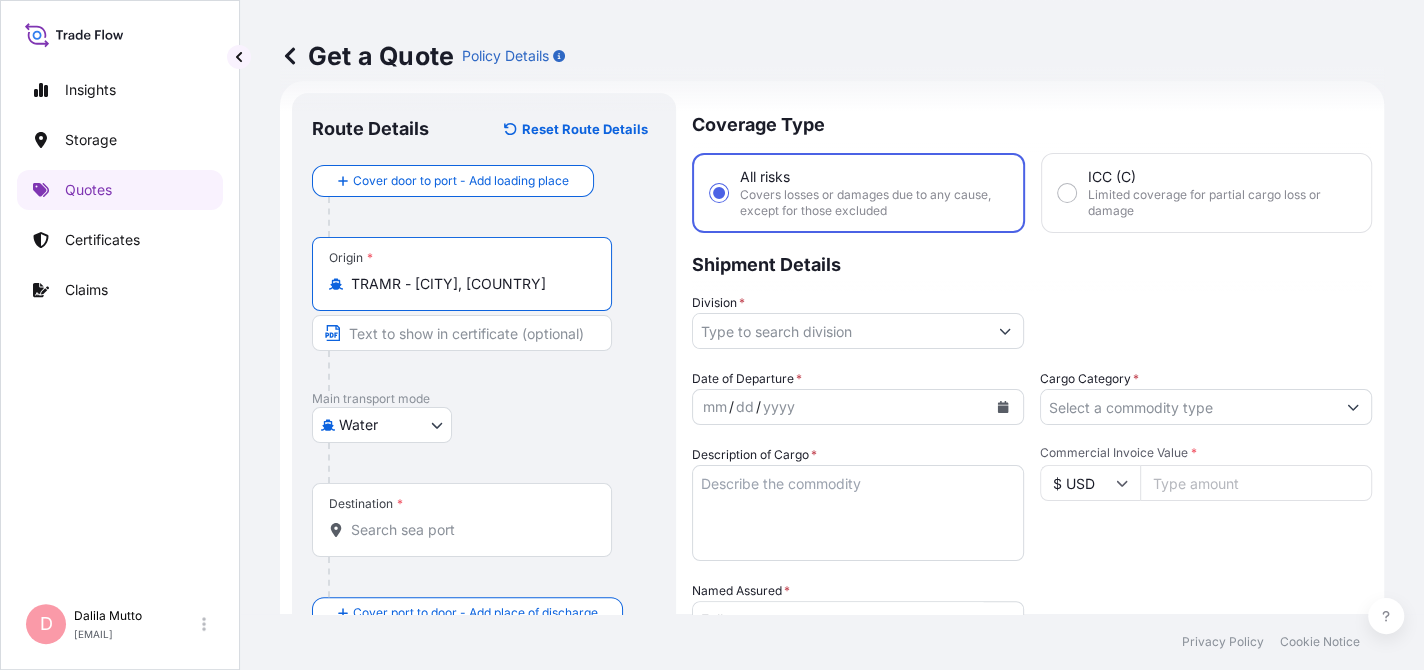 type on "TRAMR - [CITY], [COUNTRY]" 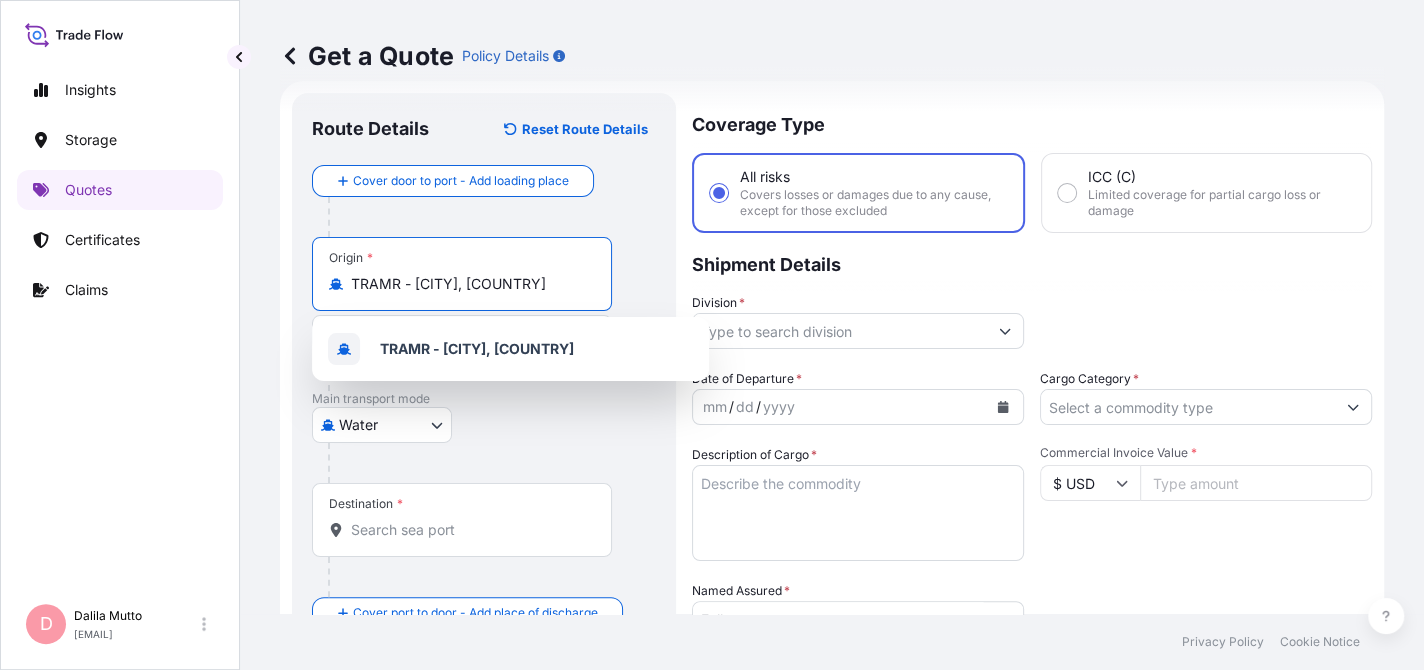click at bounding box center (492, 463) 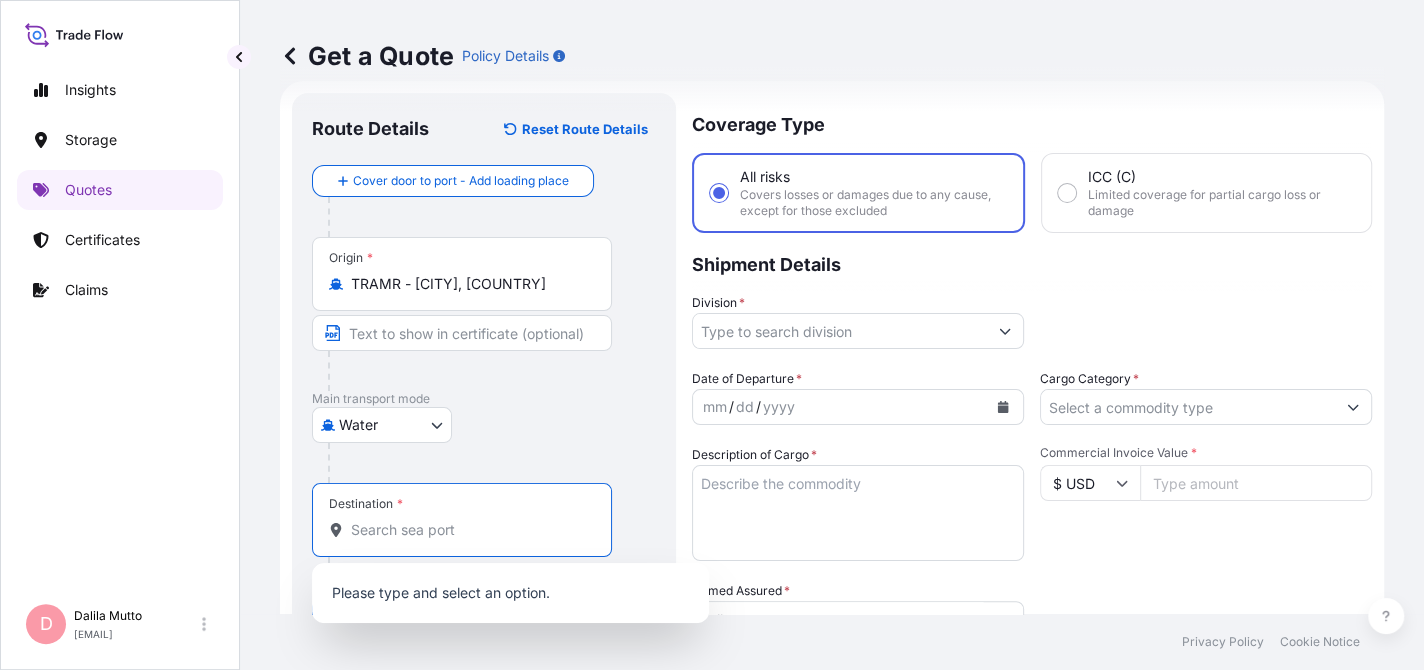 click on "Destination *" at bounding box center [469, 530] 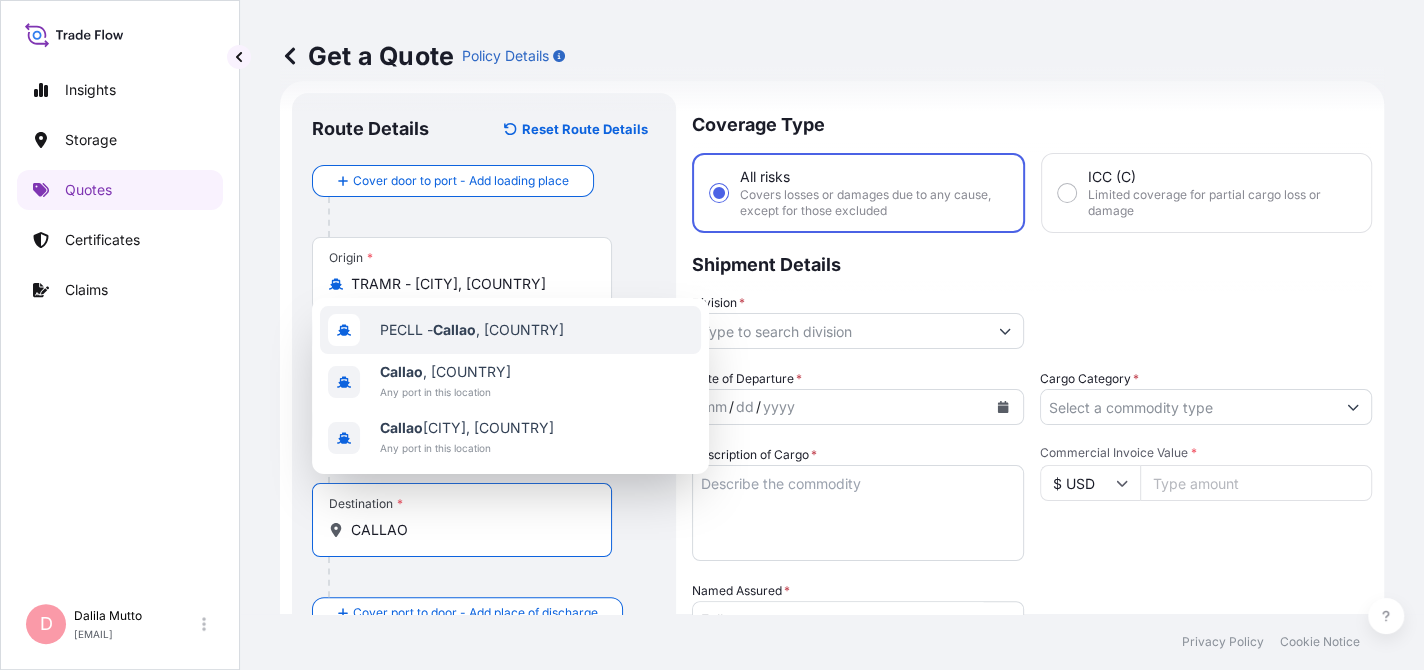 click on "PECLL -  [CITY] , [COUNTRY]" at bounding box center (472, 330) 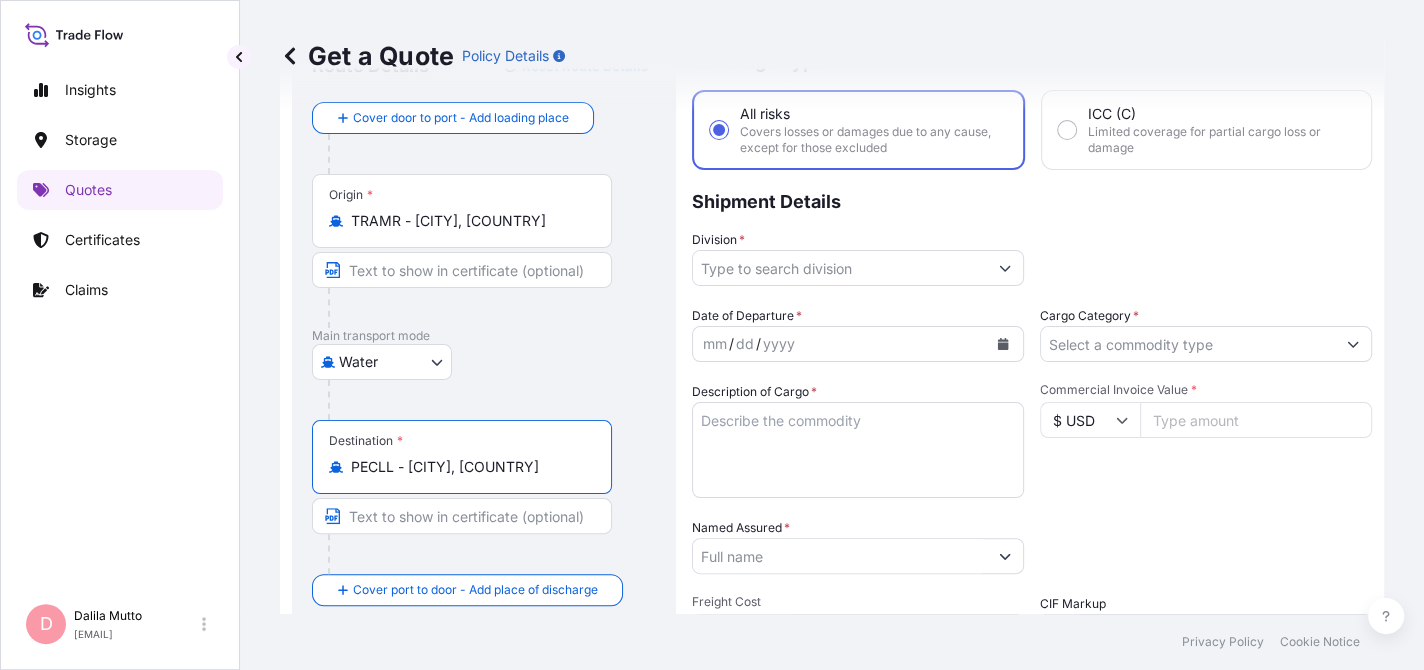 scroll, scrollTop: 0, scrollLeft: 0, axis: both 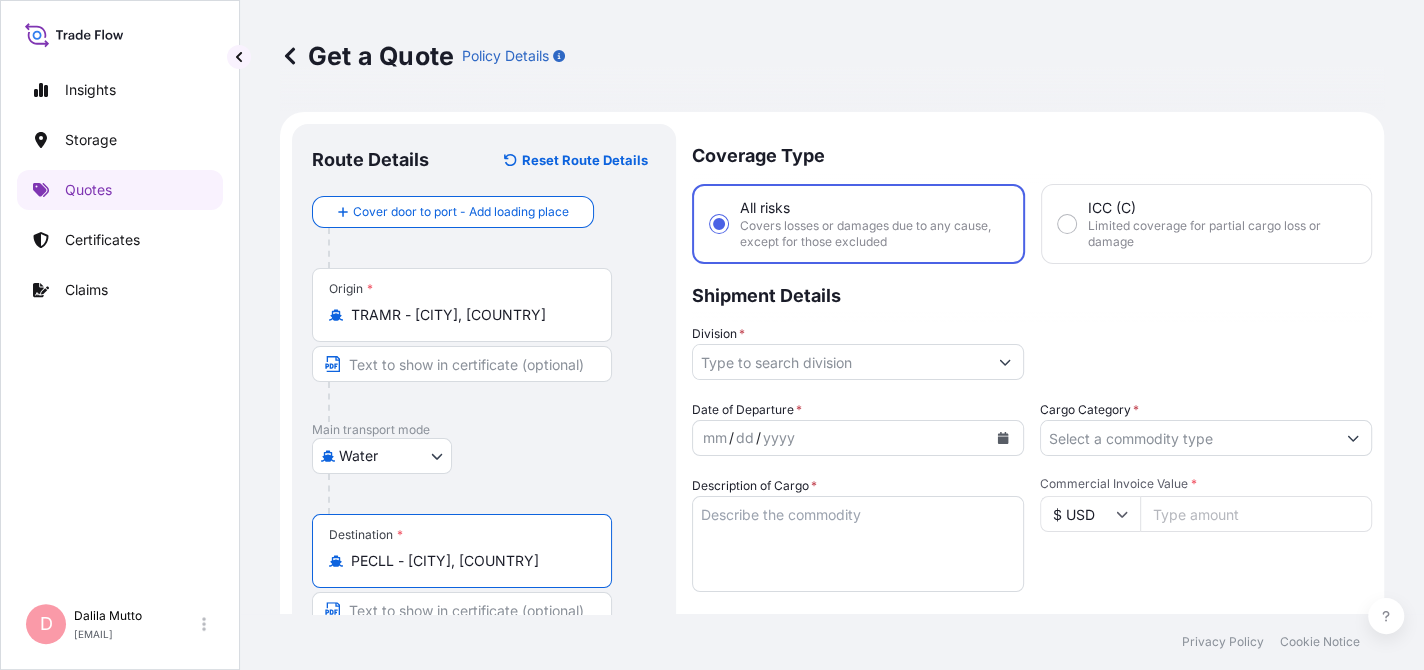 type on "PECLL - [CITY], [COUNTRY]" 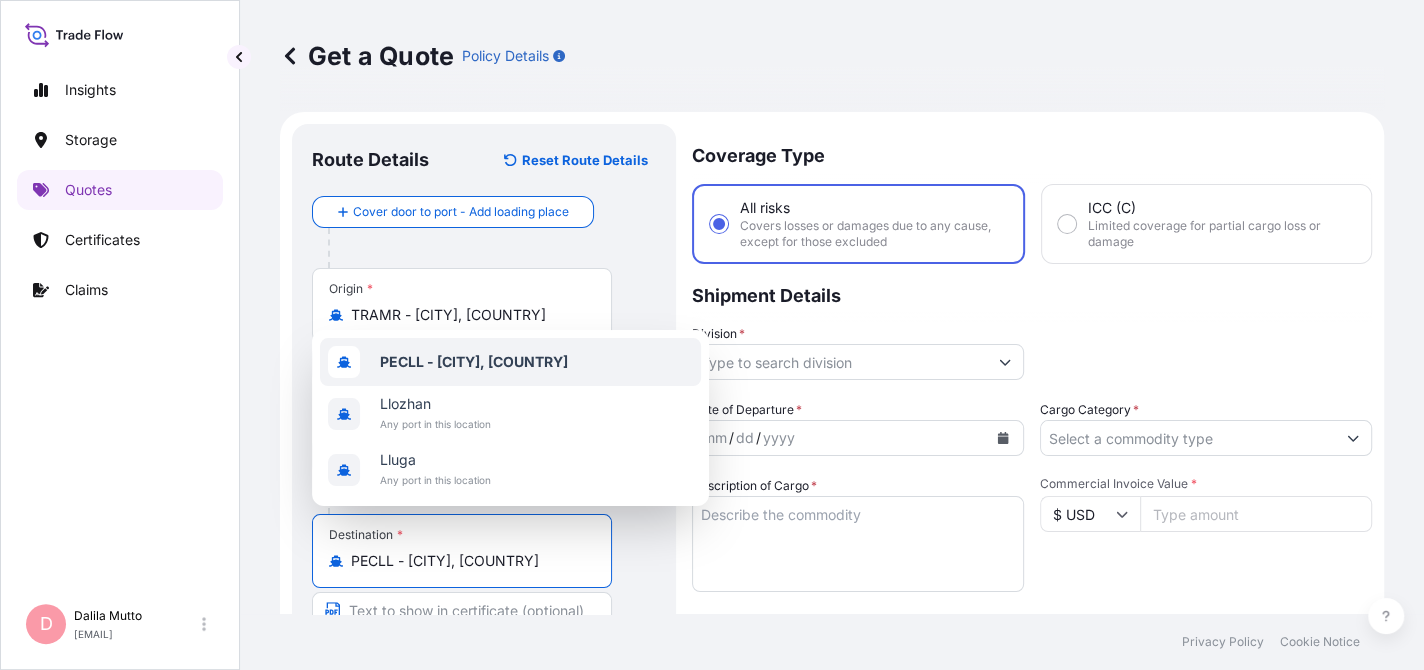 click at bounding box center (492, 248) 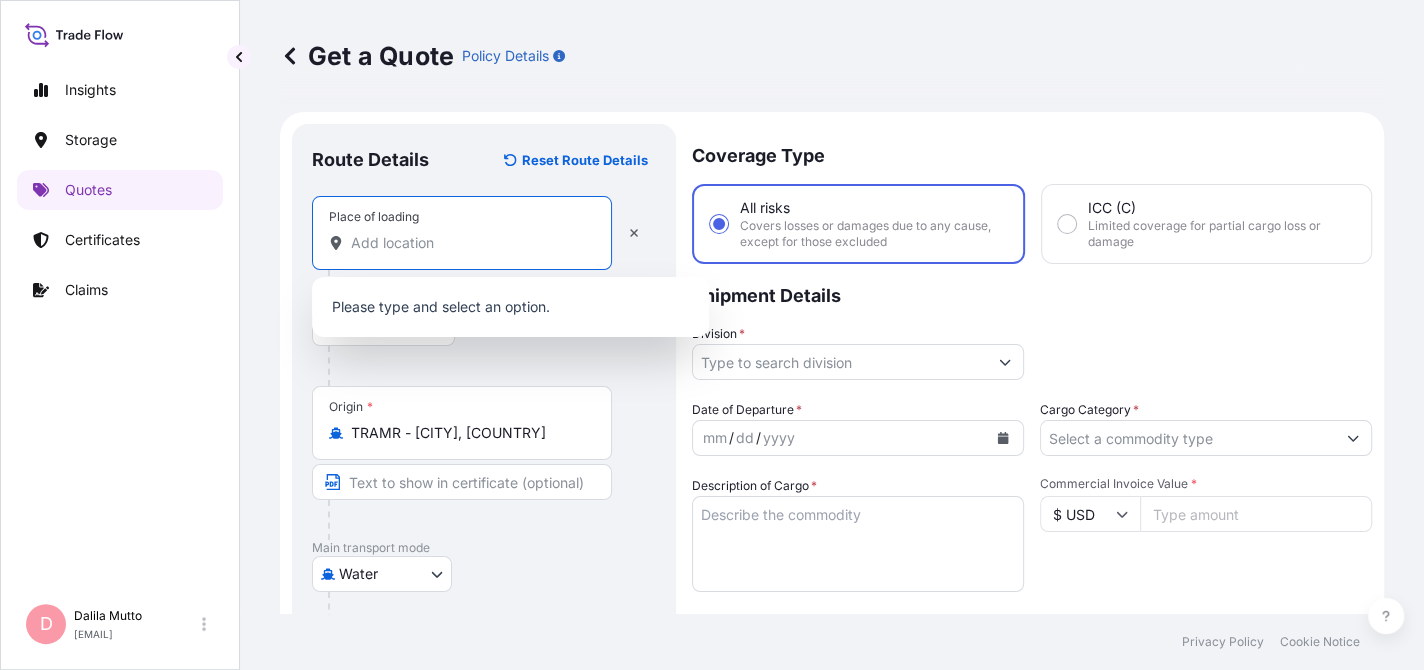 click on "Place of loading" at bounding box center [469, 243] 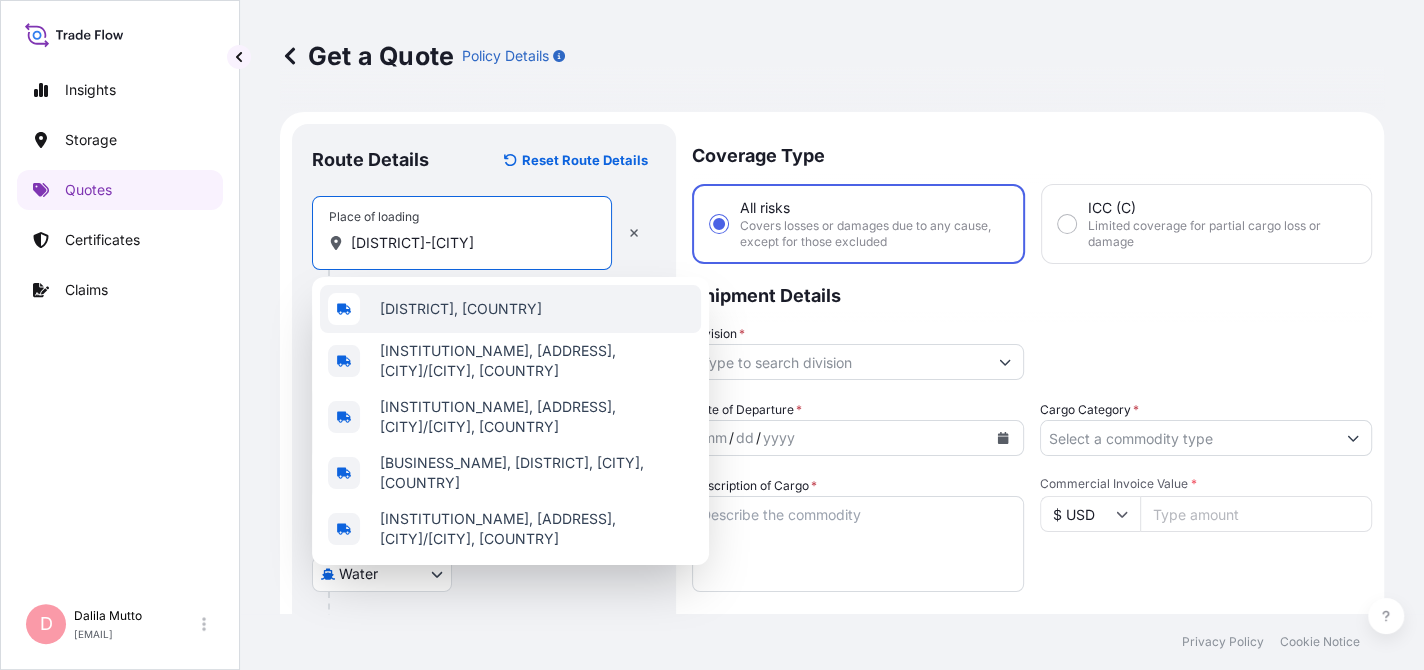 click on "[DISTRICT], [COUNTRY]" at bounding box center [461, 309] 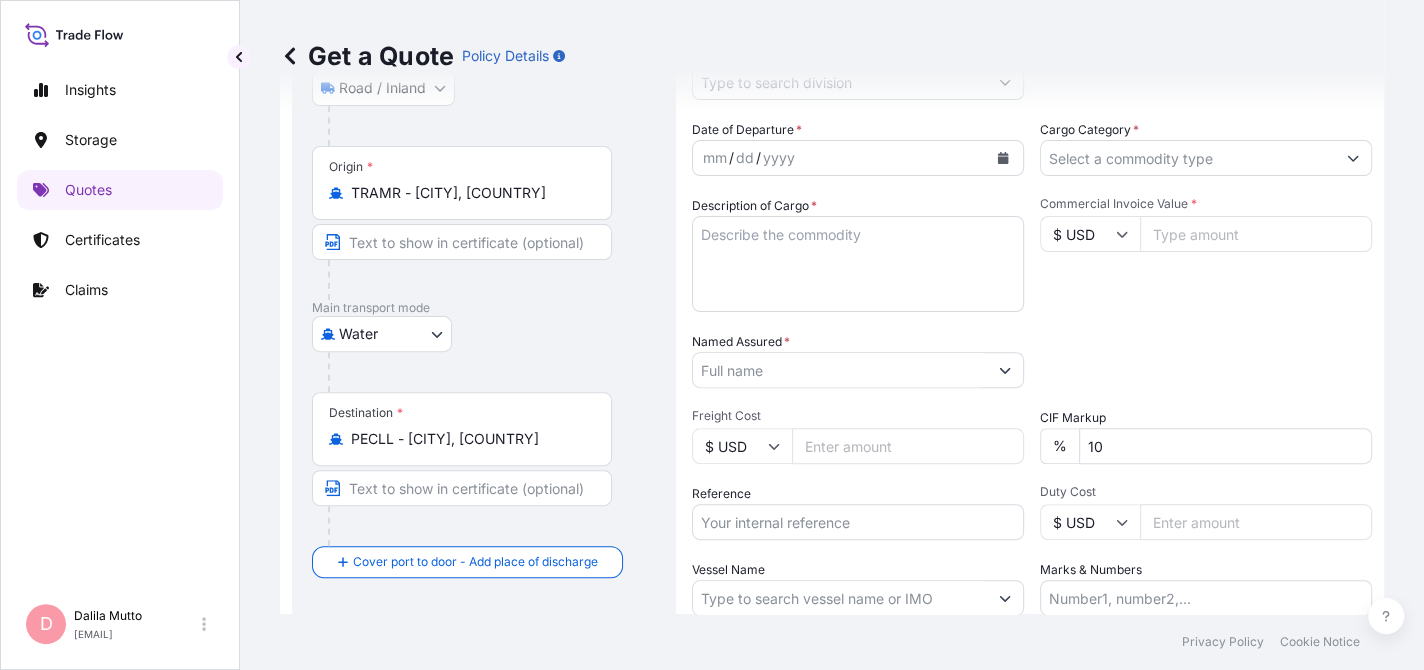 scroll, scrollTop: 285, scrollLeft: 0, axis: vertical 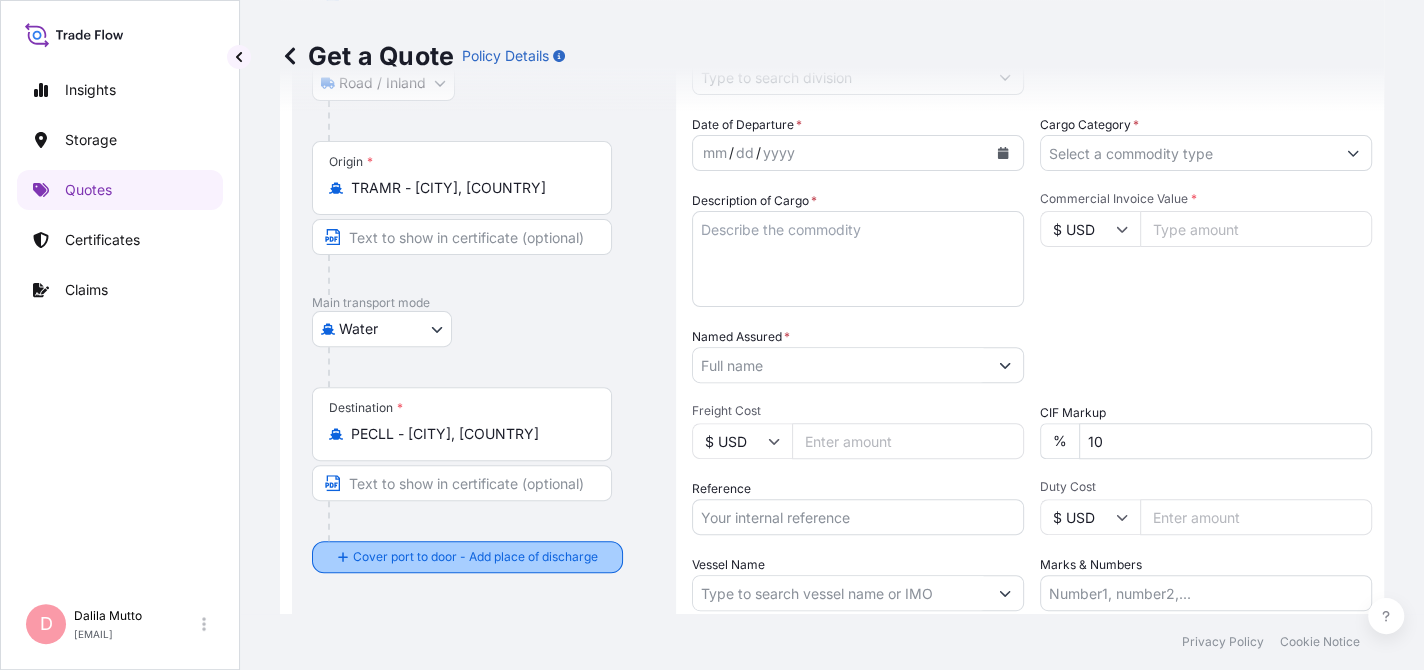 type on "[DISTRICT], [COUNTRY]" 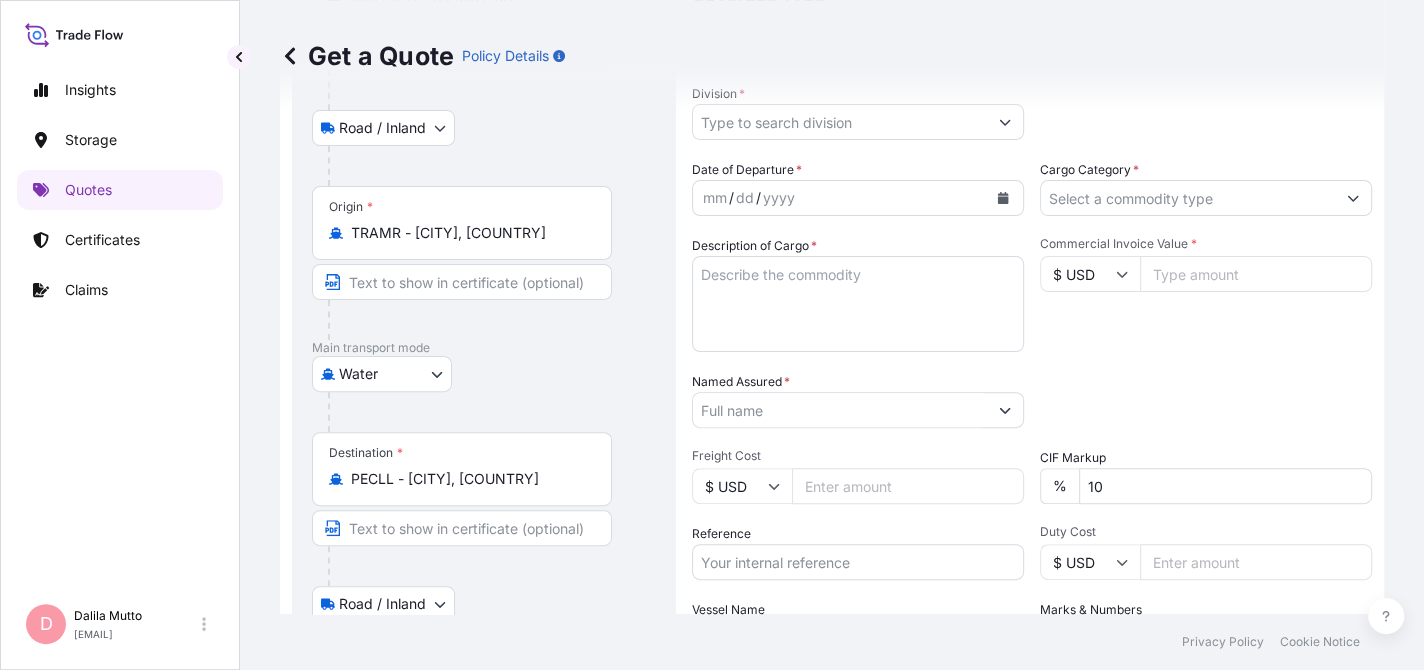 scroll, scrollTop: 48, scrollLeft: 0, axis: vertical 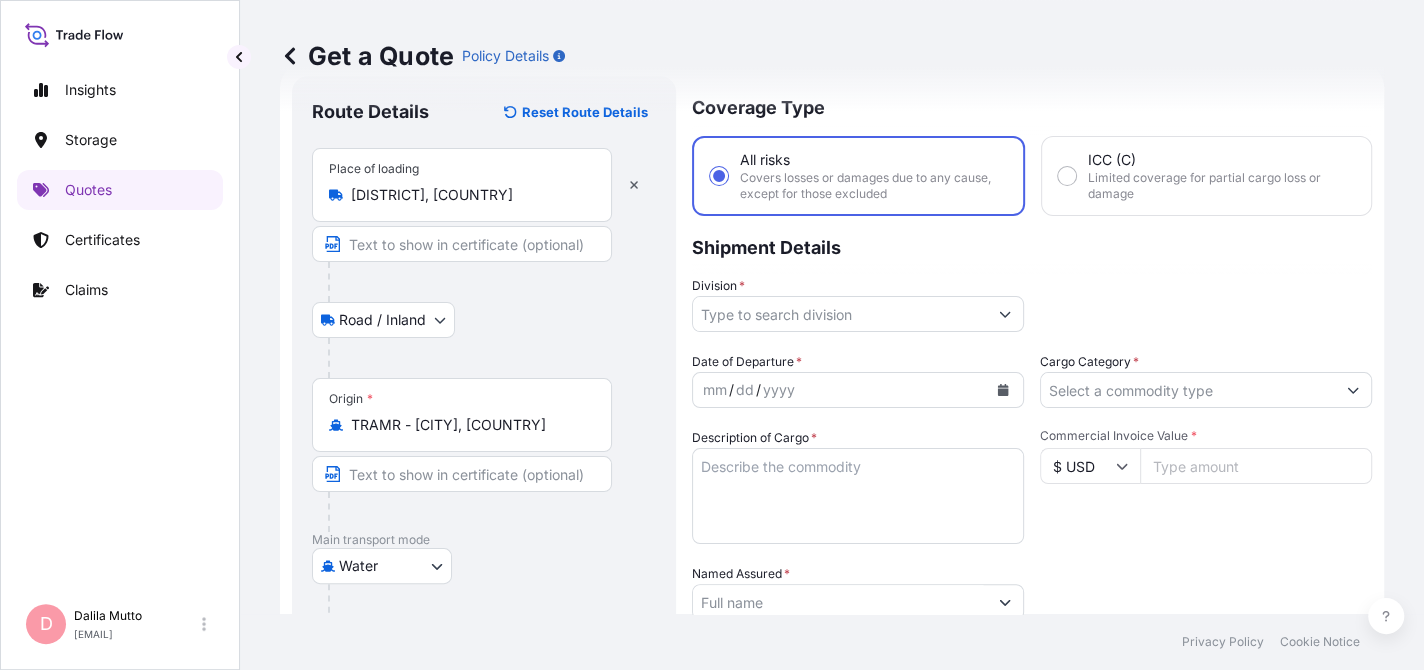 click on "Description of Cargo *" at bounding box center (858, 496) 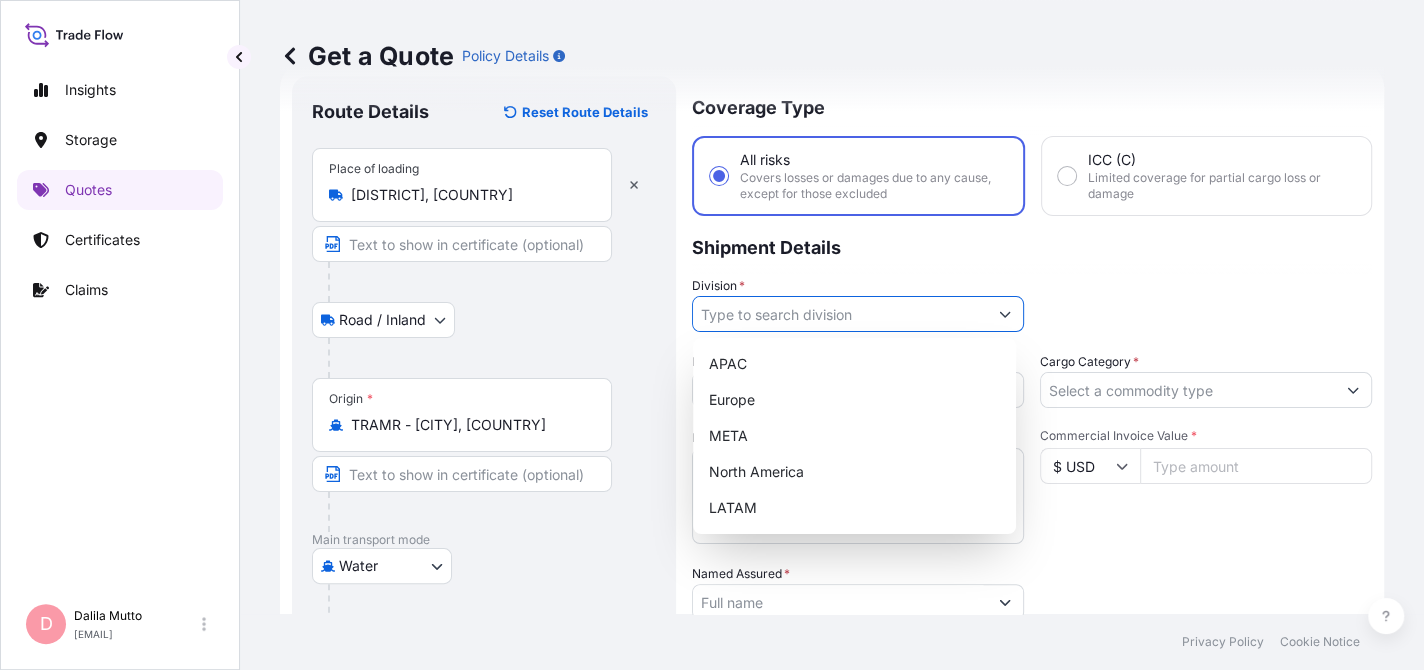 click on "Division *" at bounding box center [840, 314] 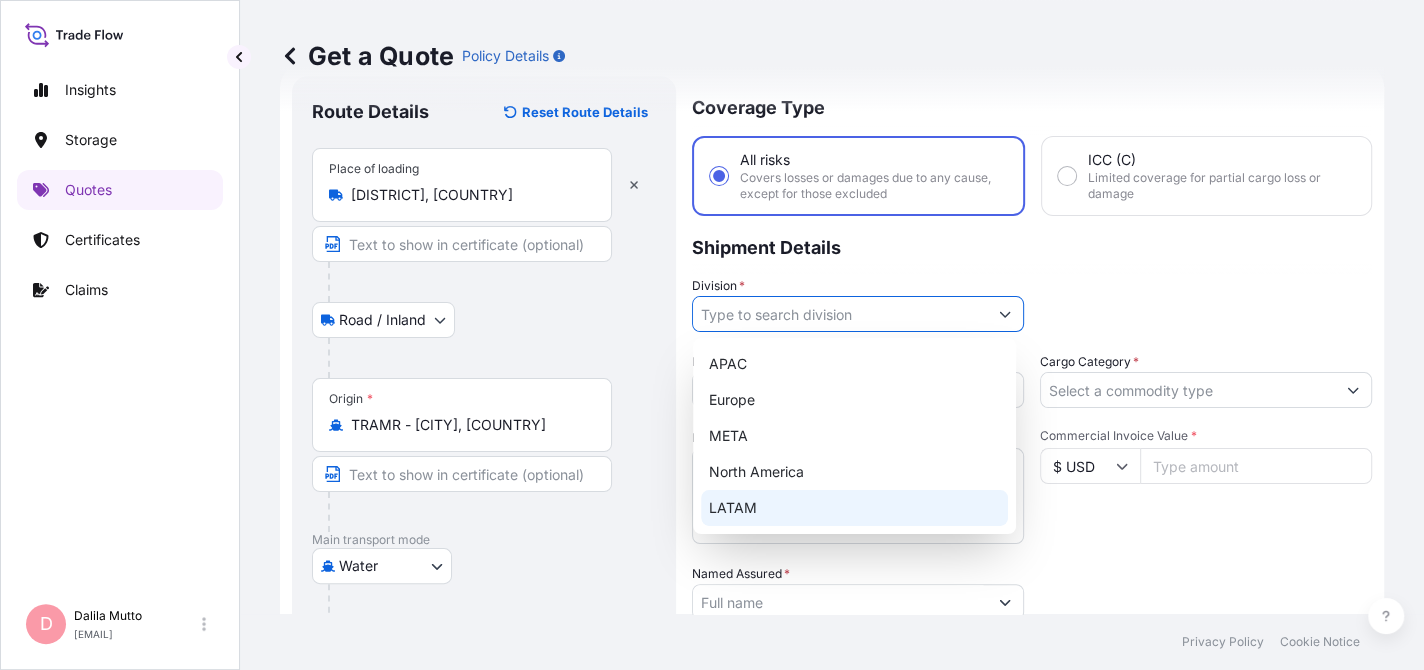 click on "LATAM" at bounding box center [854, 508] 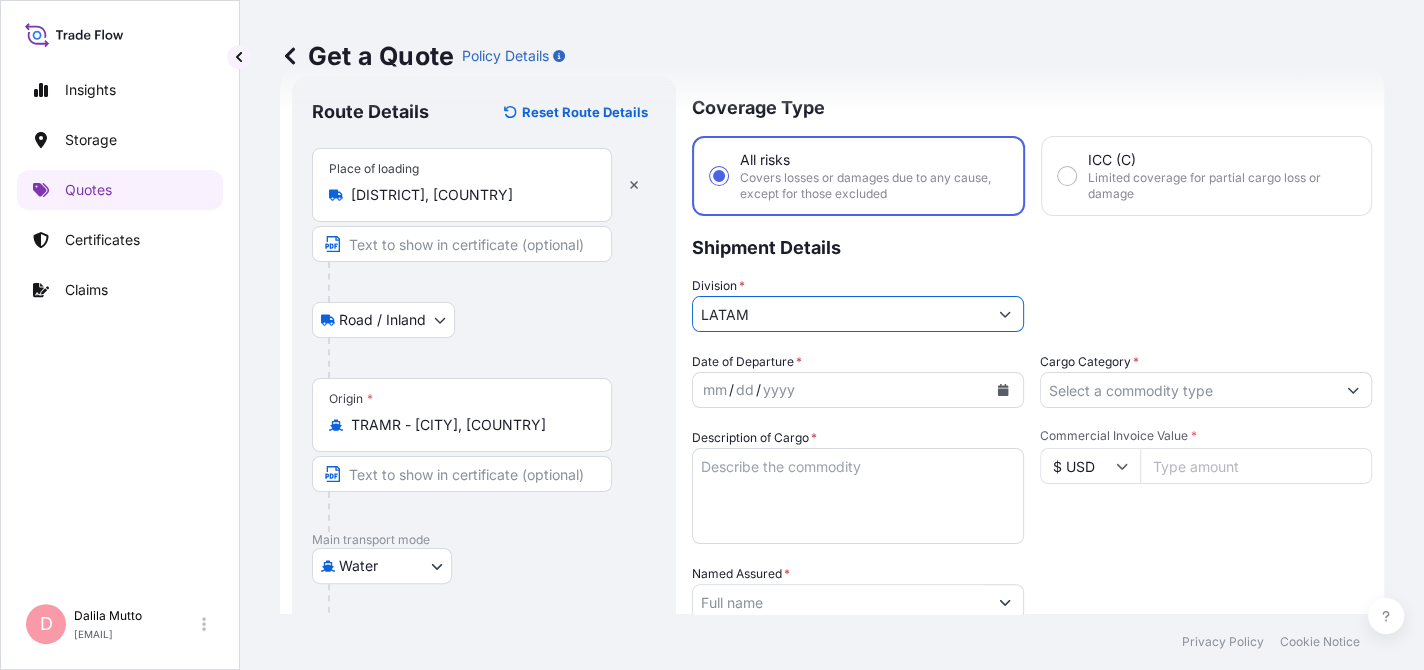 click at bounding box center [1003, 390] 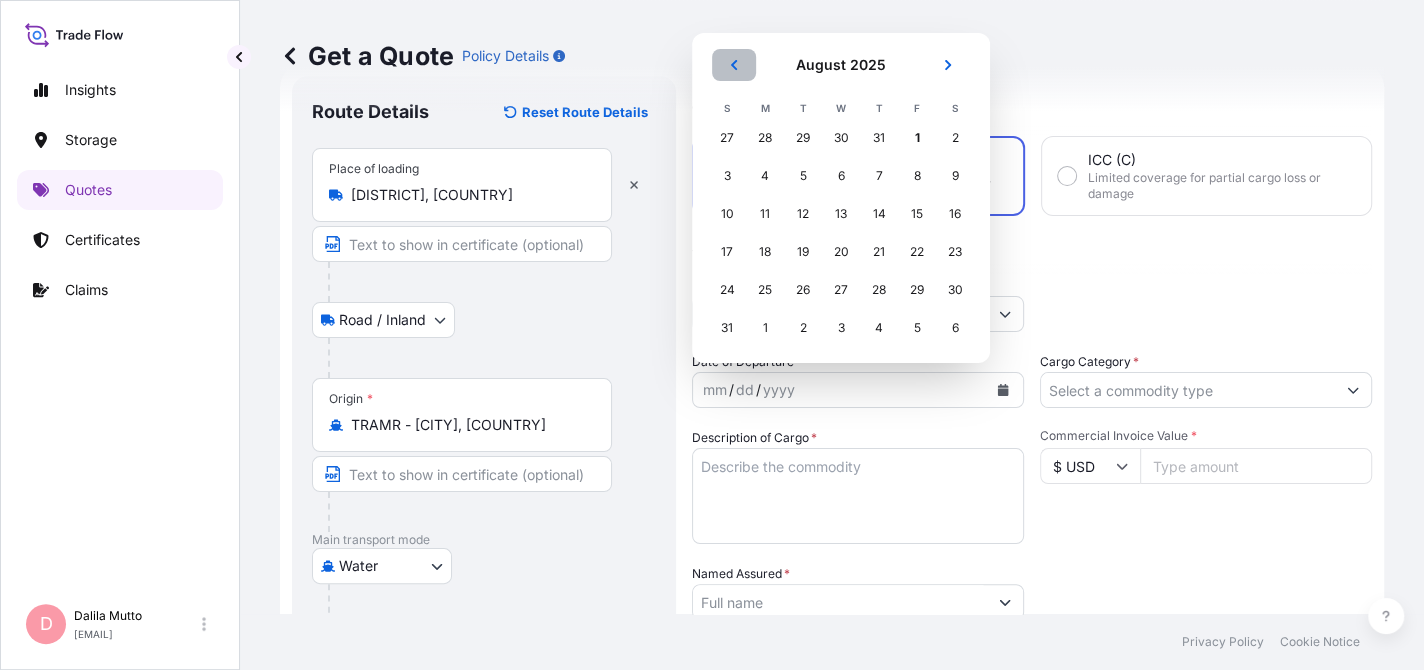 click at bounding box center [734, 65] 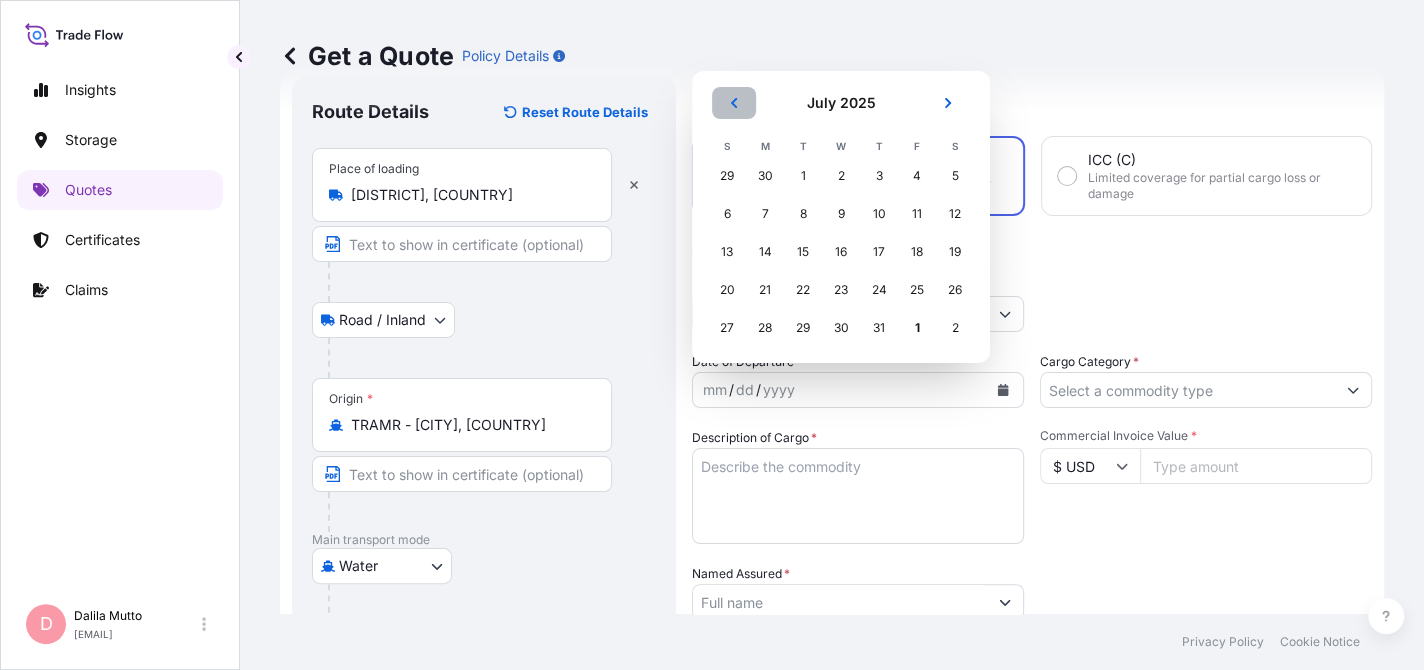click 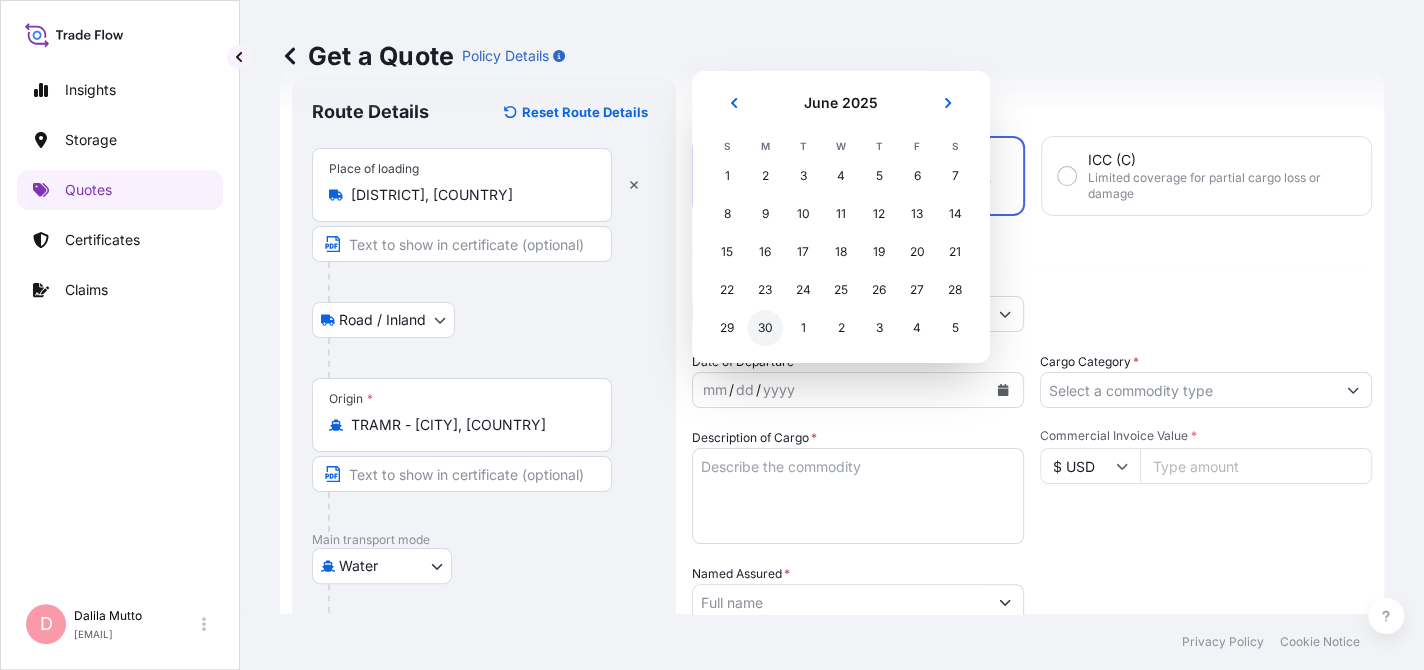 click on "30" at bounding box center (765, 328) 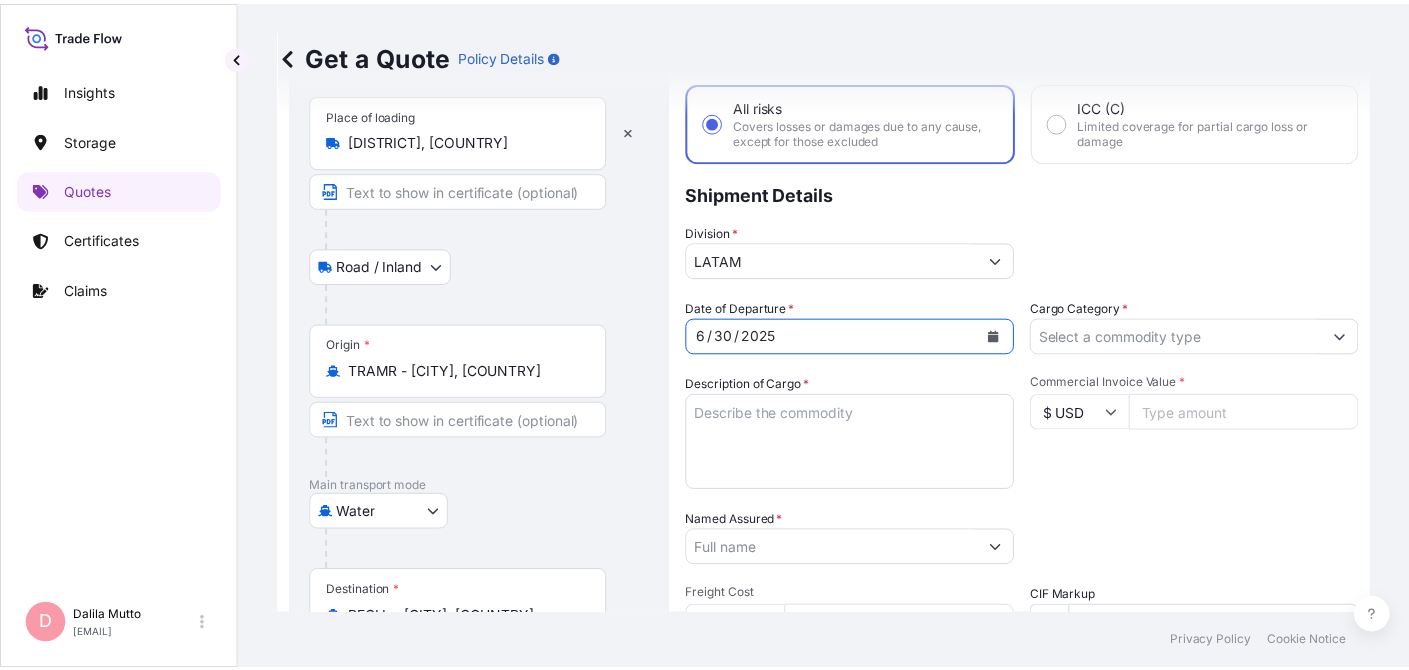 scroll, scrollTop: 148, scrollLeft: 0, axis: vertical 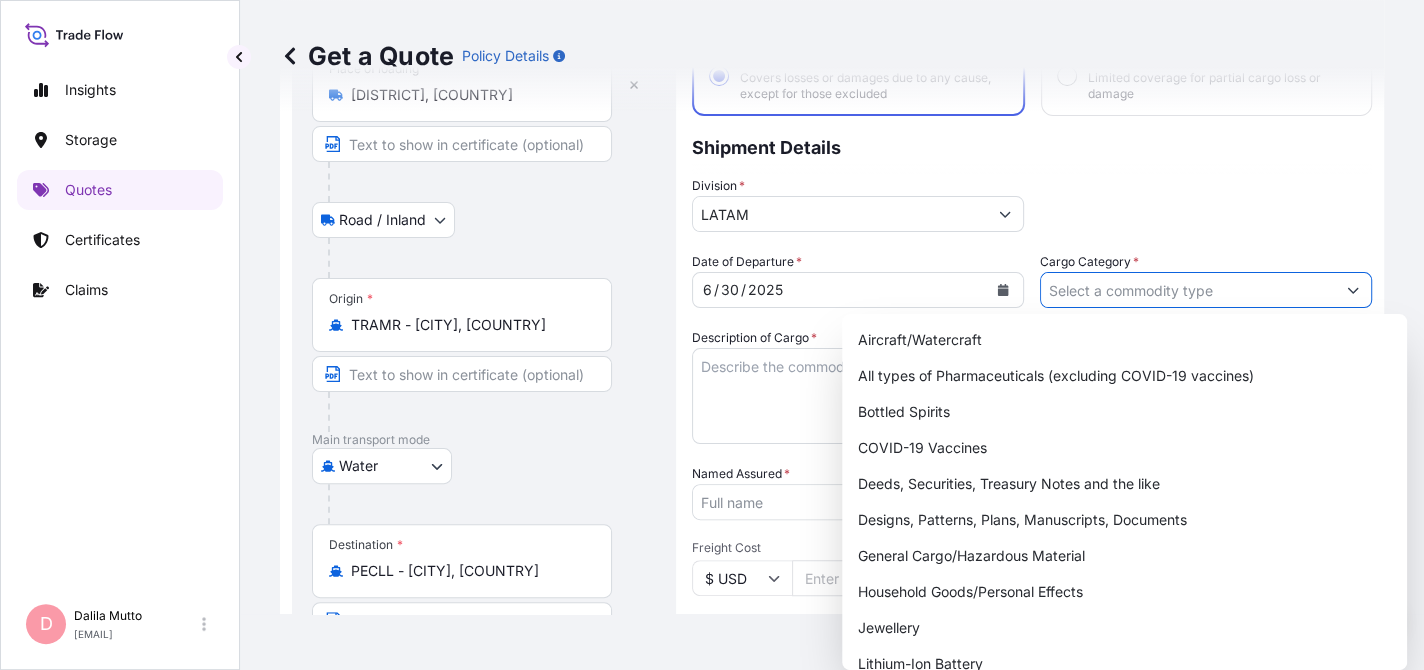 click on "Cargo Category *" at bounding box center [1188, 290] 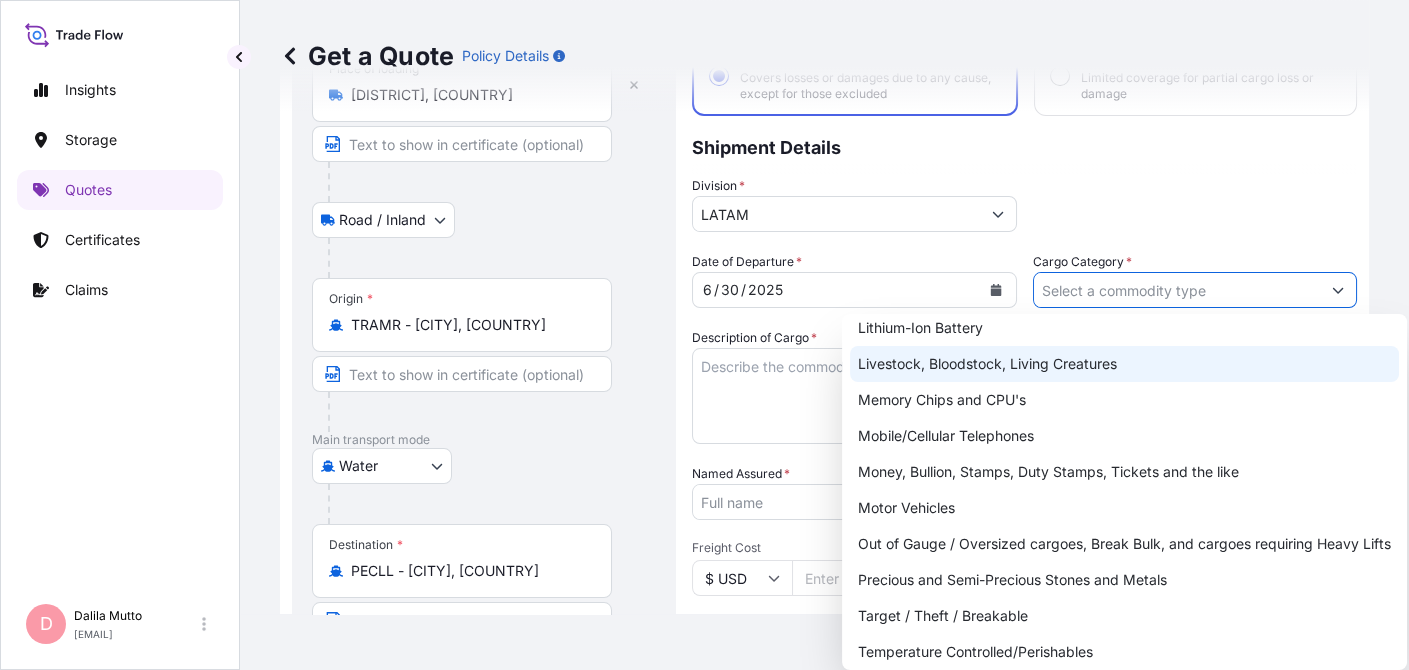 scroll, scrollTop: 356, scrollLeft: 0, axis: vertical 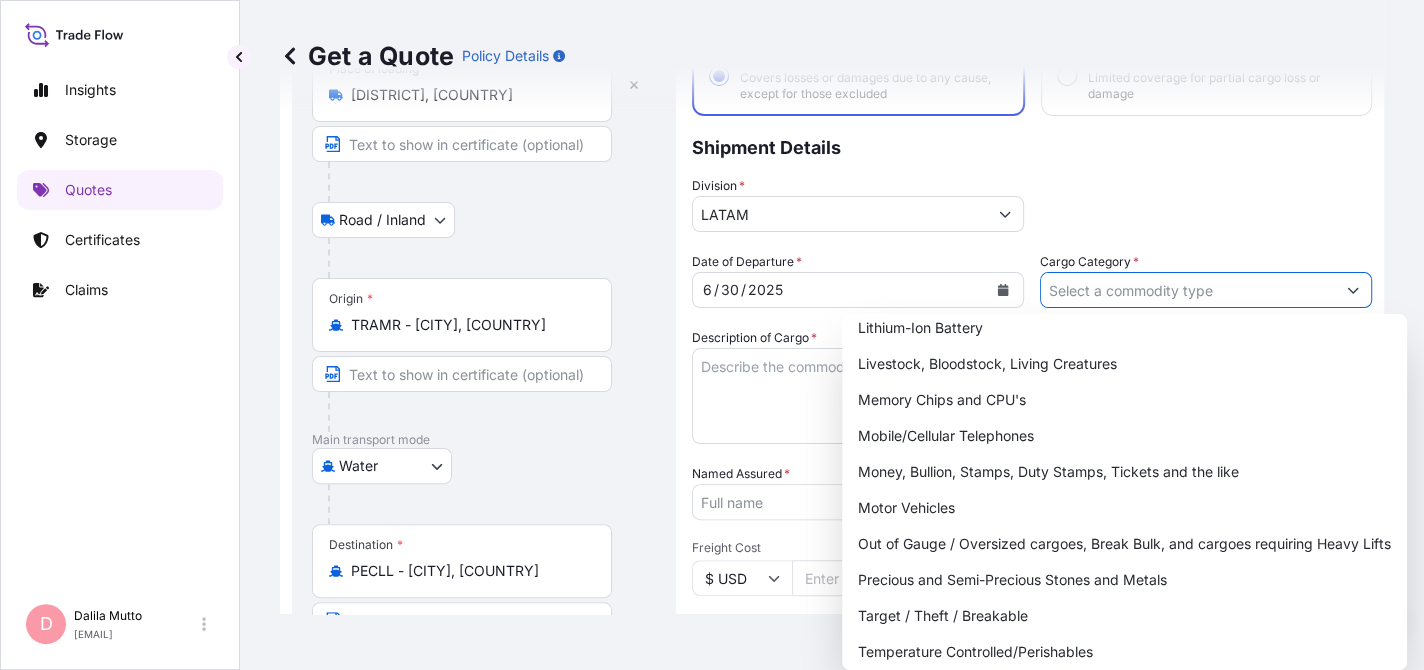 click on "Description of Cargo *" at bounding box center (858, 396) 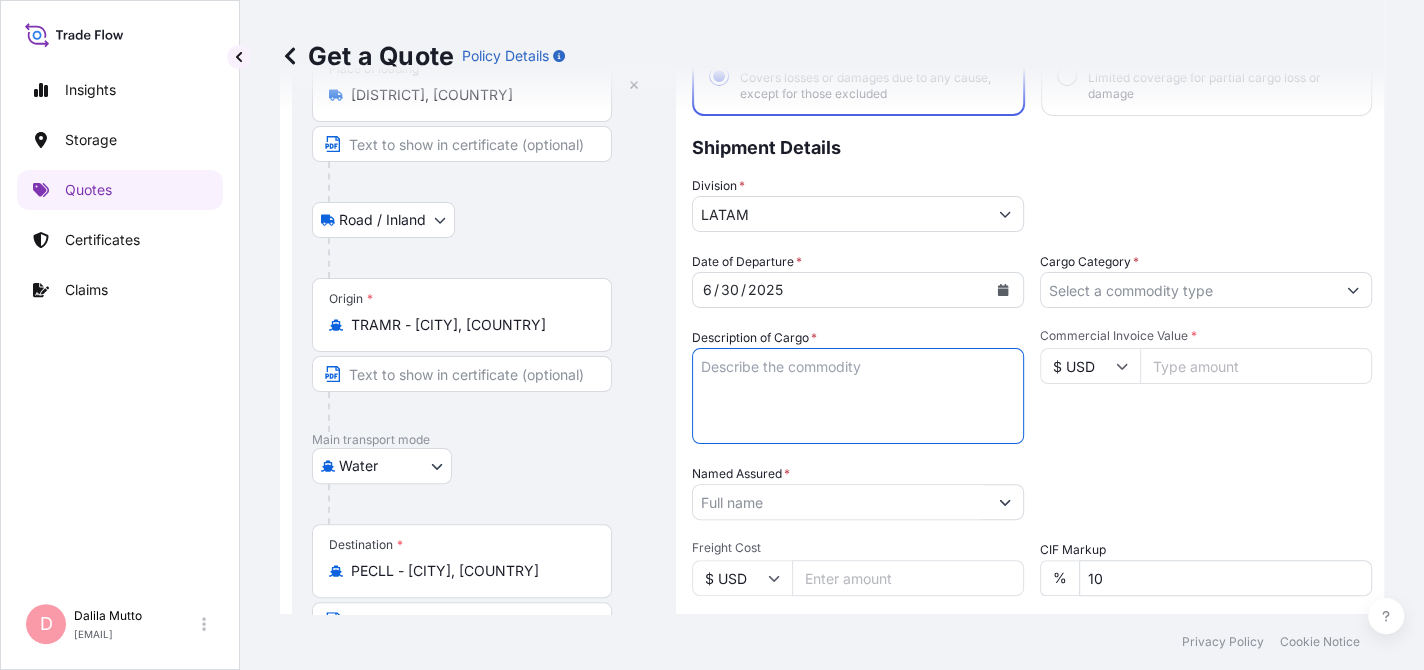 paste on "AUTOMOTIVE SPARE PARTS" 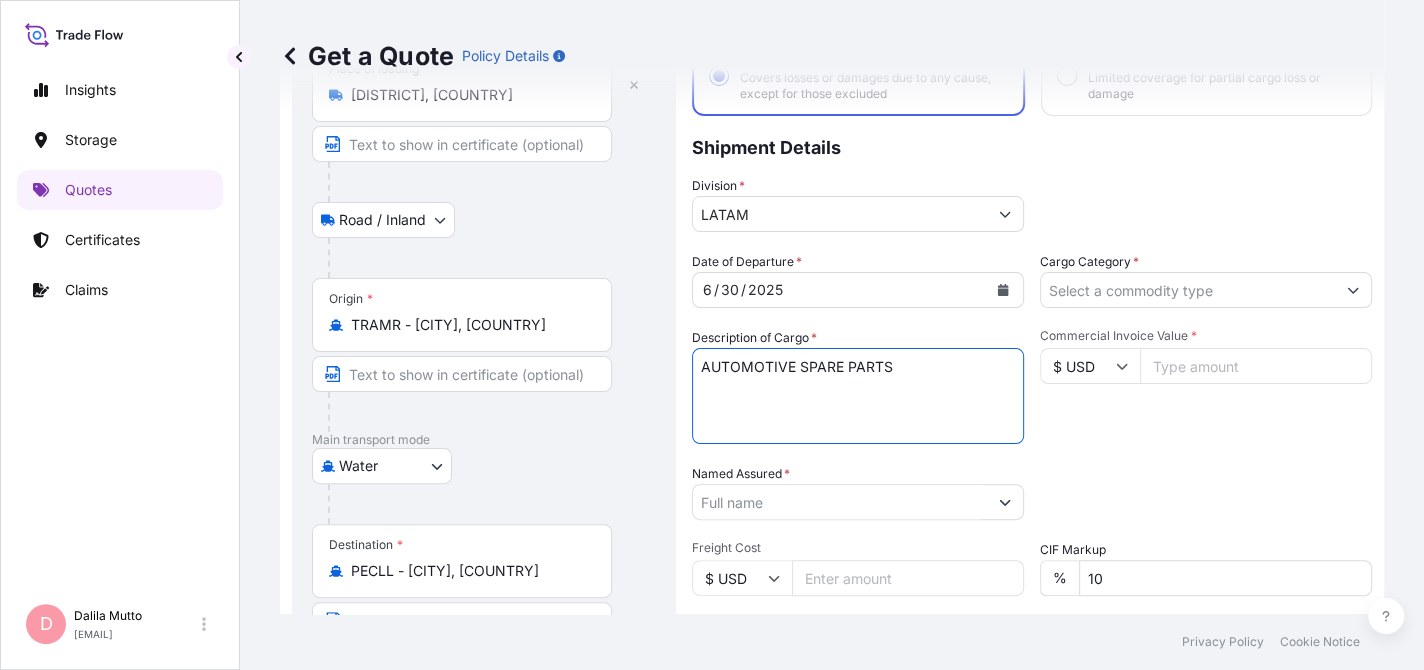 type on "AUTOMOTIVE SPARE PARTS" 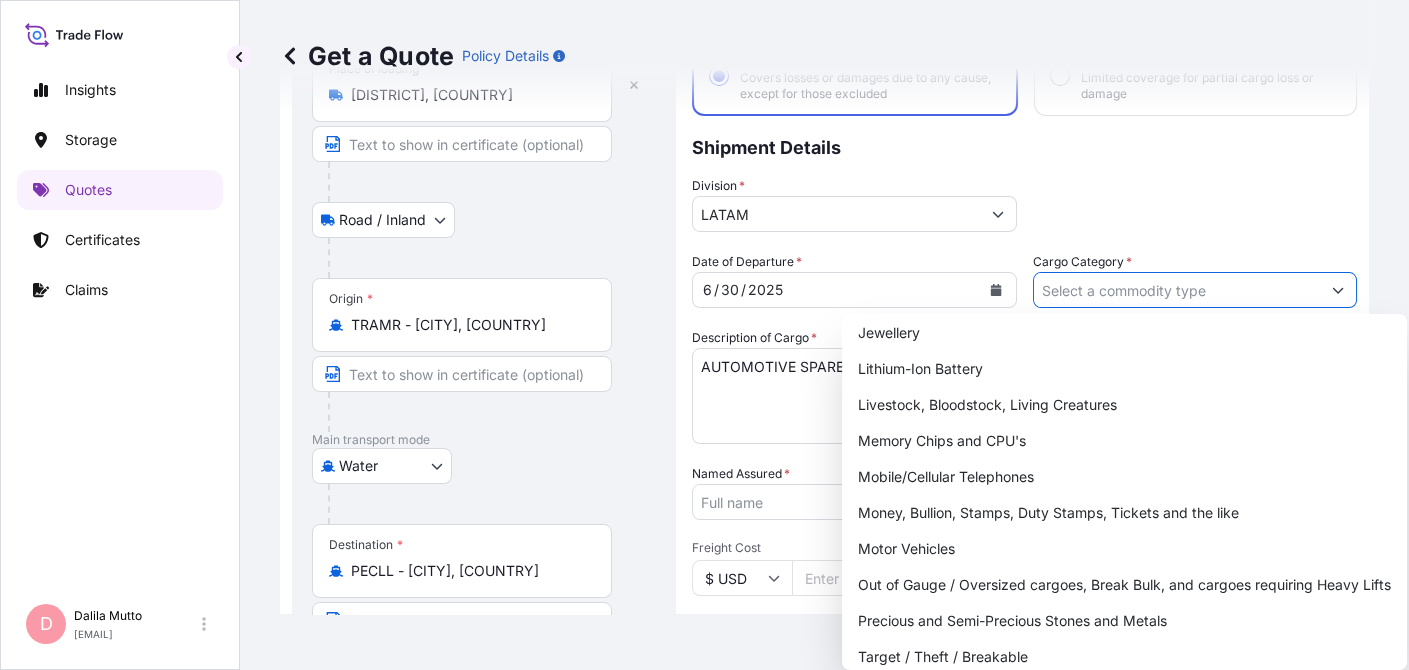 scroll, scrollTop: 356, scrollLeft: 0, axis: vertical 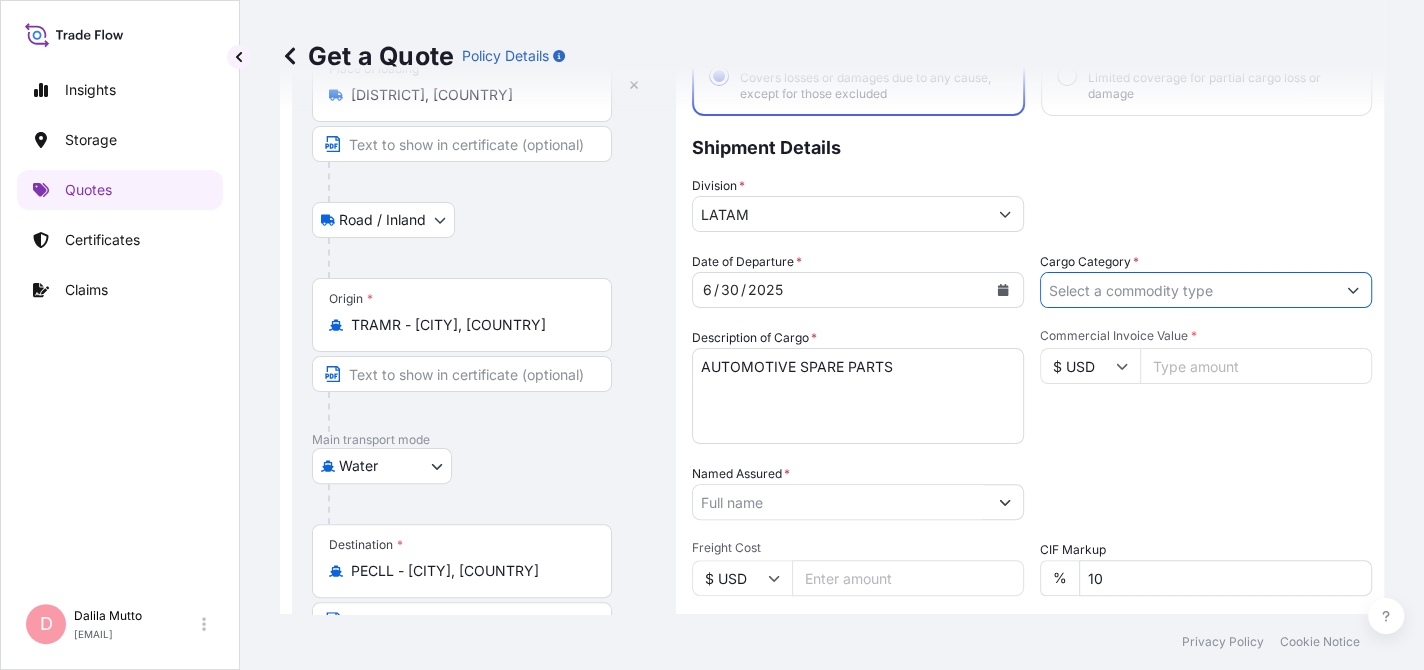 click on "Cargo Category *" at bounding box center [1206, 280] 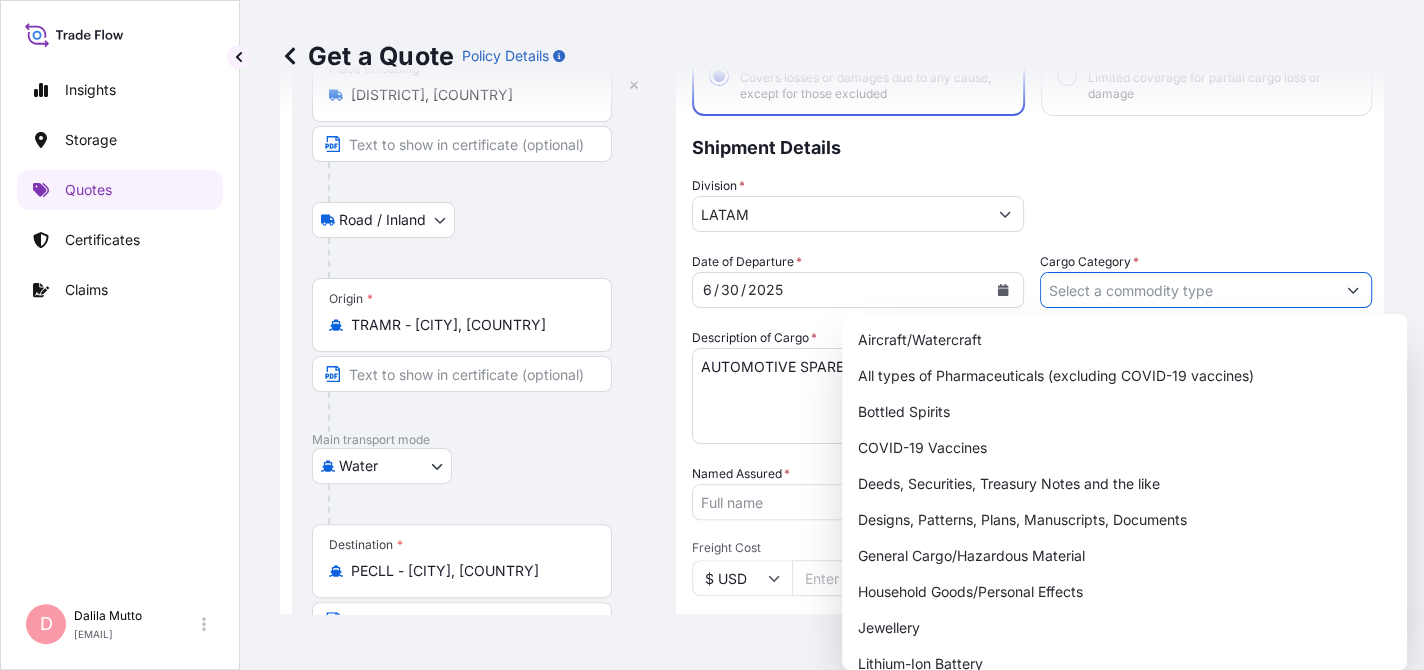 click on "Cargo Category *" at bounding box center [1188, 290] 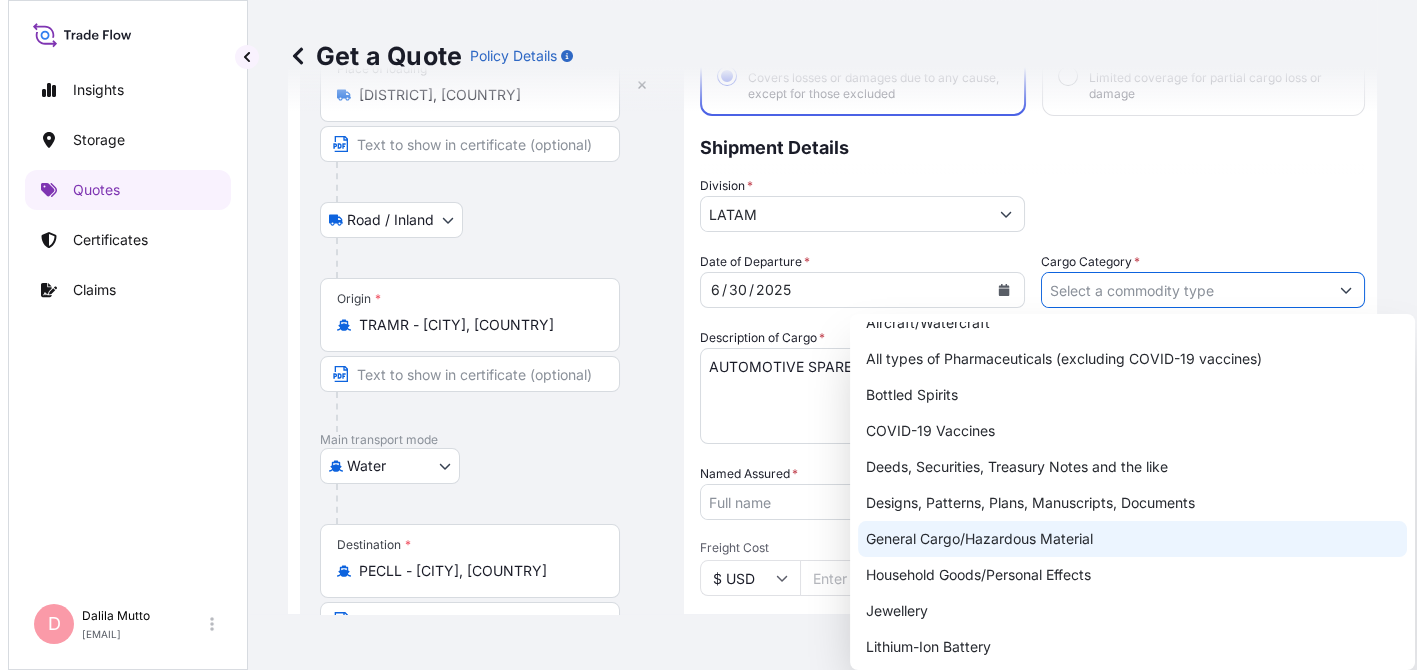 scroll, scrollTop: 0, scrollLeft: 0, axis: both 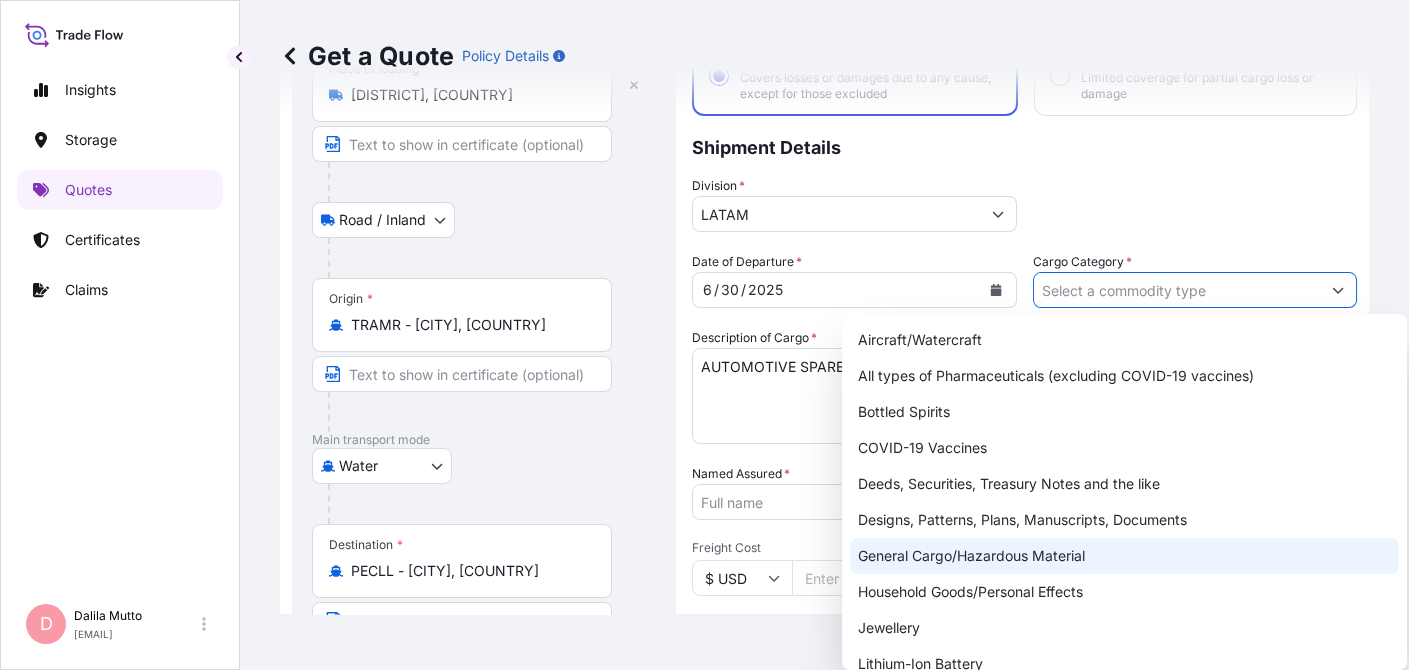 click on "General Cargo/Hazardous Material" at bounding box center [1124, 556] 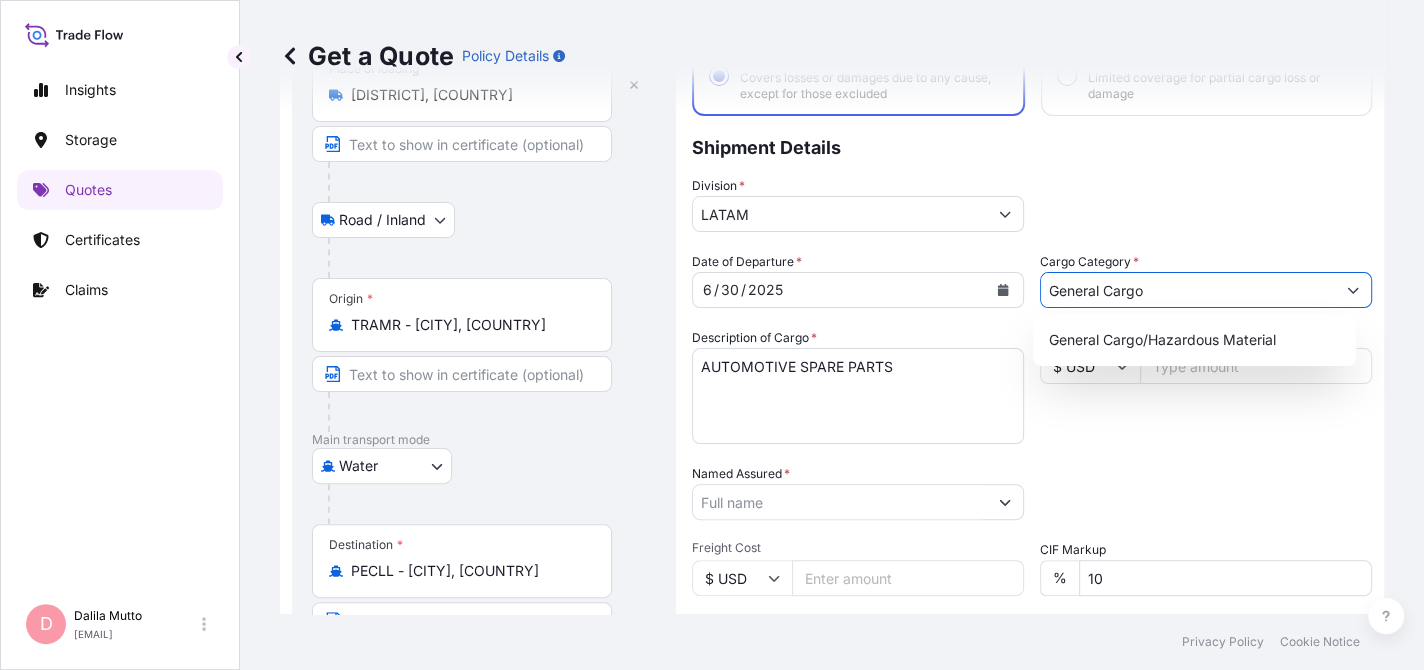 type on "General Cargo" 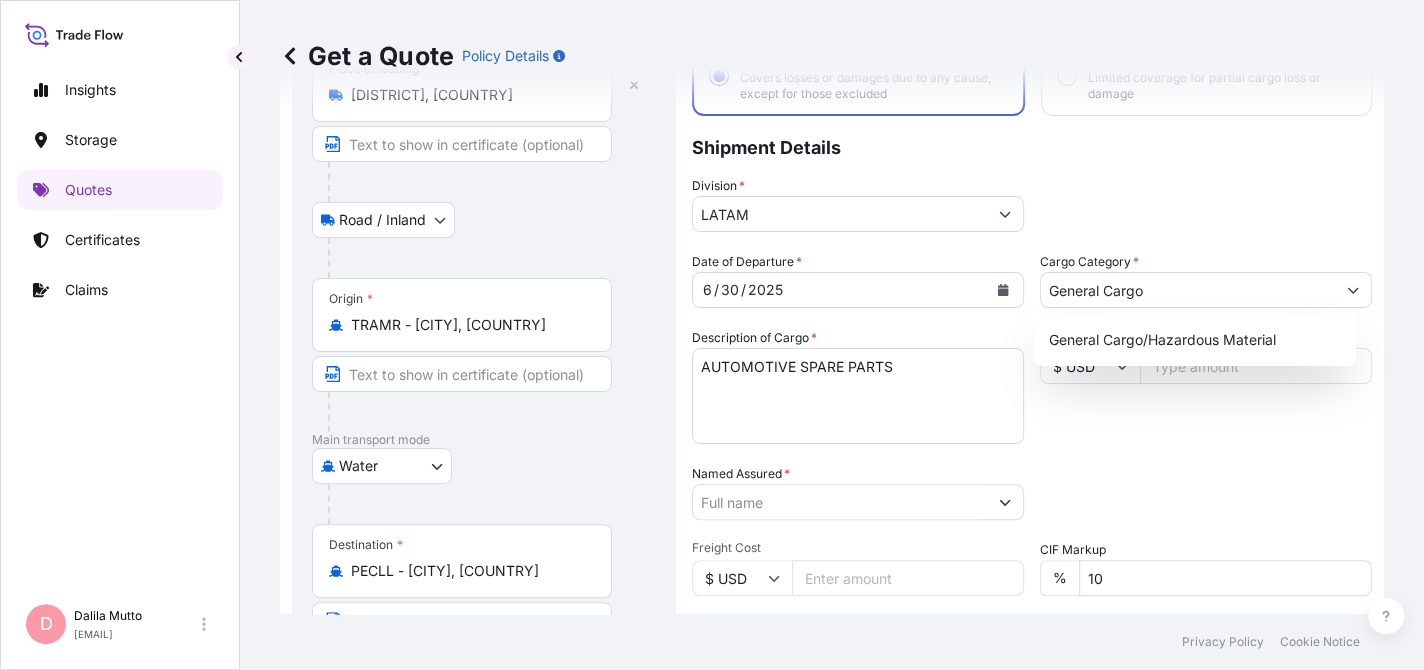 click on "Division * LATAM" at bounding box center [1032, 204] 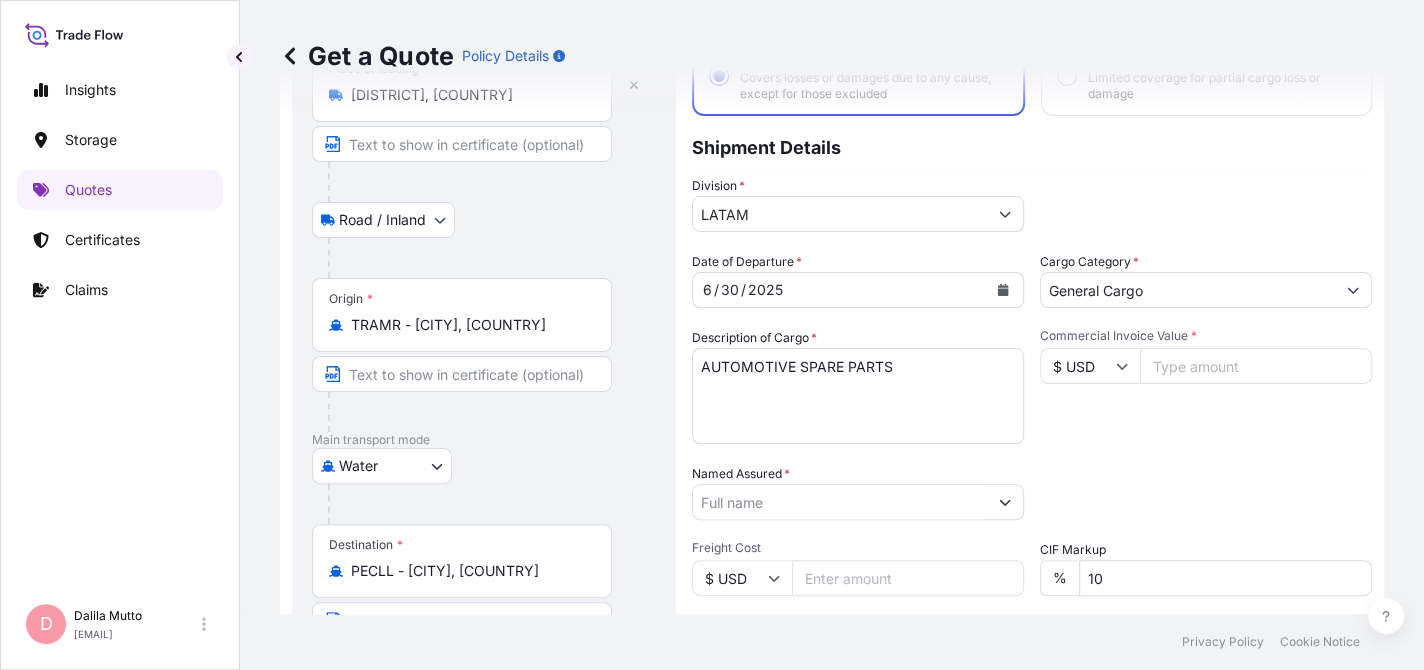 click on "Commercial Invoice Value   *" at bounding box center (1256, 366) 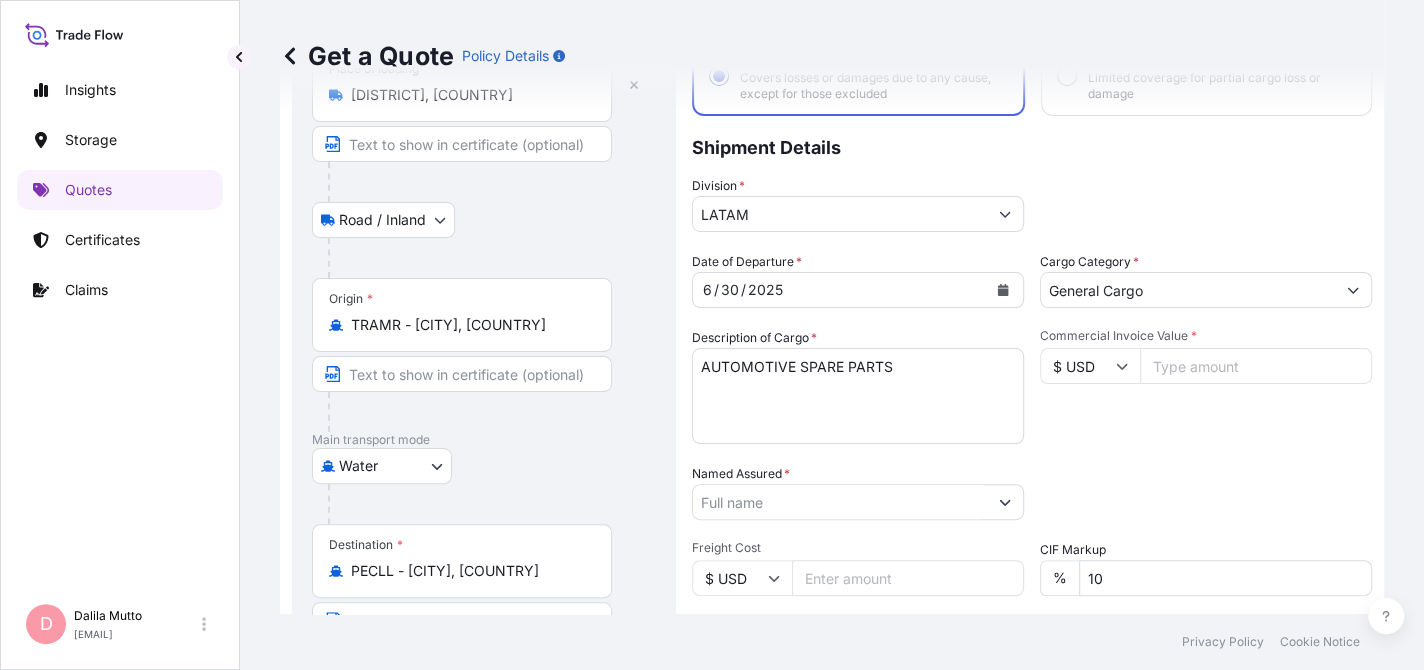 paste on "8.7" 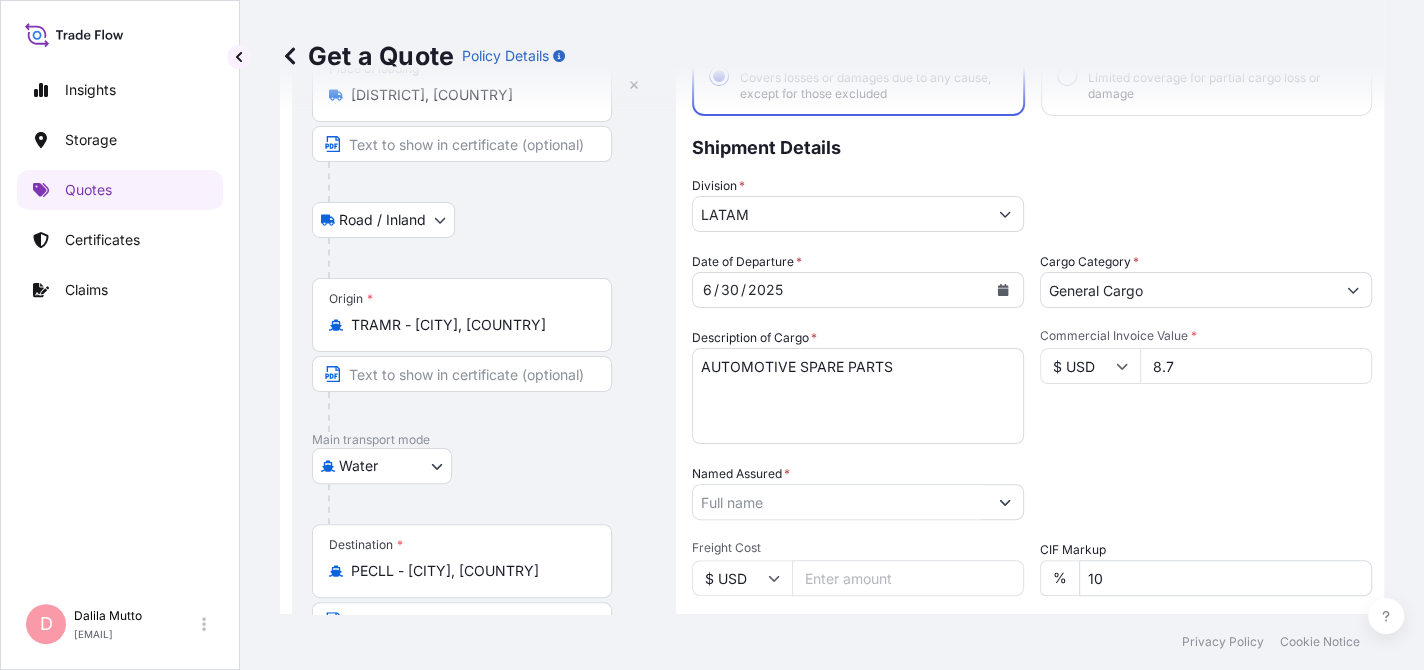 type on "8" 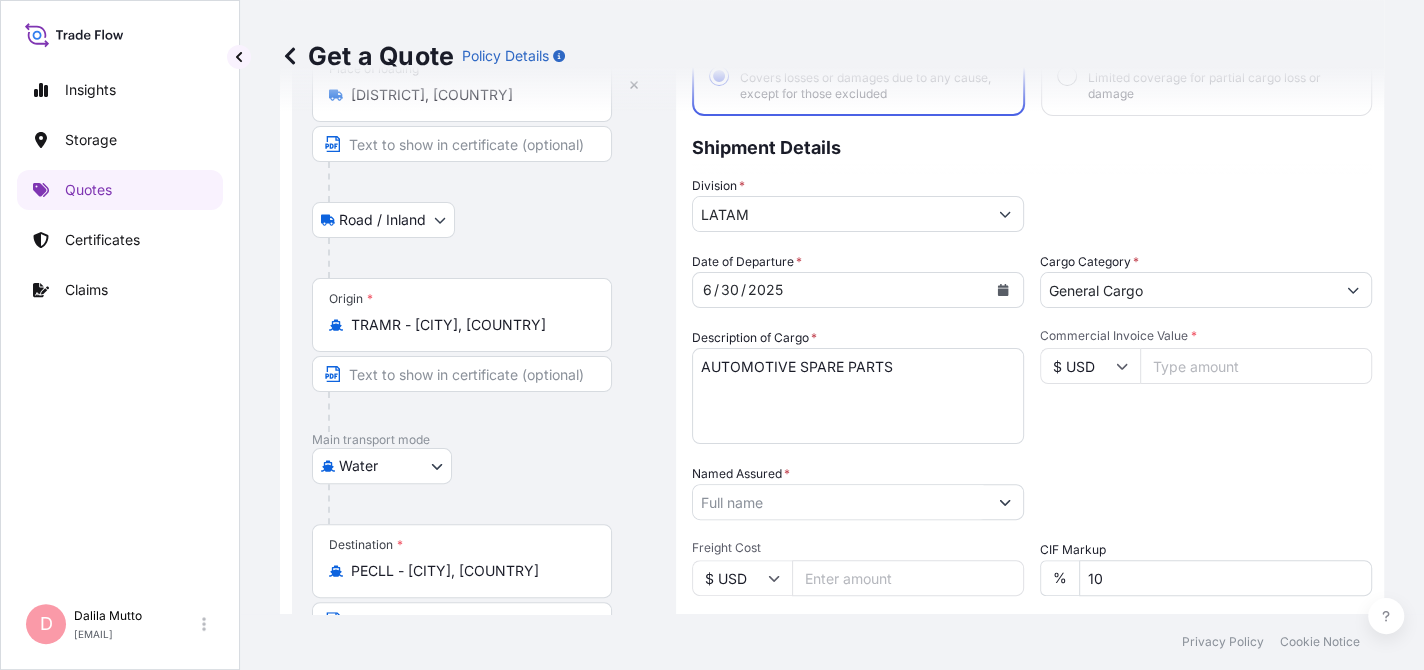 type on "[PRICE]" 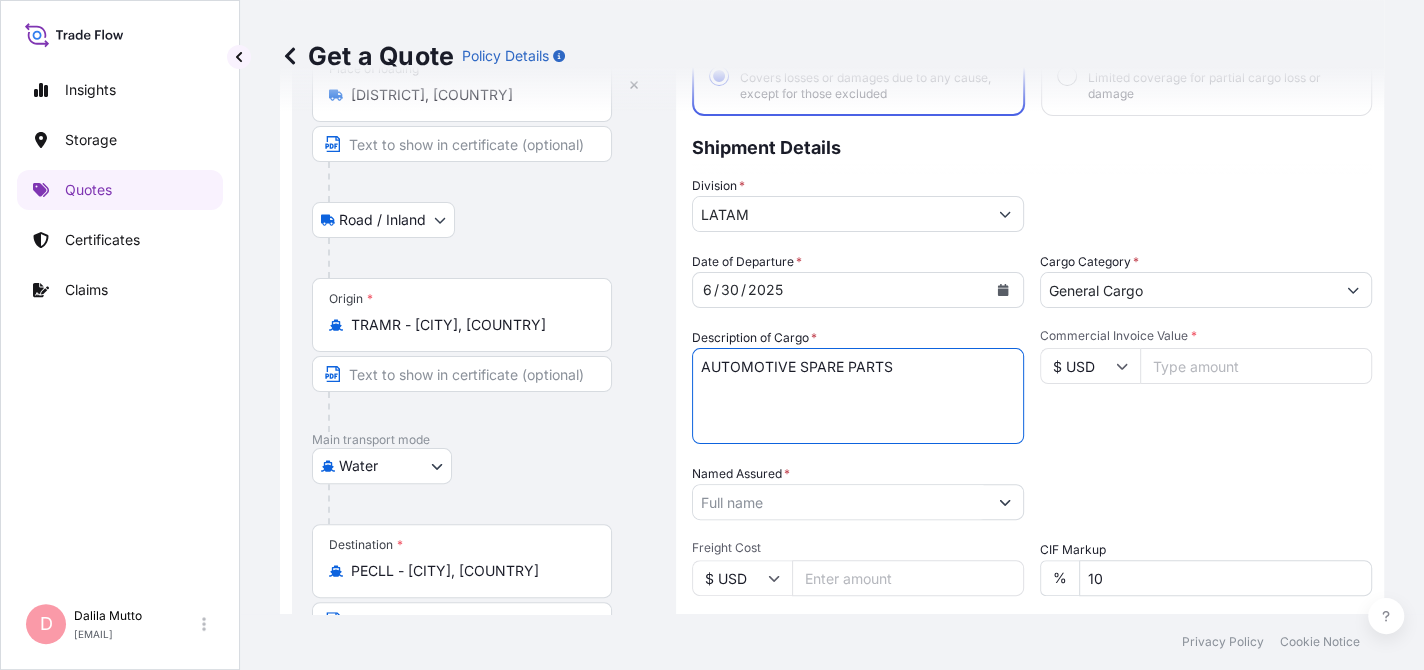 click on "Named Assured *" at bounding box center (840, 502) 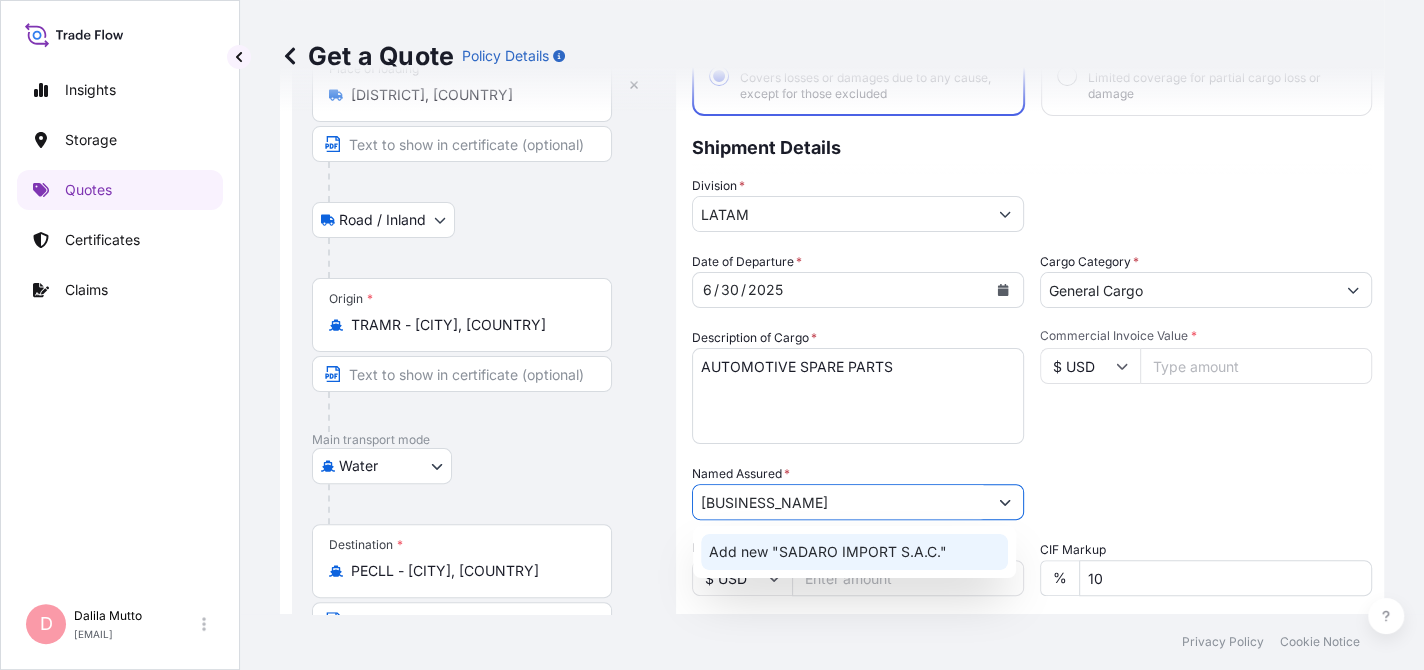 click on "Add new "SADARO IMPORT S.A.C."" at bounding box center [854, 552] 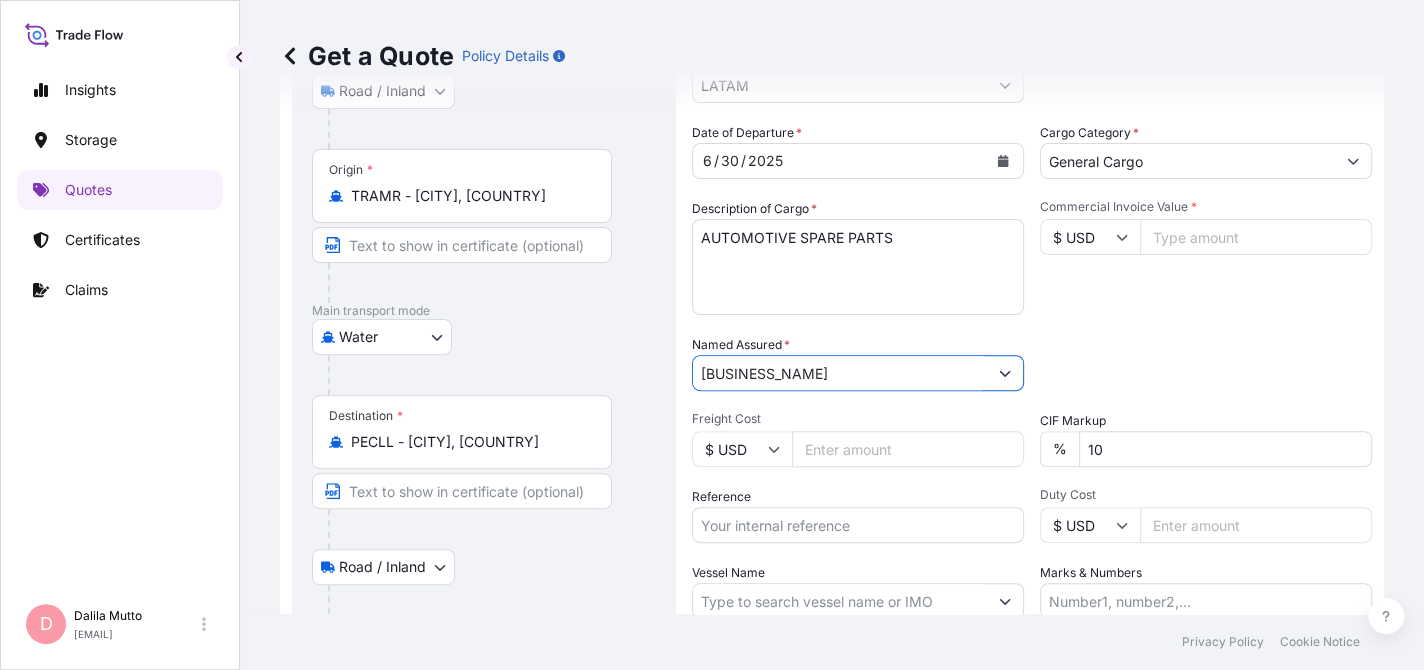scroll, scrollTop: 442, scrollLeft: 0, axis: vertical 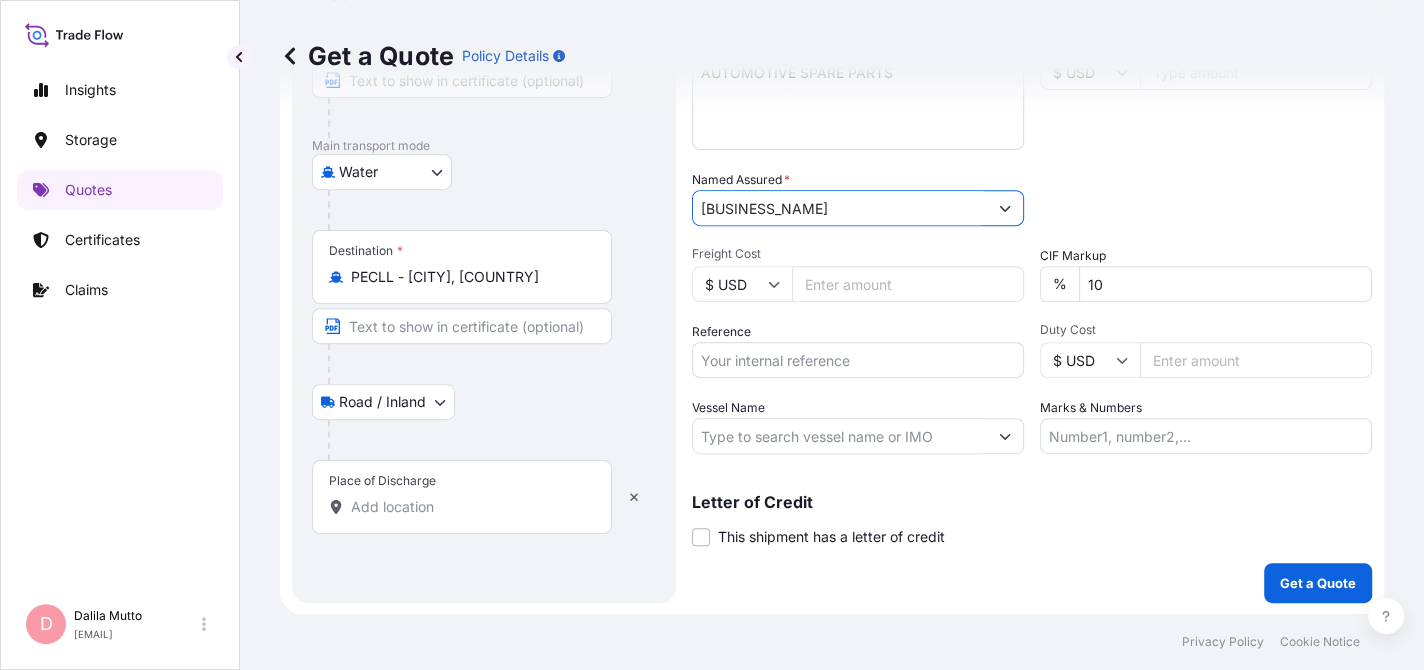 type on "[BUSINESS_NAME]" 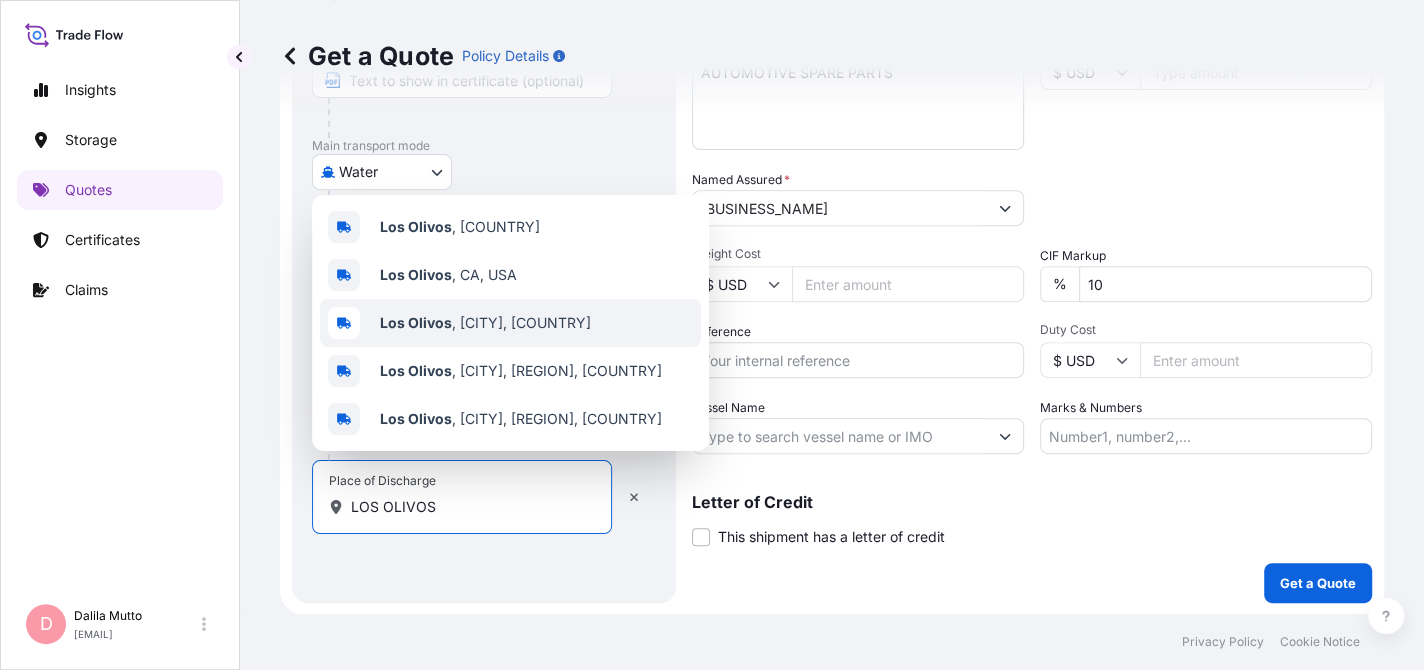 click on "Los Olivos, [CITY], [COUNTRY]" at bounding box center (485, 323) 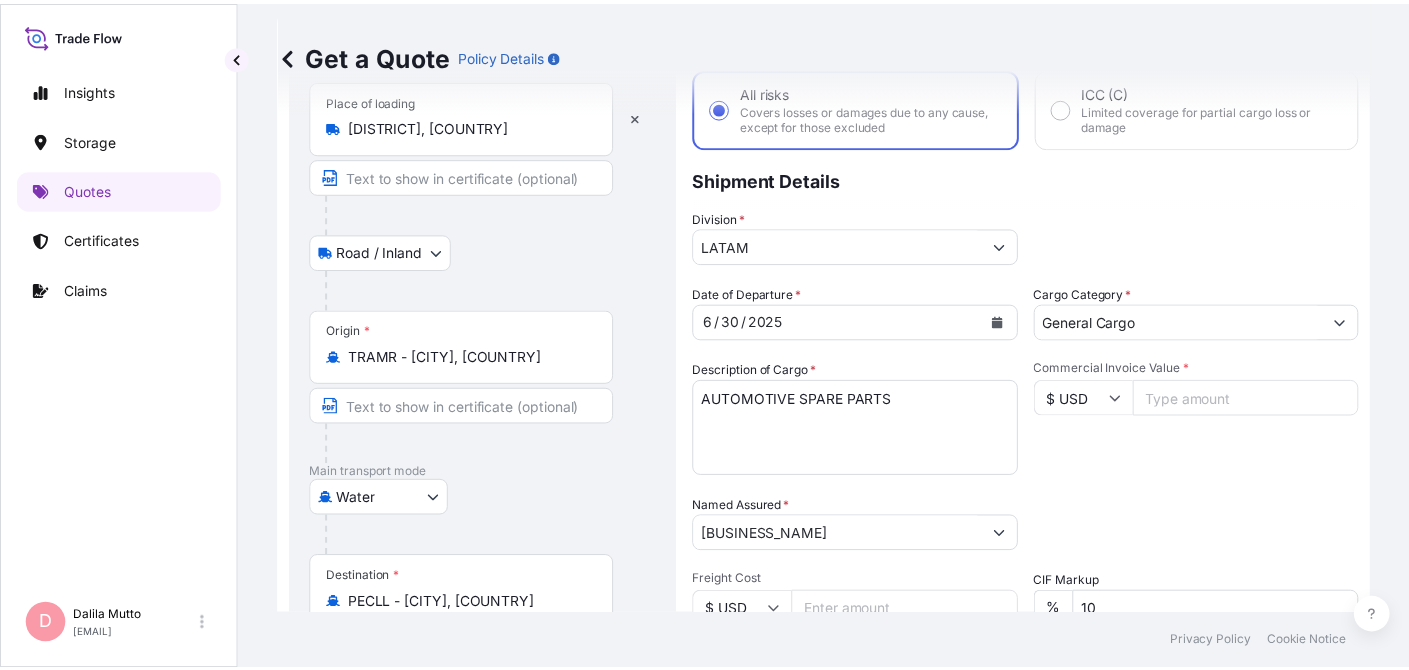 scroll, scrollTop: 42, scrollLeft: 0, axis: vertical 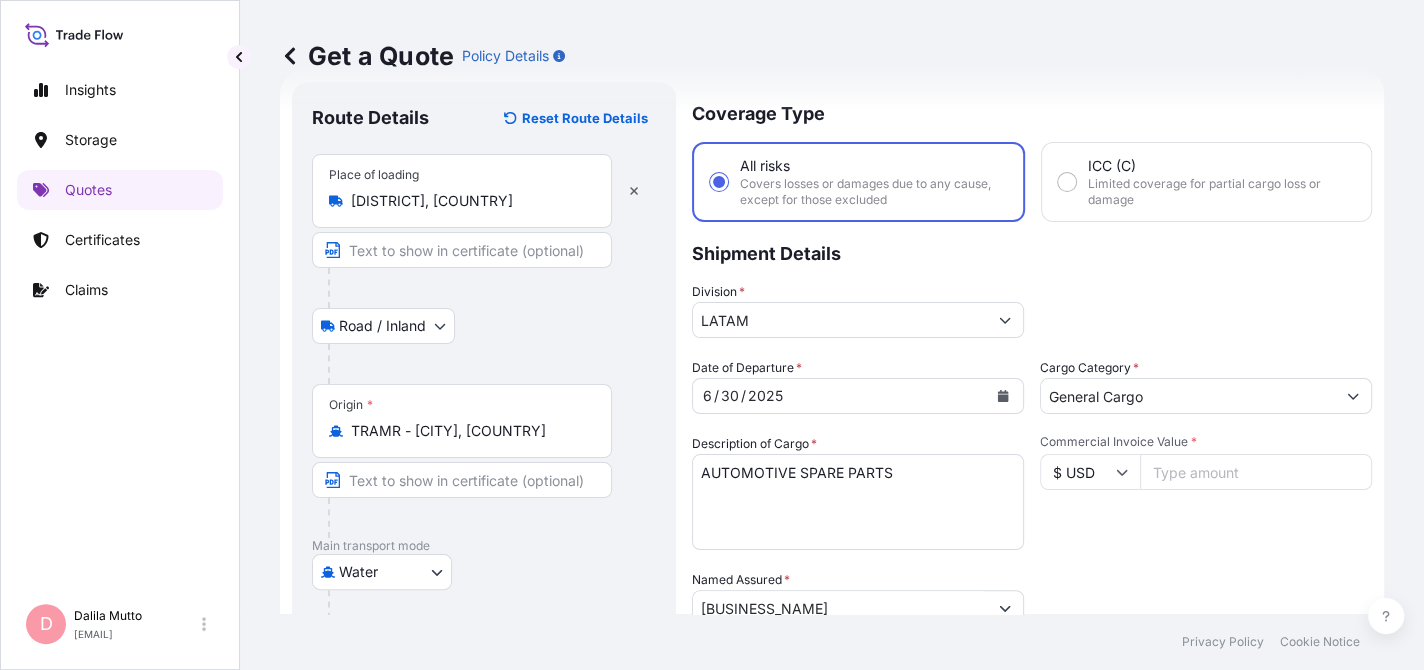 type on "Los Olivos, [CITY], [COUNTRY]" 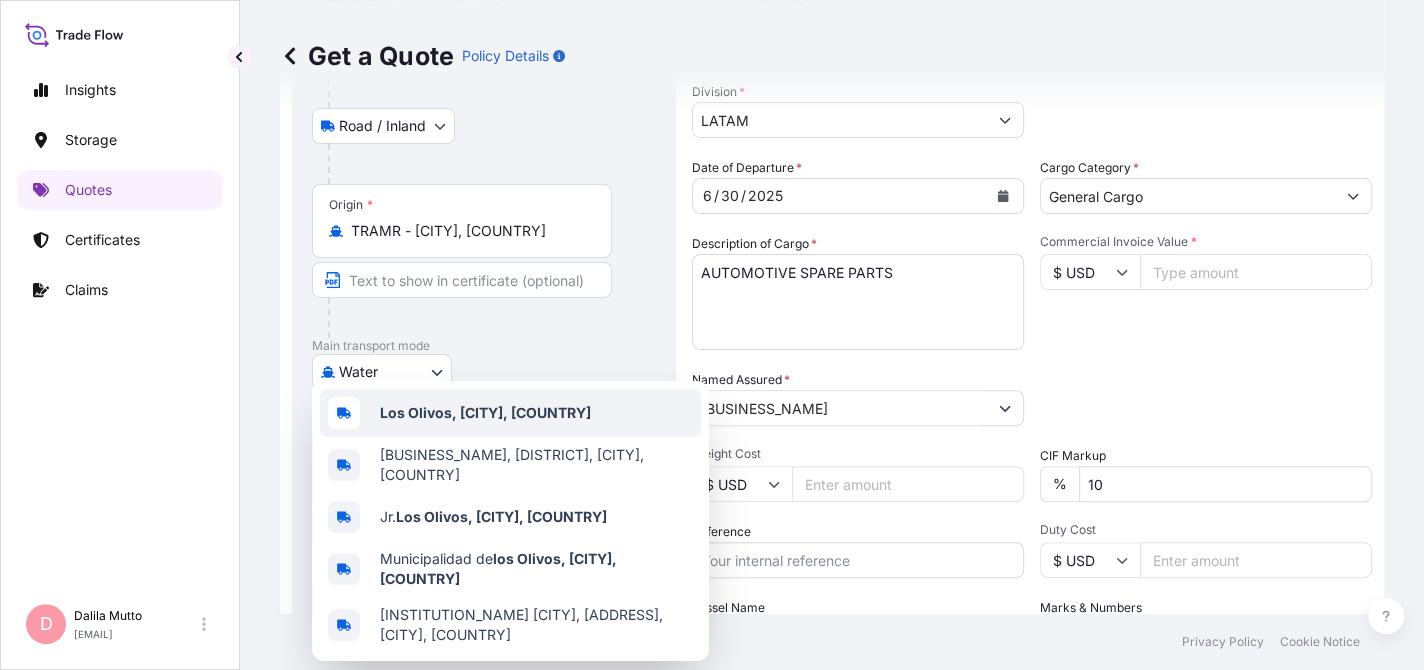scroll, scrollTop: 342, scrollLeft: 0, axis: vertical 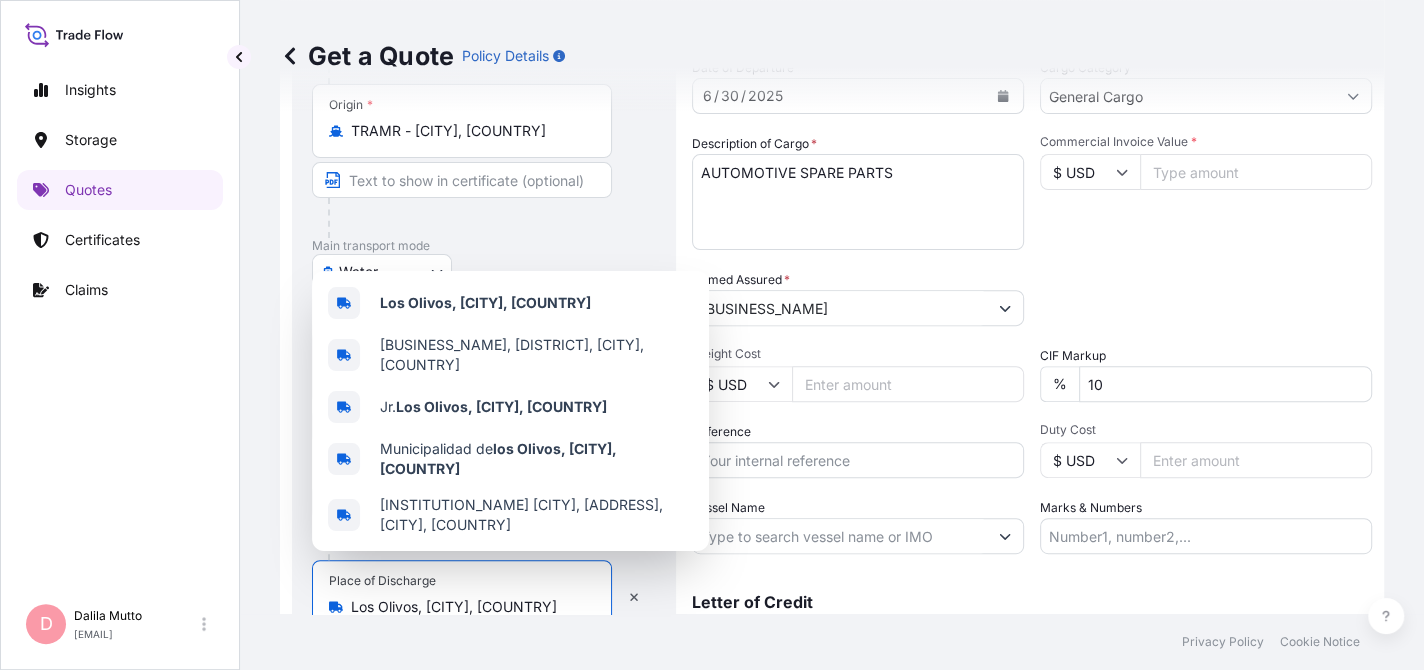 click on "Freight Cost" at bounding box center [908, 384] 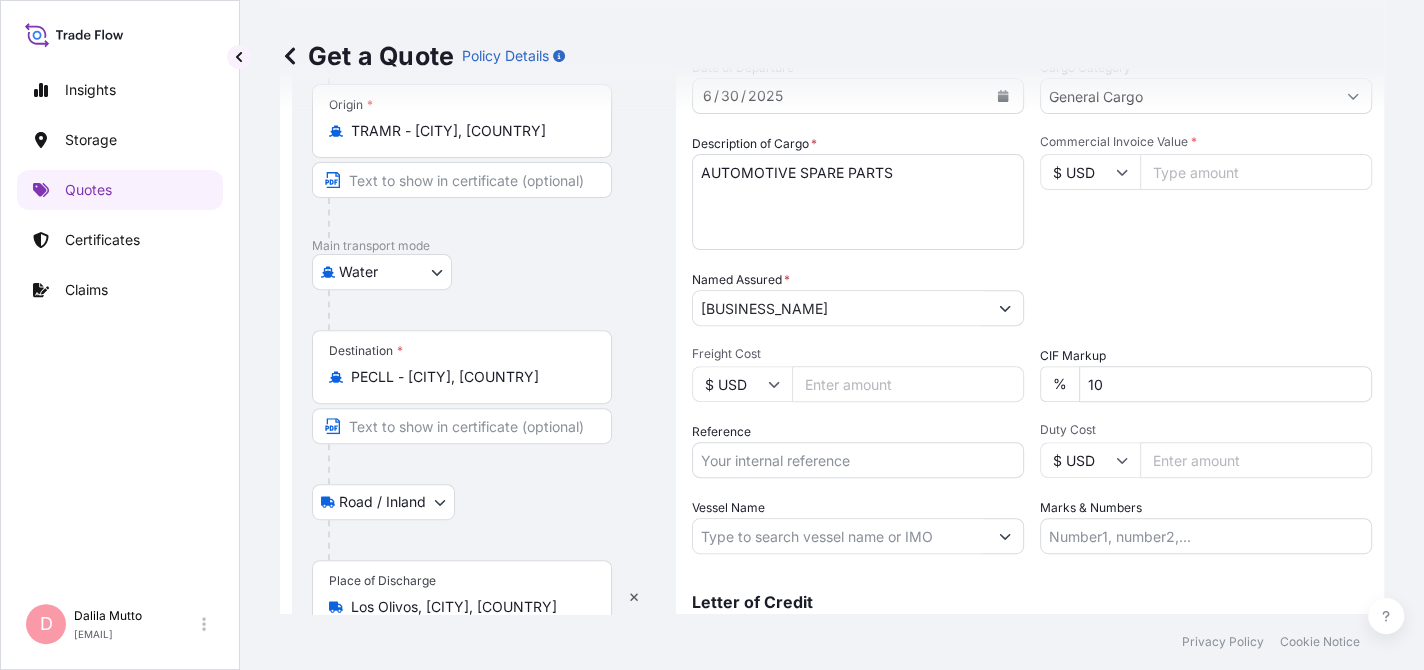 click on "10" at bounding box center (1225, 384) 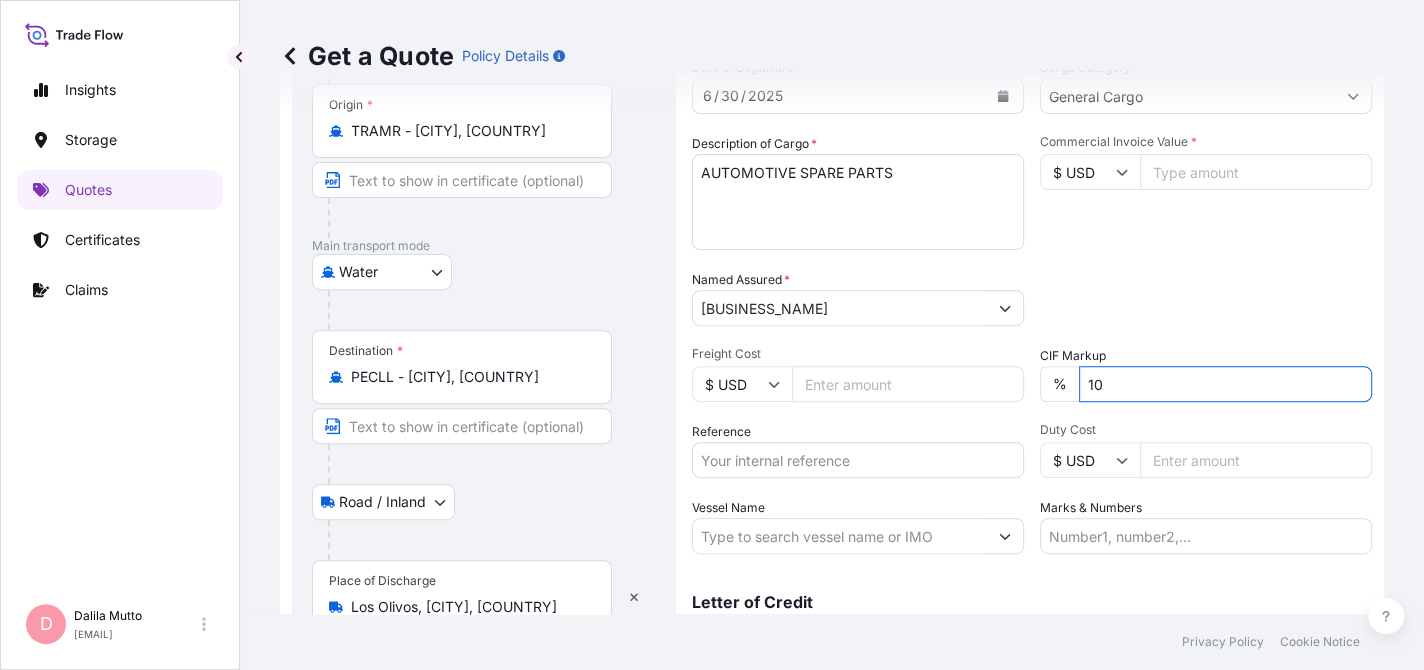 click on "10" at bounding box center [1225, 384] 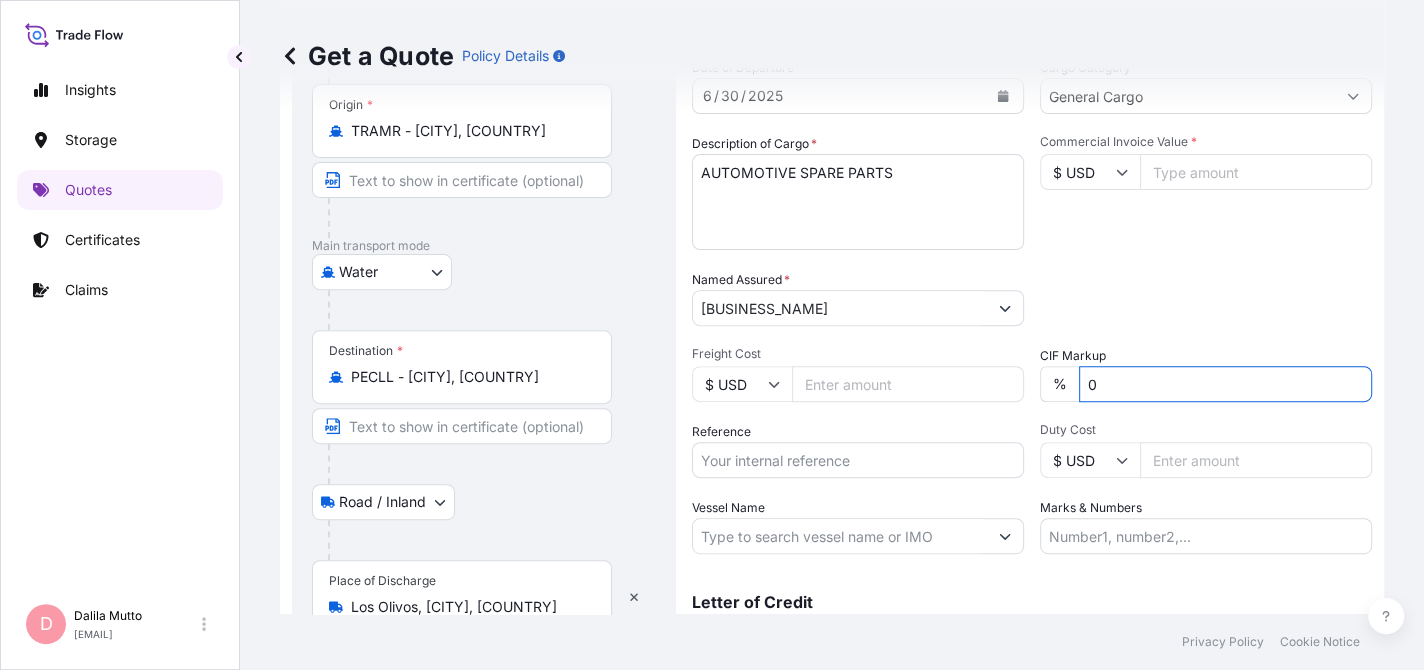 type on "0" 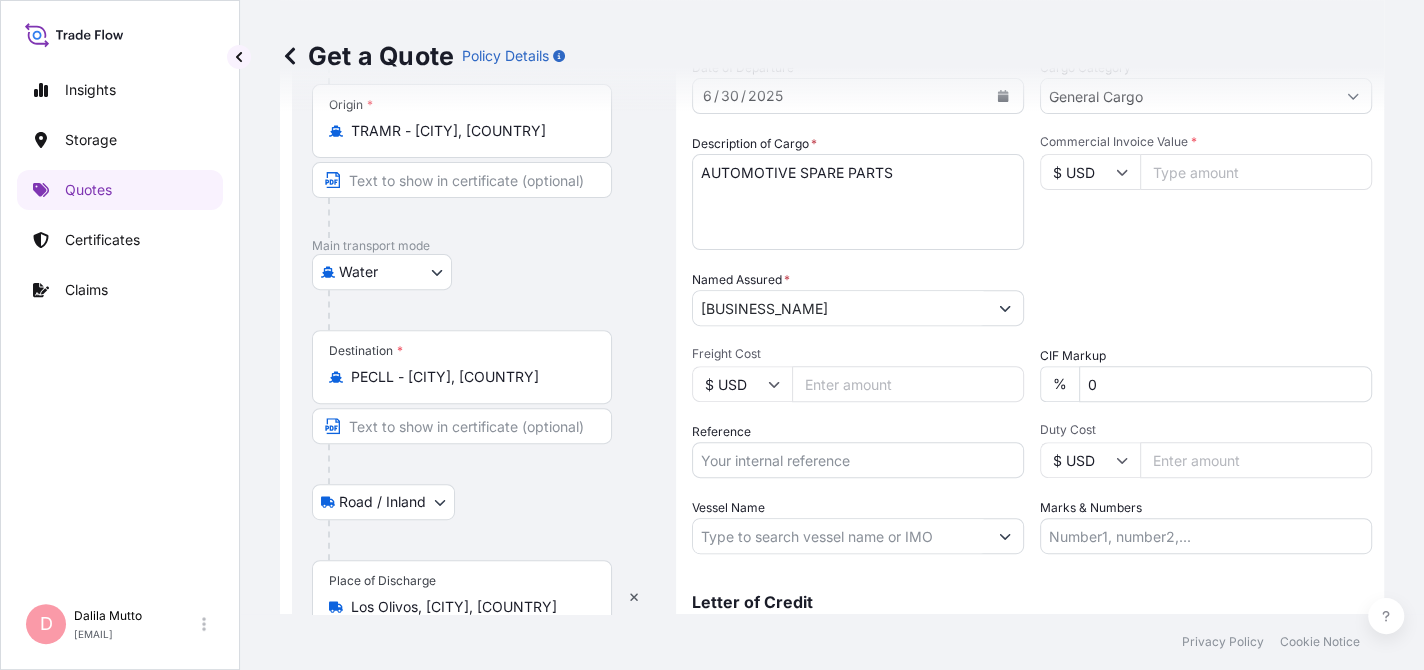 click on "Freight Cost" at bounding box center (908, 384) 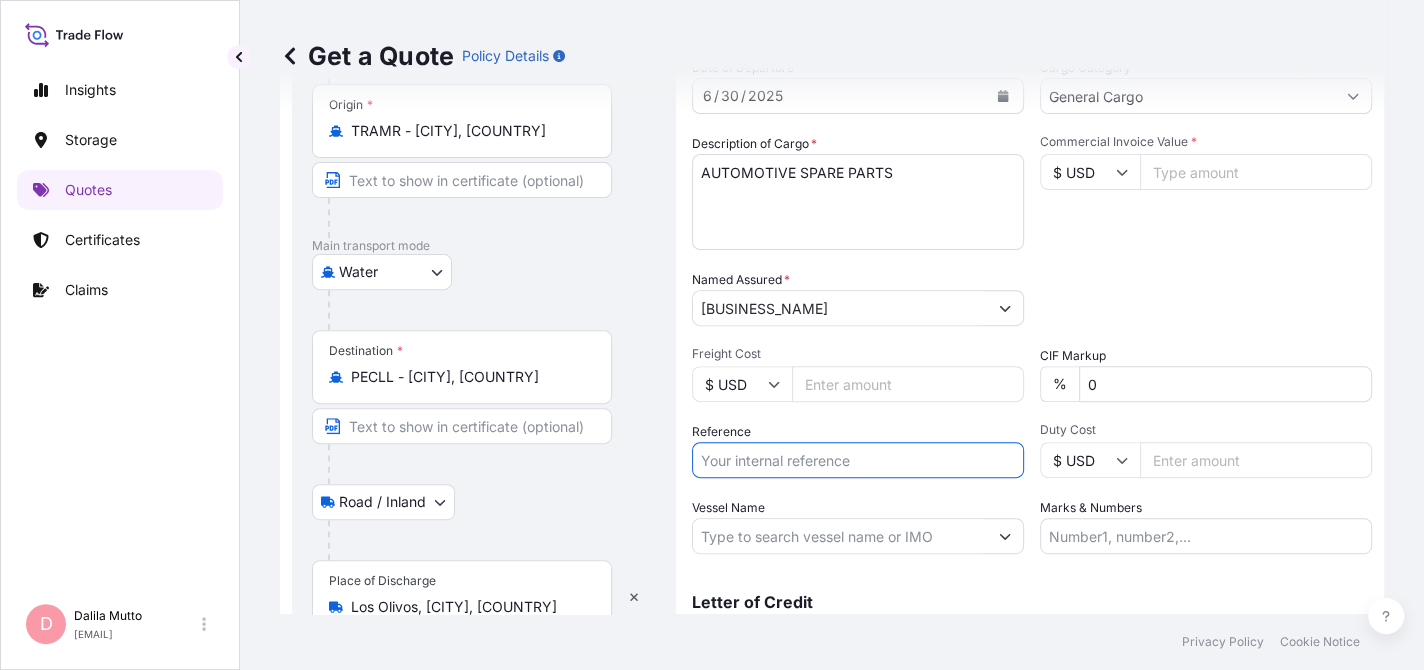 paste on "[CODE]" 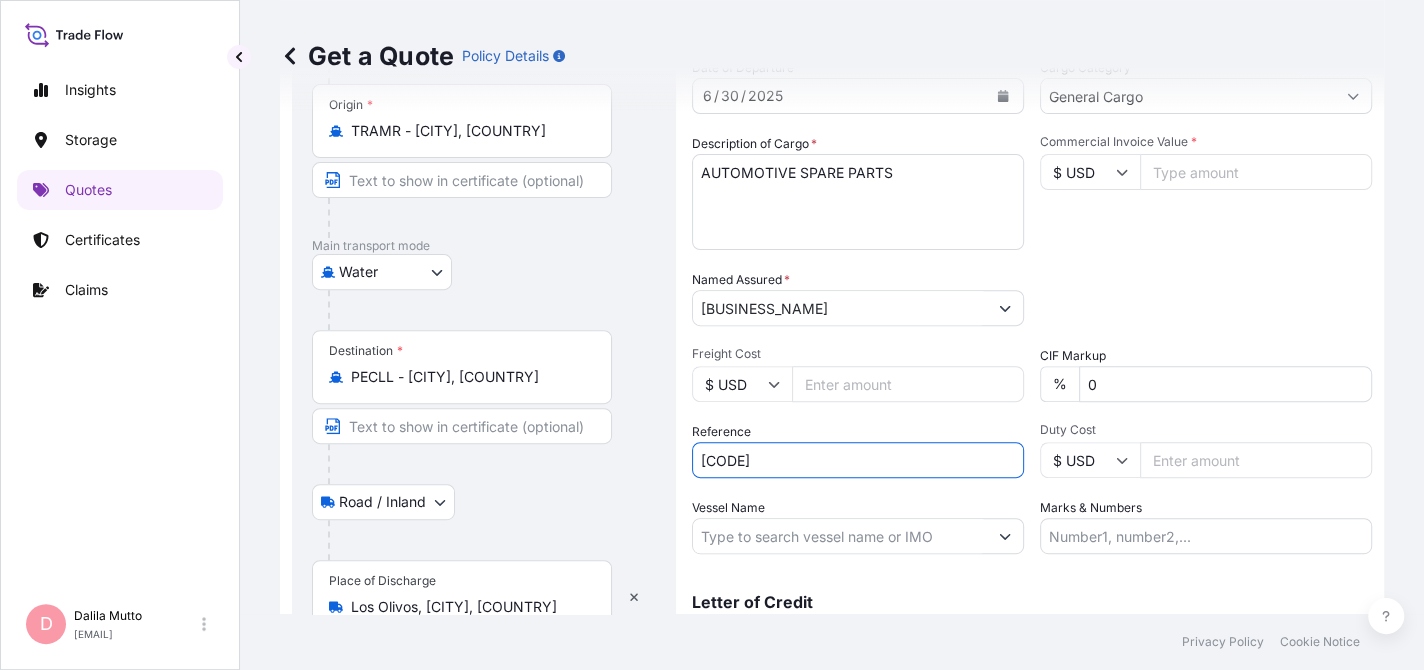 scroll, scrollTop: 442, scrollLeft: 0, axis: vertical 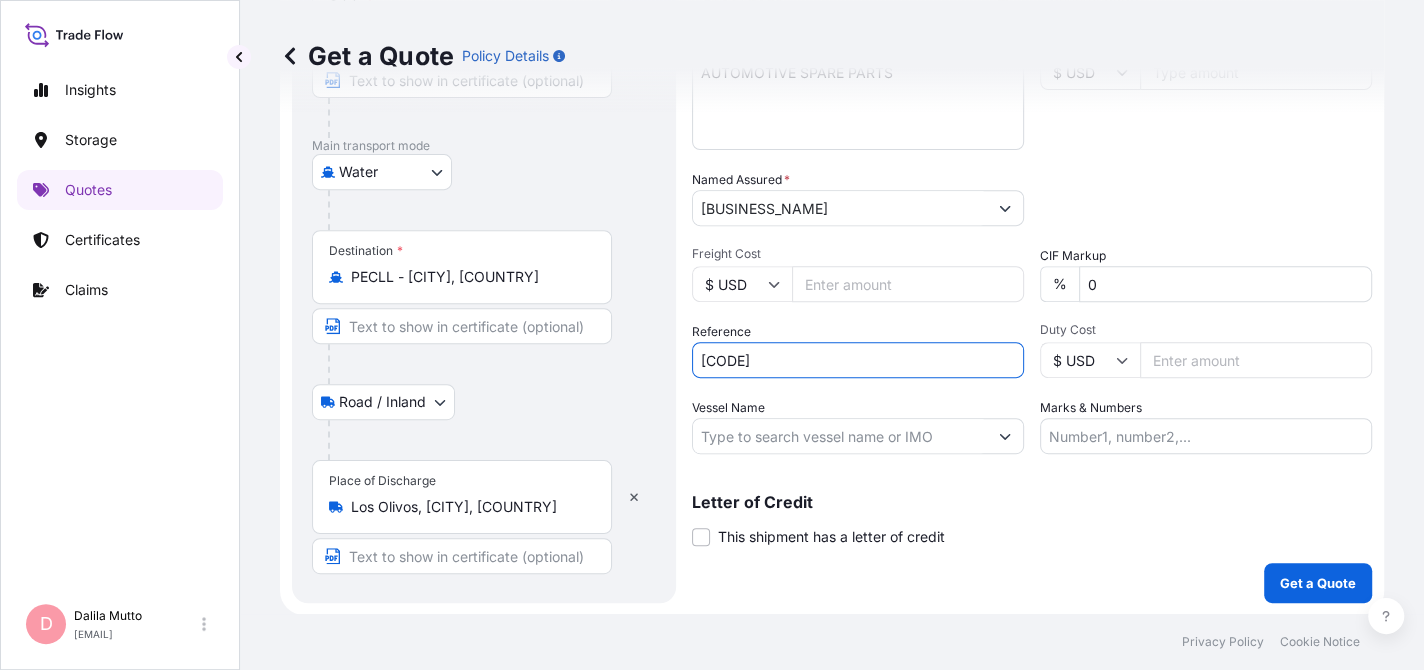 type on "[CODE]" 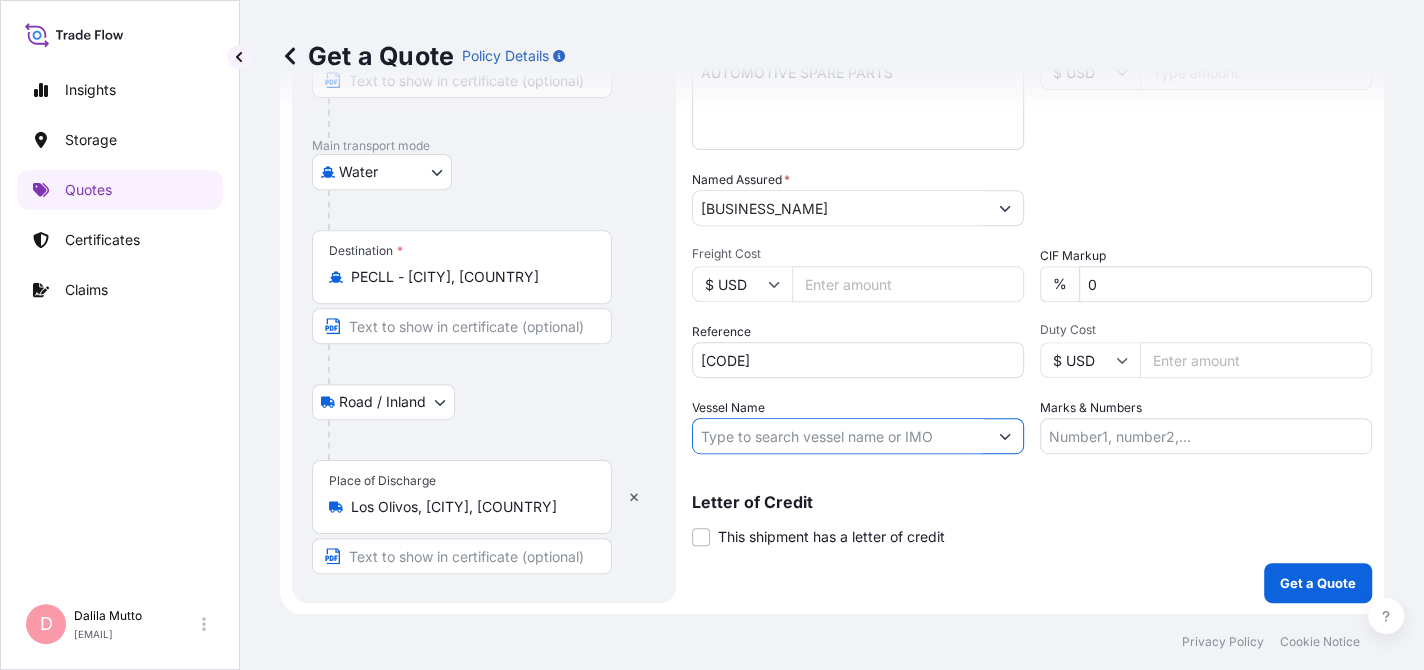 click on "Vessel Name" at bounding box center (840, 436) 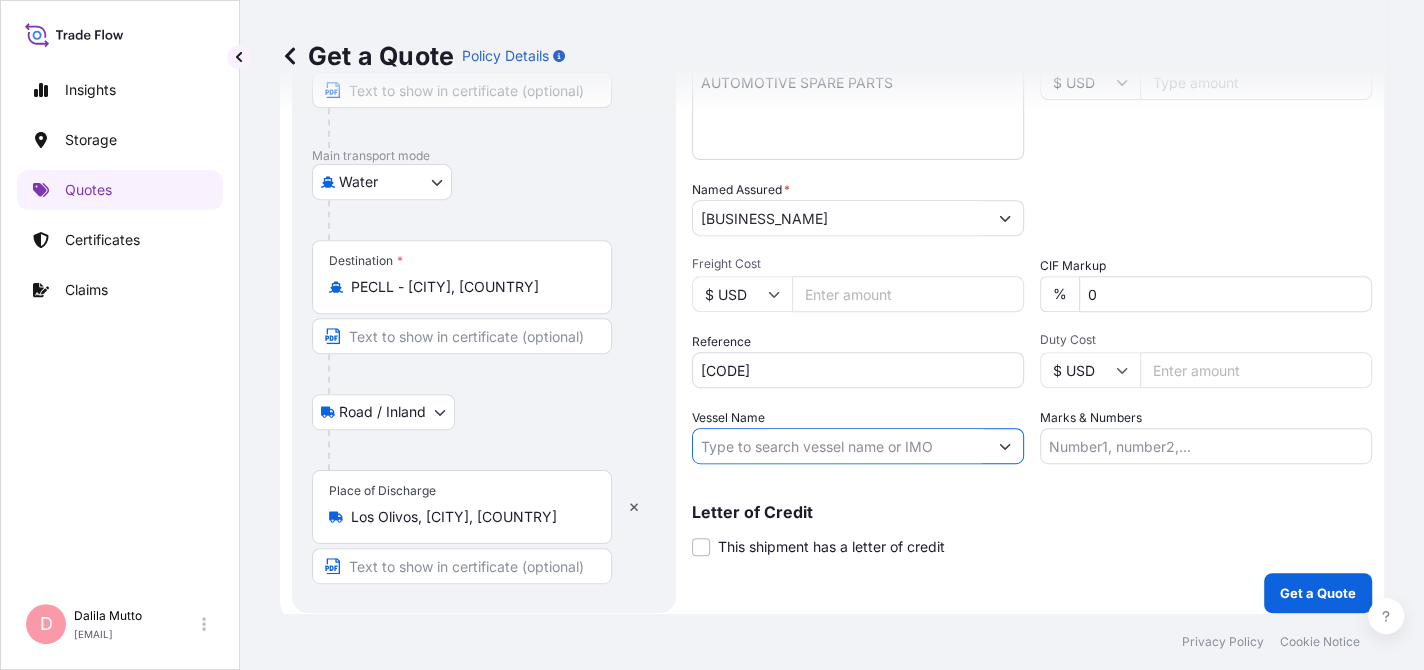 scroll, scrollTop: 442, scrollLeft: 0, axis: vertical 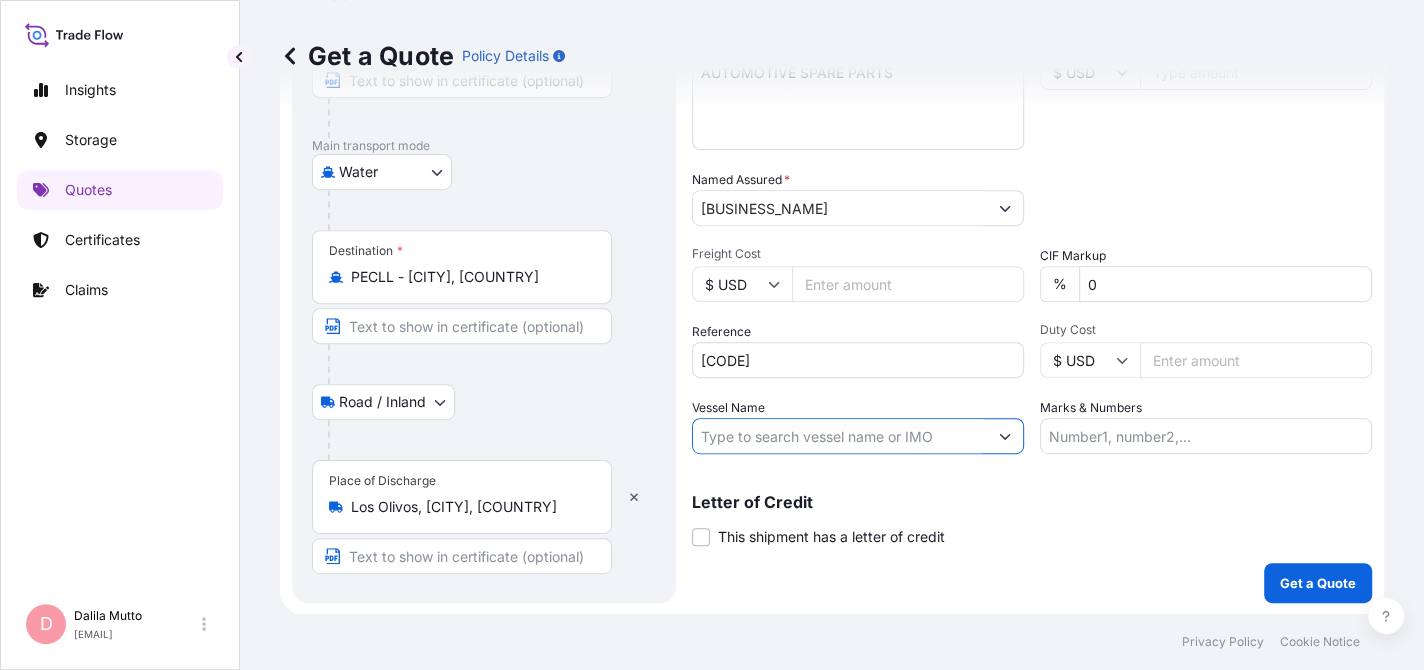 paste on "MSC SASHA" 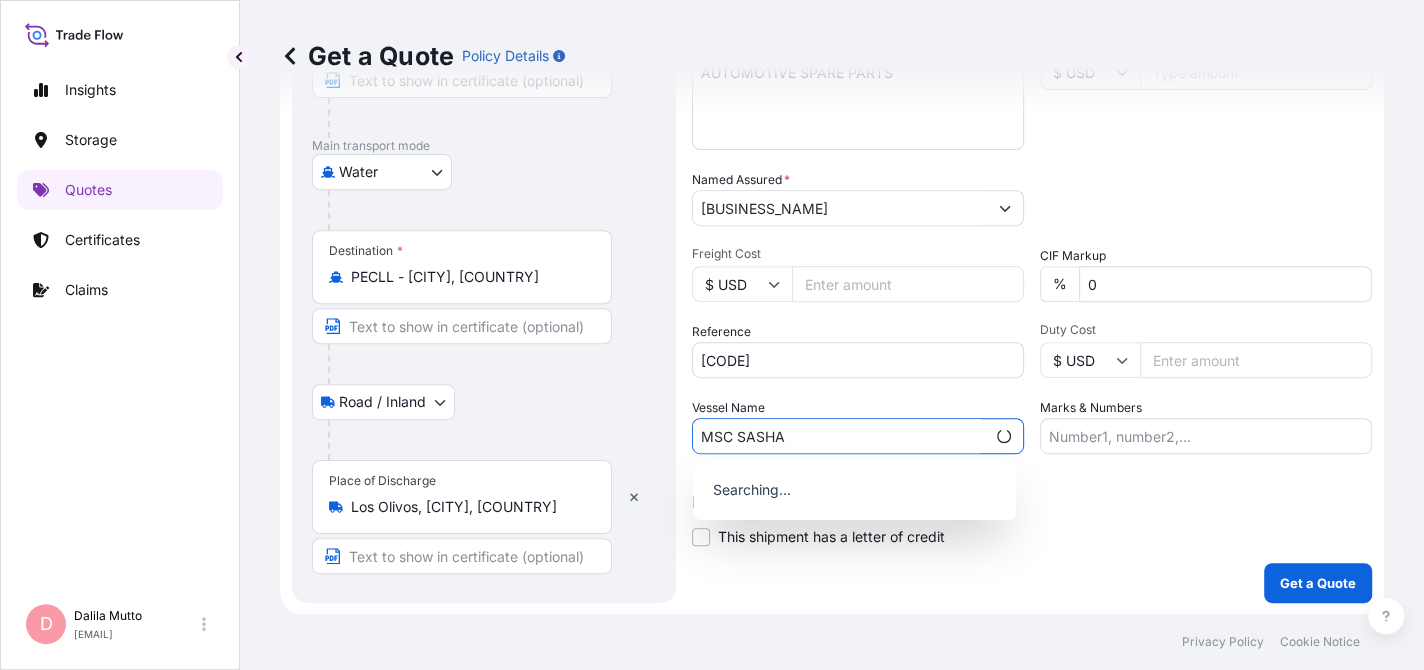 type on "MSC SASHA" 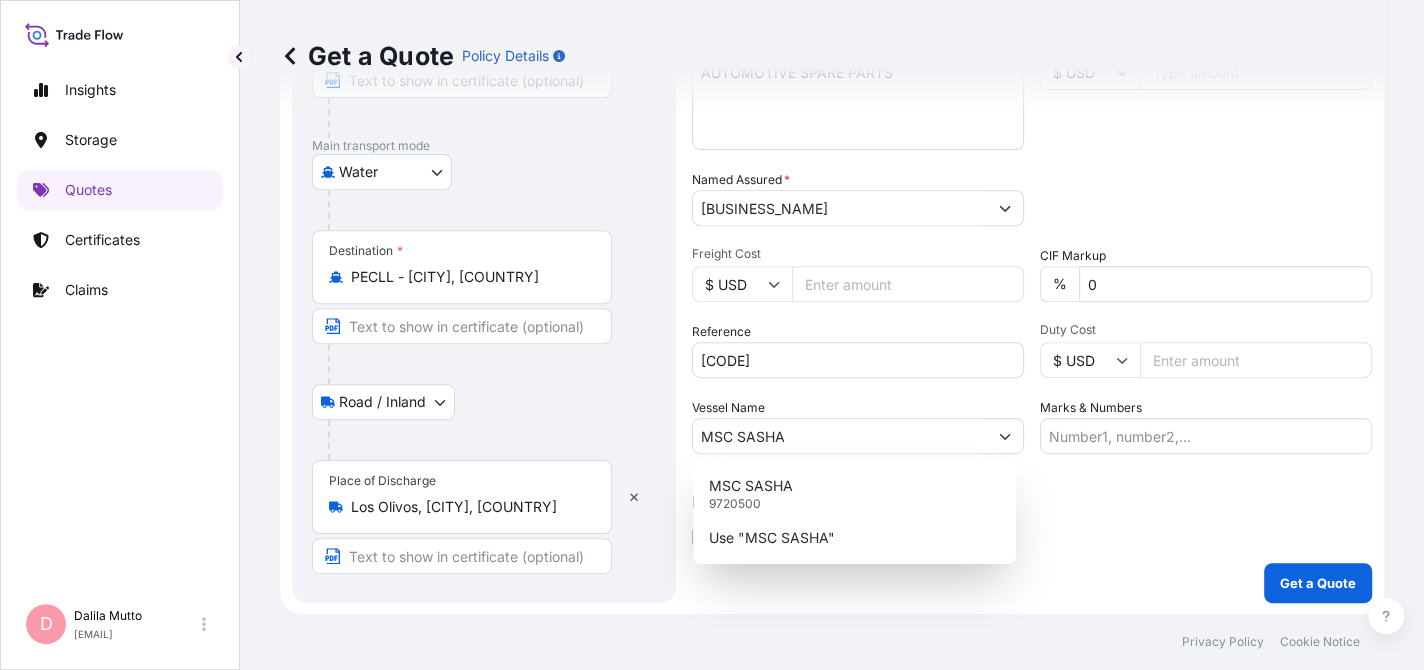 click on "Letter of Credit This shipment has a letter of credit Letter of credit * Letter of credit may not exceed 12000 characters" at bounding box center (1032, 508) 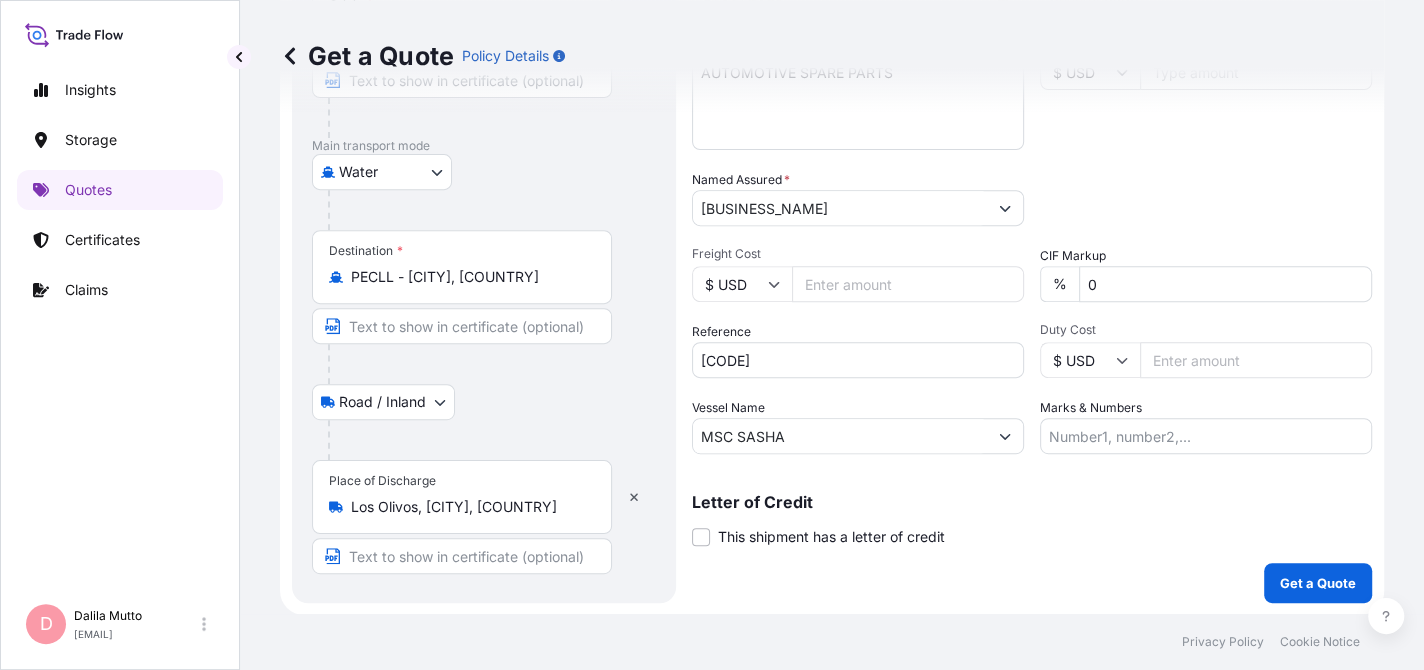 click on "Marks & Numbers" at bounding box center [1206, 436] 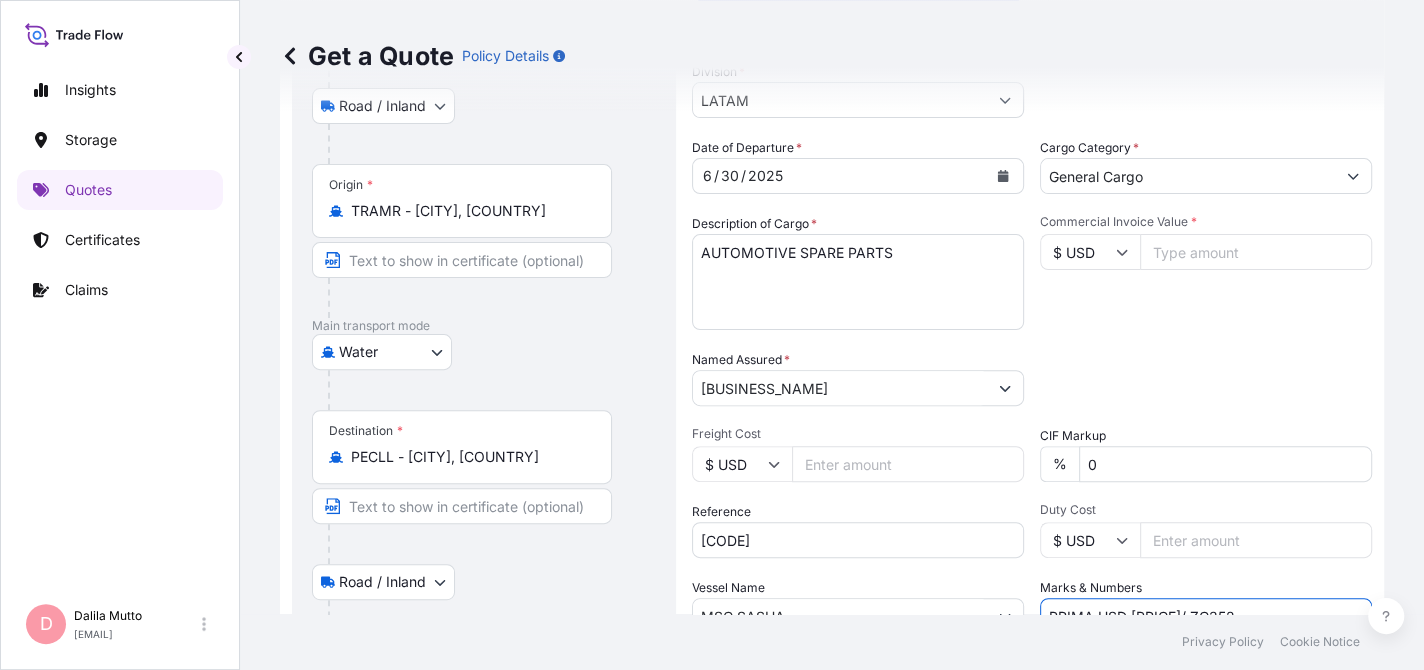 scroll, scrollTop: 342, scrollLeft: 0, axis: vertical 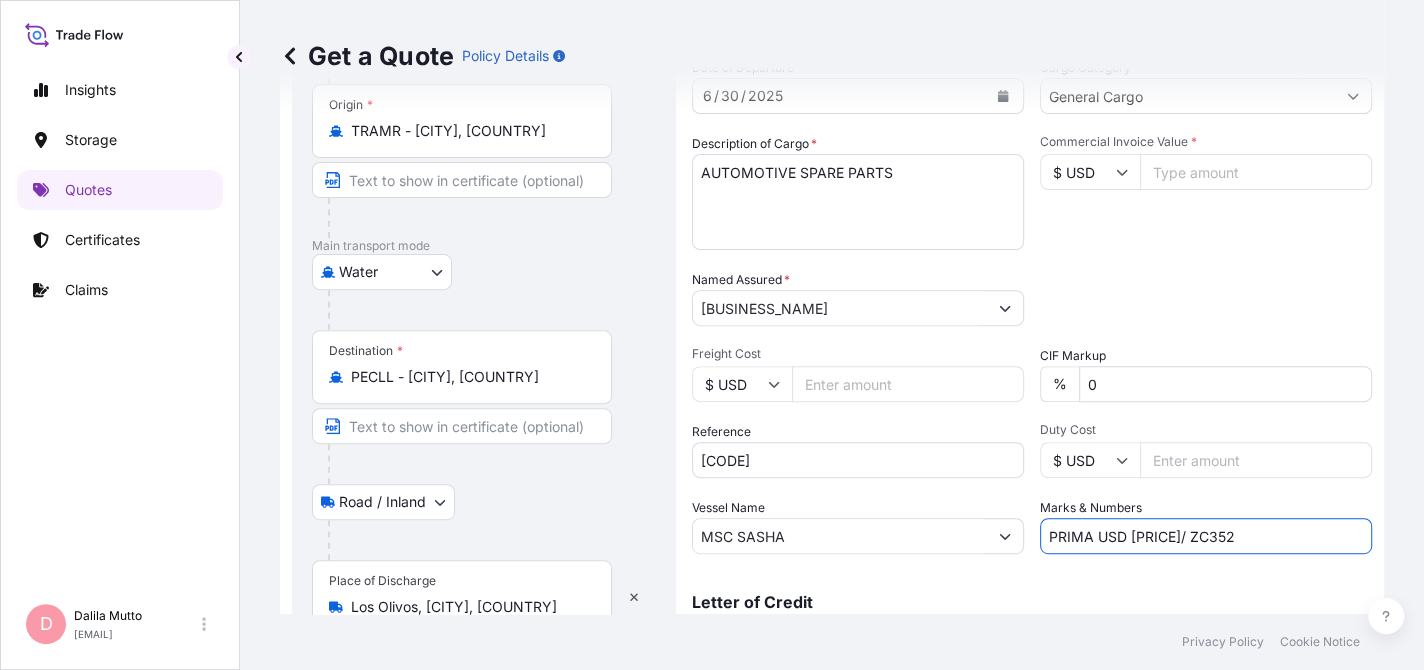 type on "PRIMA USD [PRICE]/ ZC352" 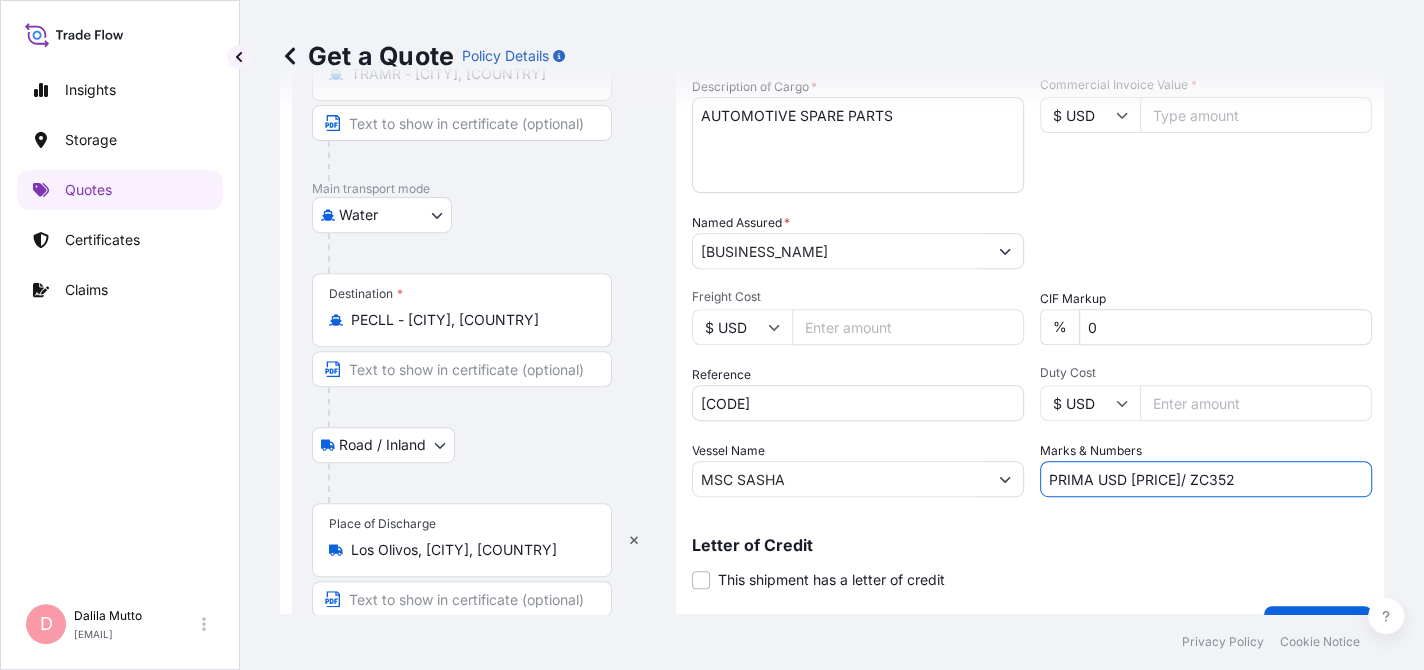 scroll, scrollTop: 442, scrollLeft: 0, axis: vertical 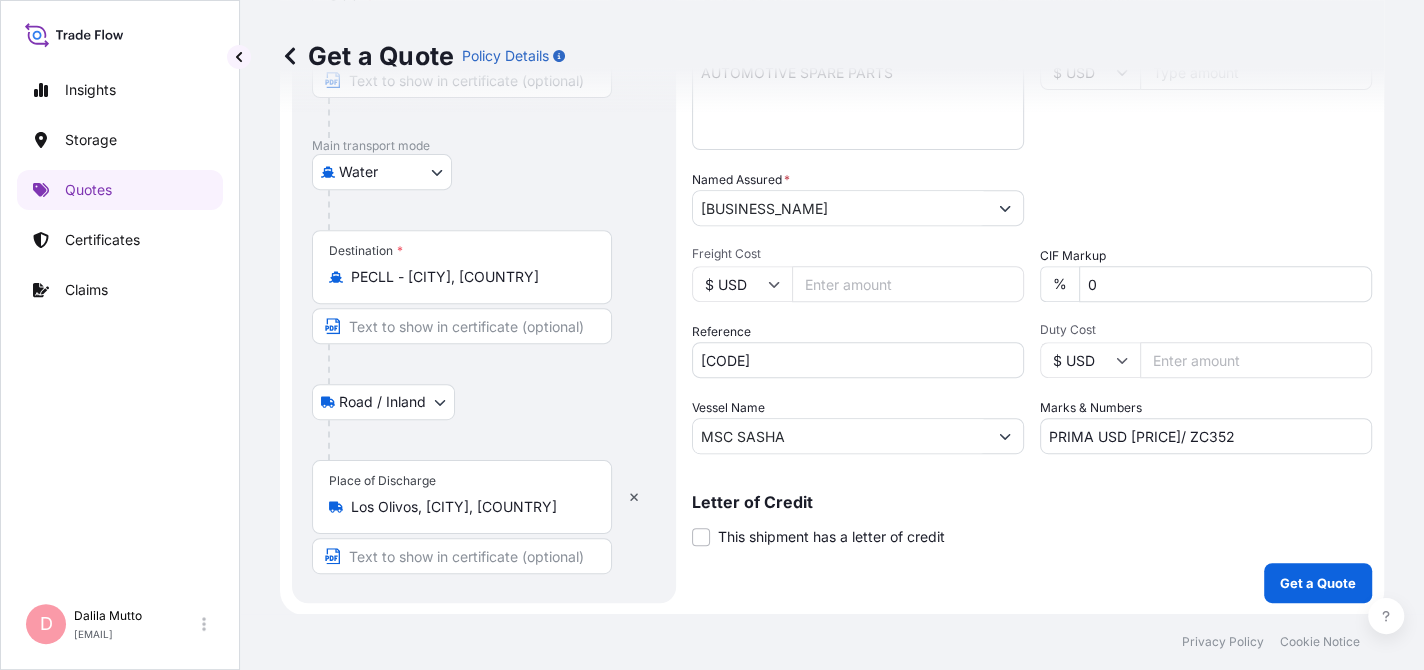 click on "Get a Quote Policy Details" at bounding box center [832, 56] 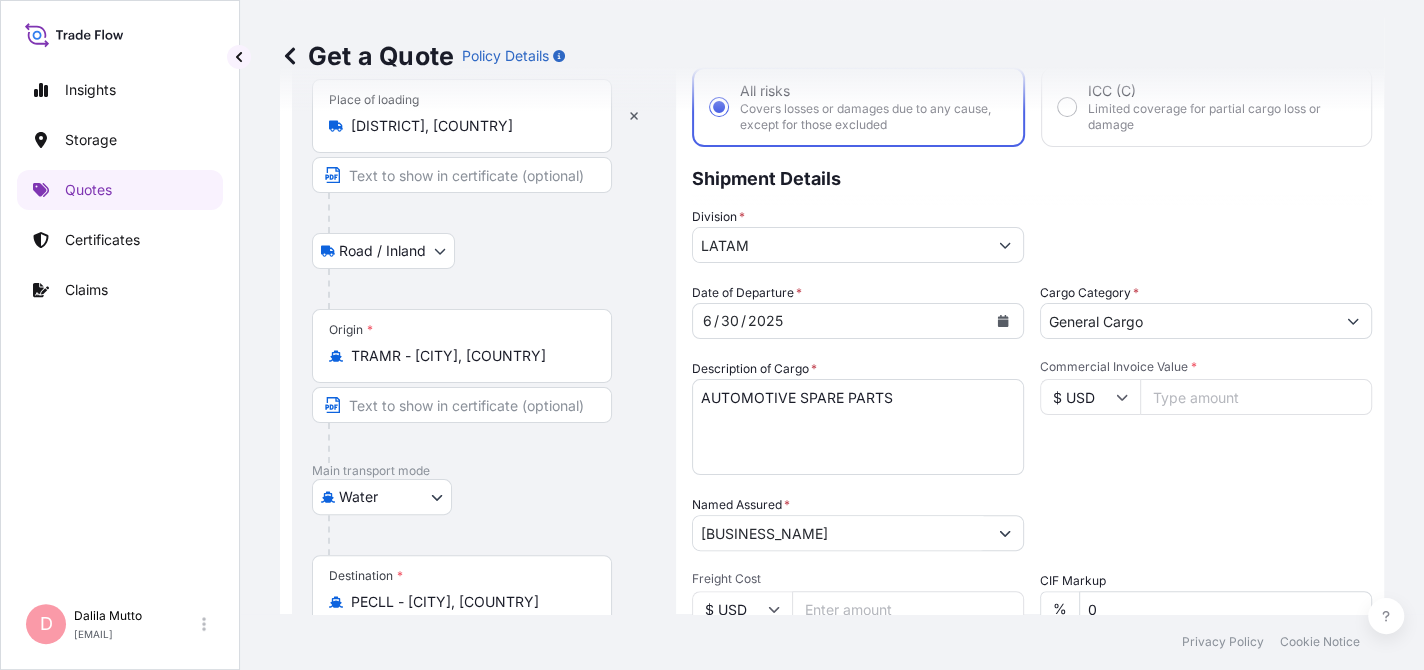 scroll, scrollTop: 442, scrollLeft: 0, axis: vertical 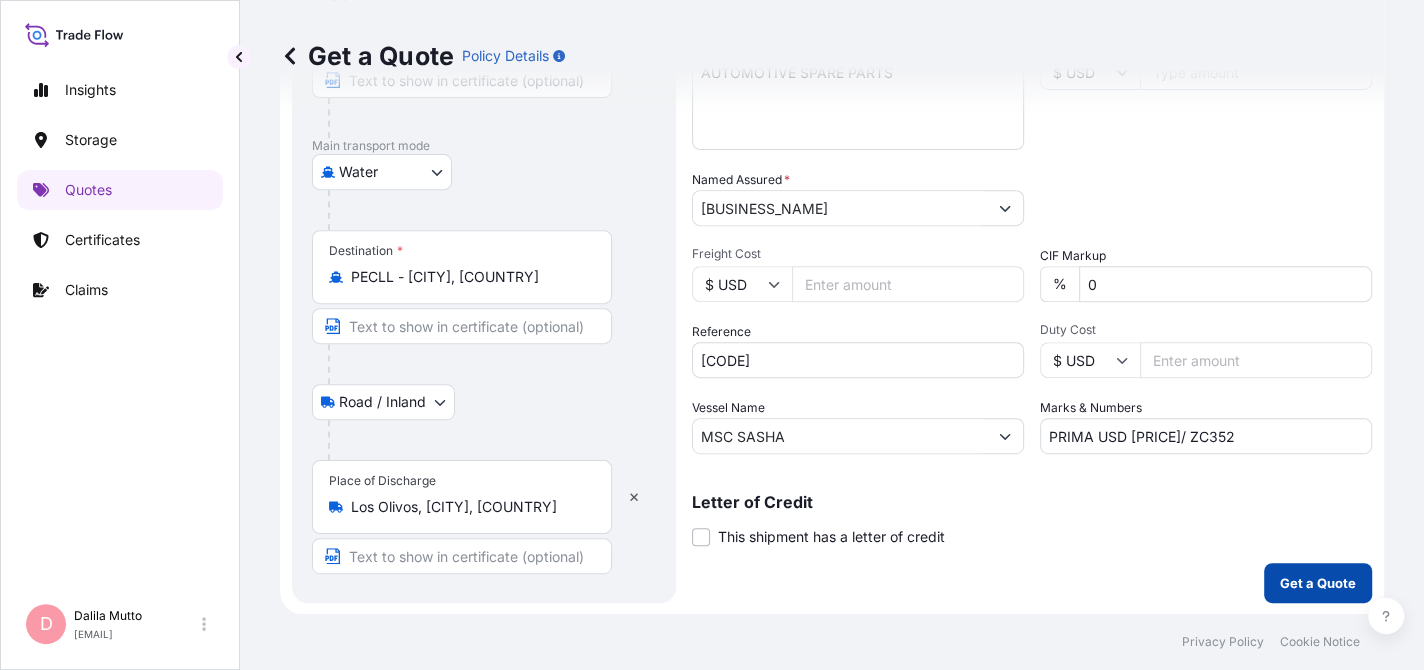 click on "Get a Quote" at bounding box center (1318, 583) 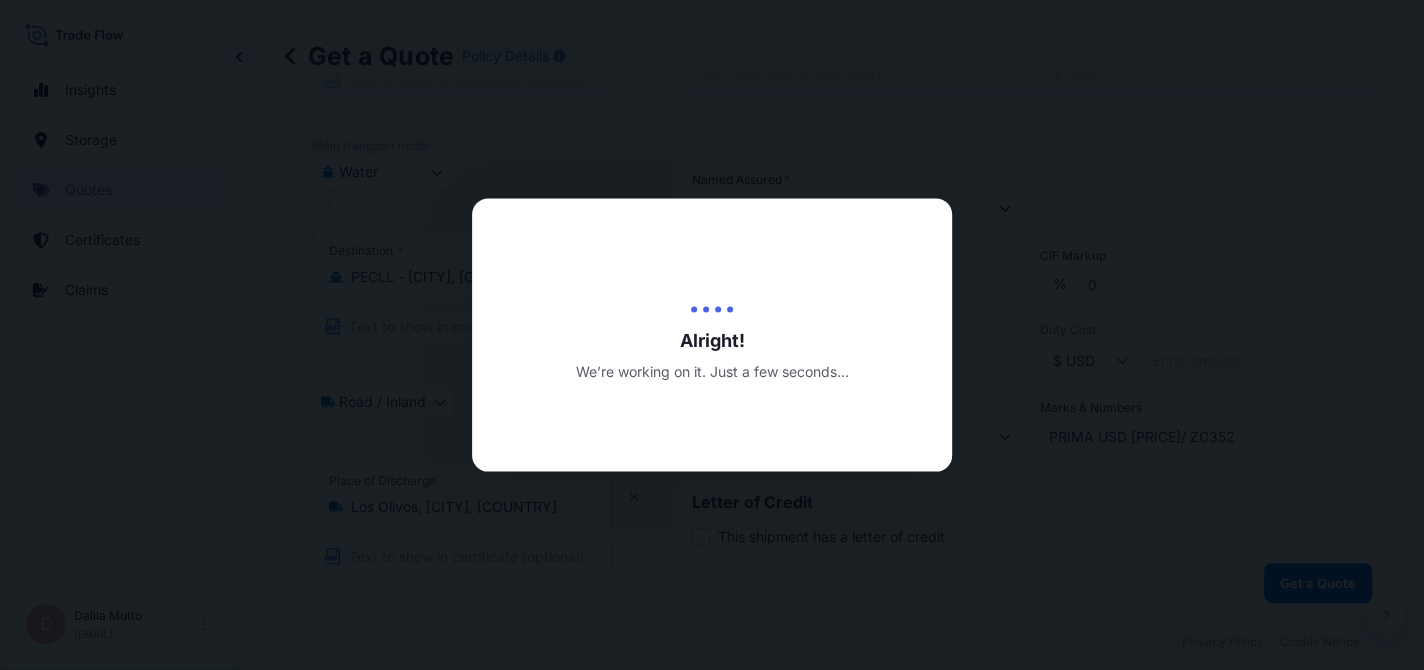 scroll, scrollTop: 0, scrollLeft: 0, axis: both 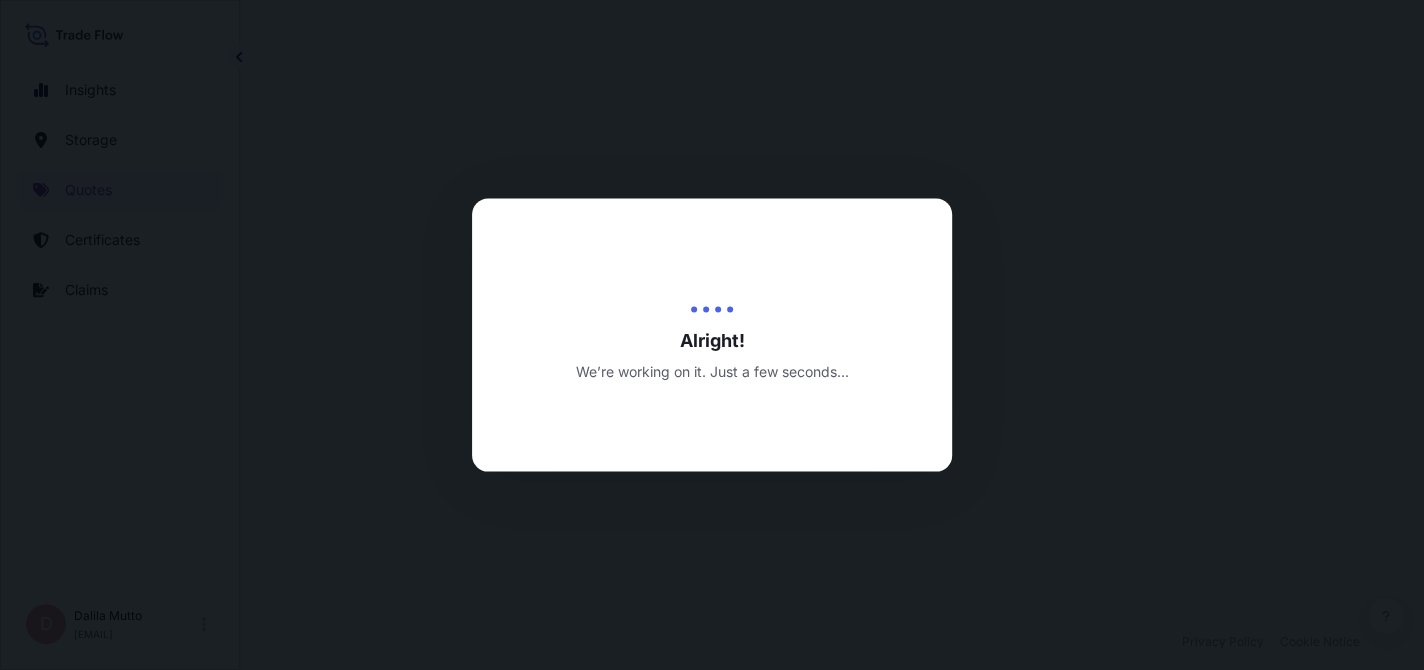 select on "Road / Inland" 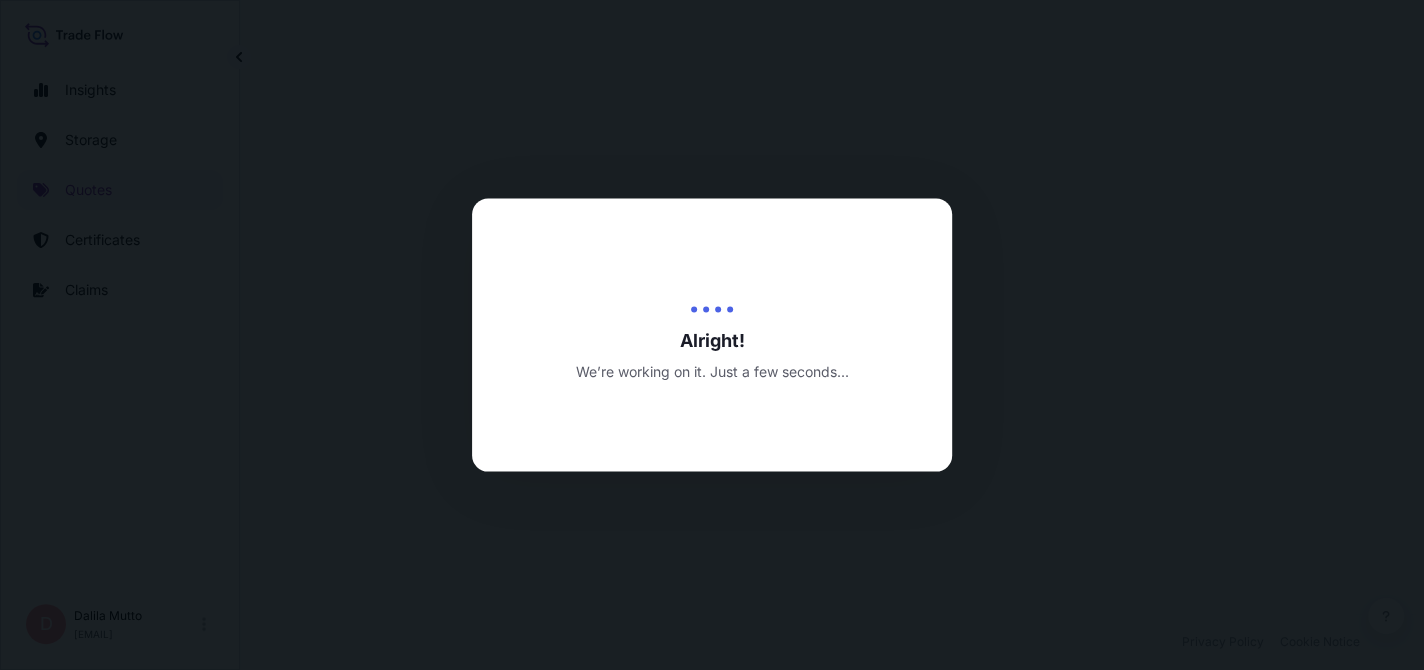 select on "Water" 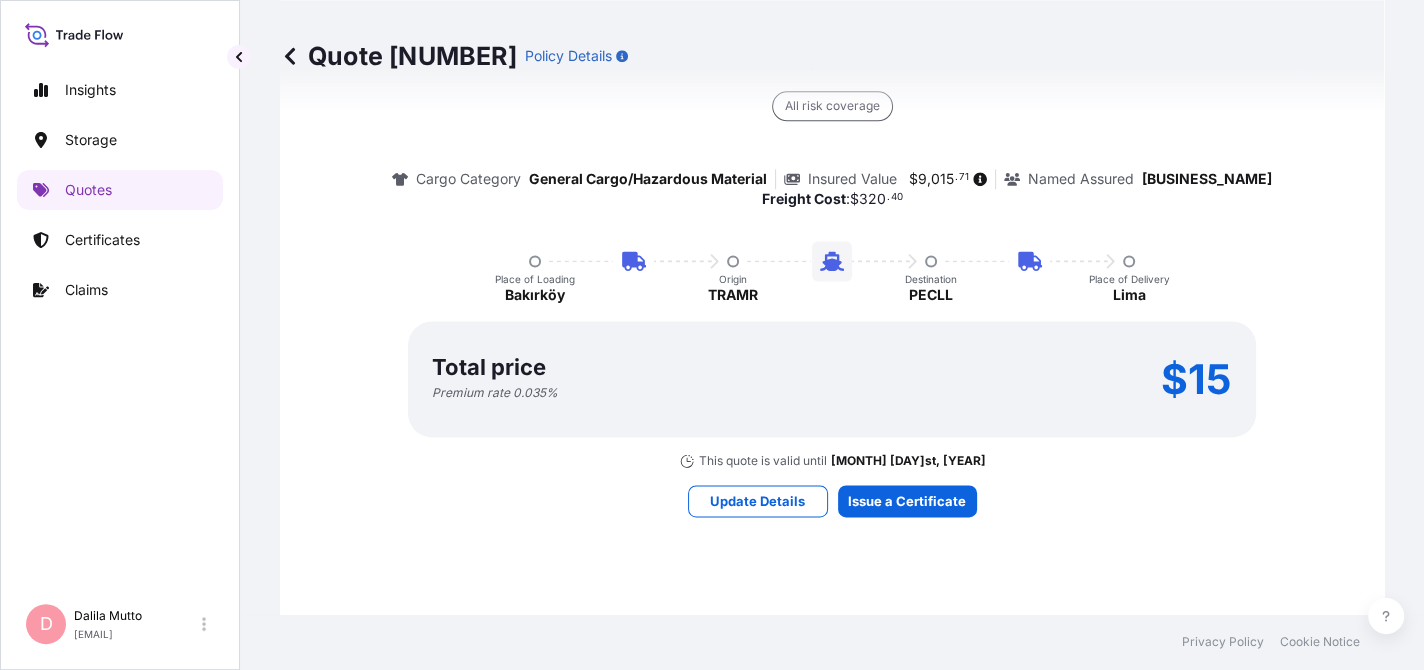 scroll, scrollTop: 1475, scrollLeft: 0, axis: vertical 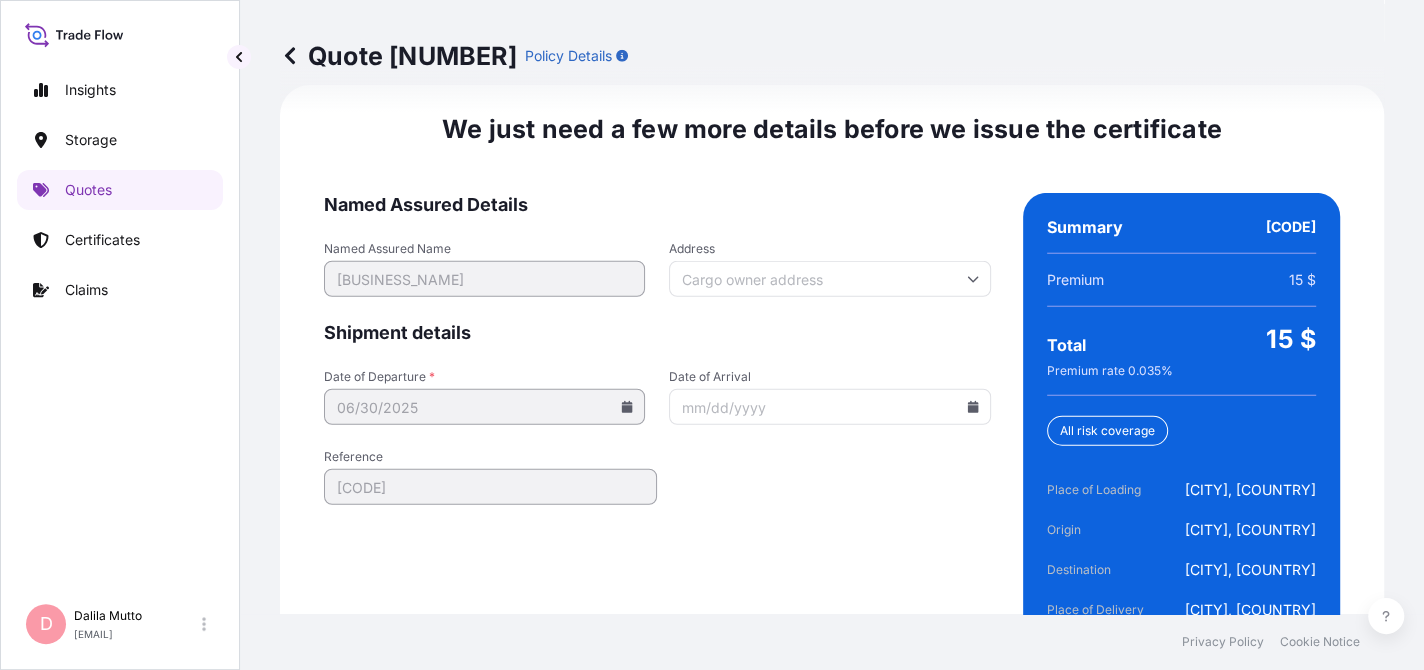 click on "Date of Arrival" at bounding box center [829, 407] 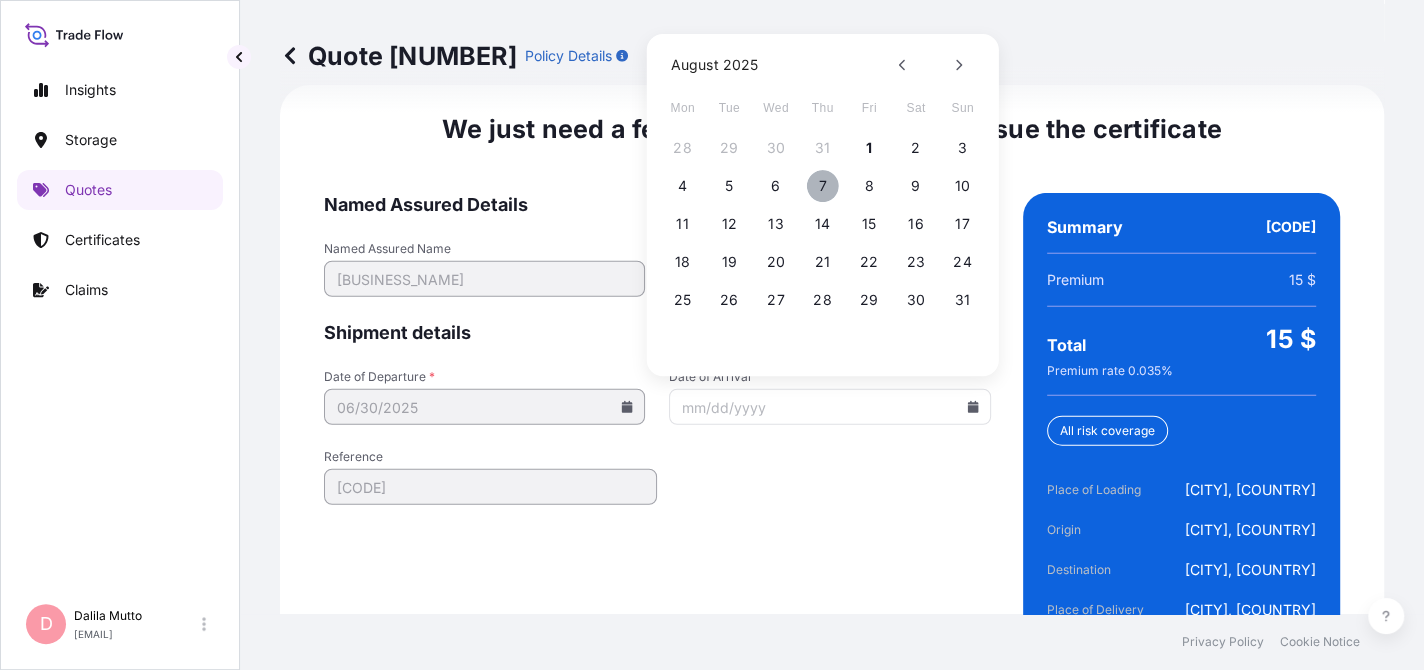 click on "7" at bounding box center [823, 186] 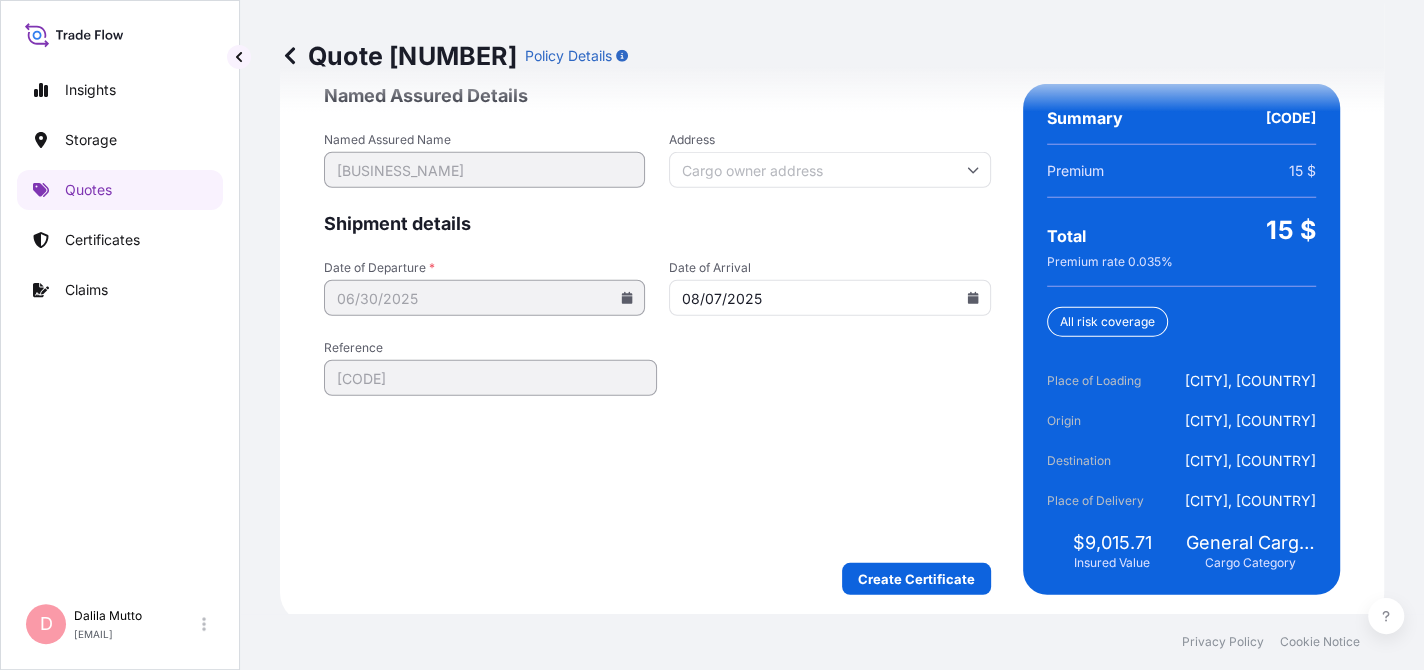 scroll, scrollTop: 3306, scrollLeft: 0, axis: vertical 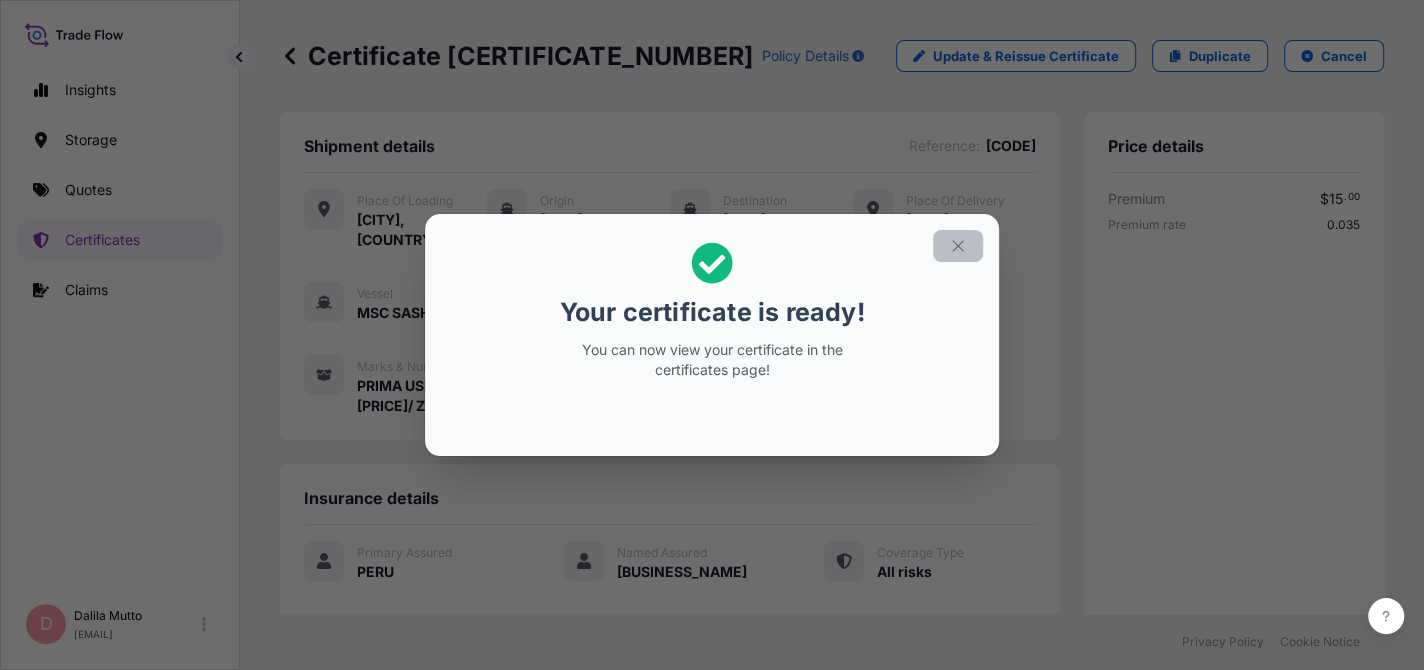 click 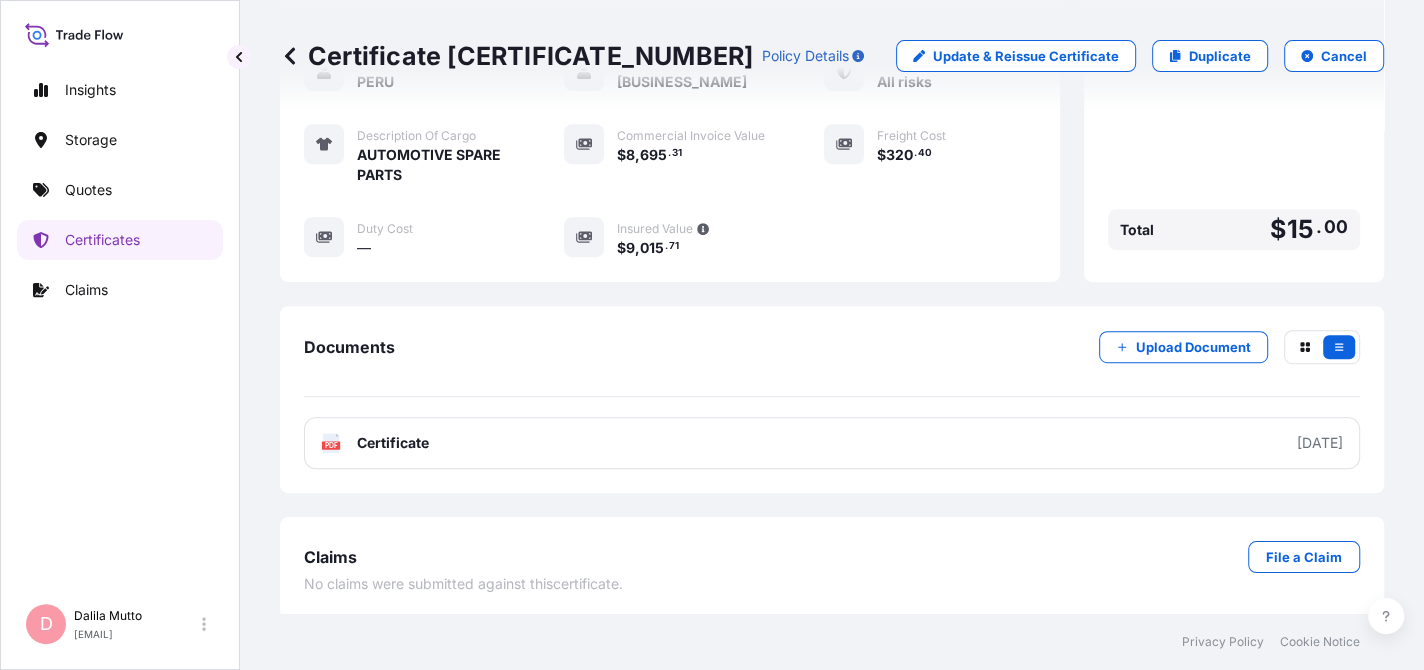 scroll, scrollTop: 491, scrollLeft: 0, axis: vertical 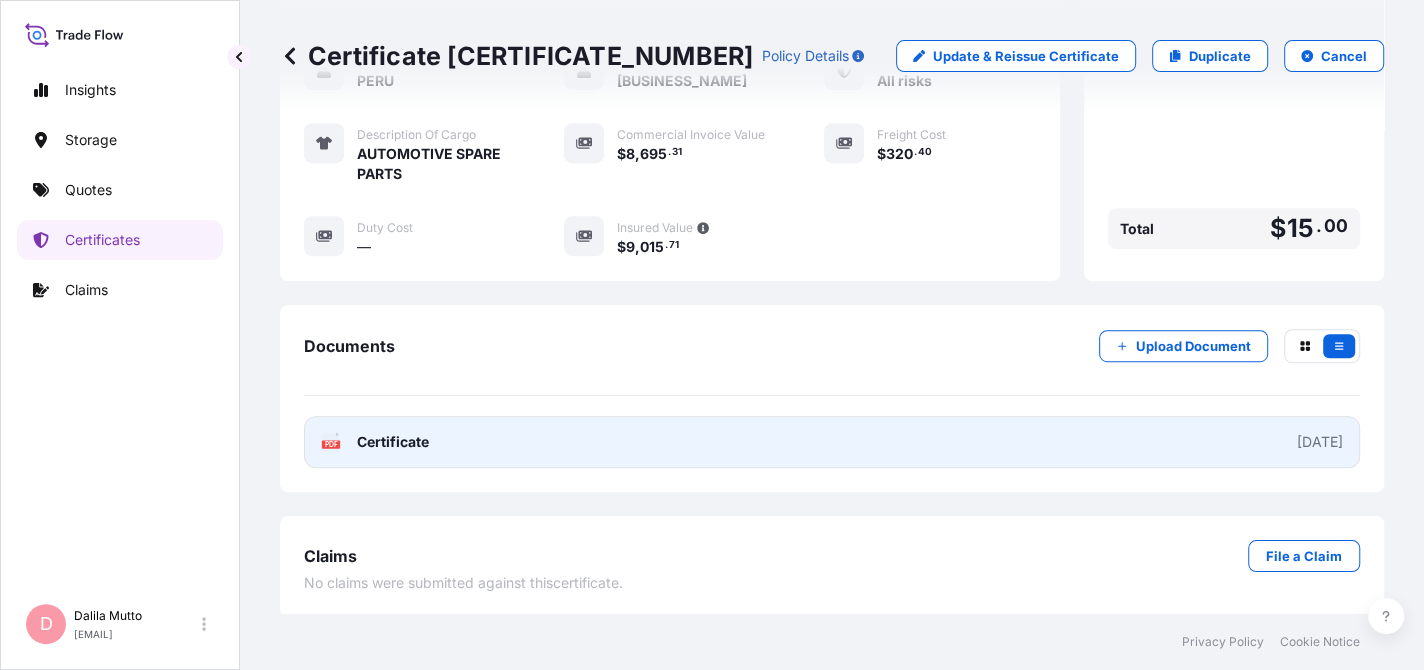 click on "PDF Certificate [DATE]" at bounding box center [832, 442] 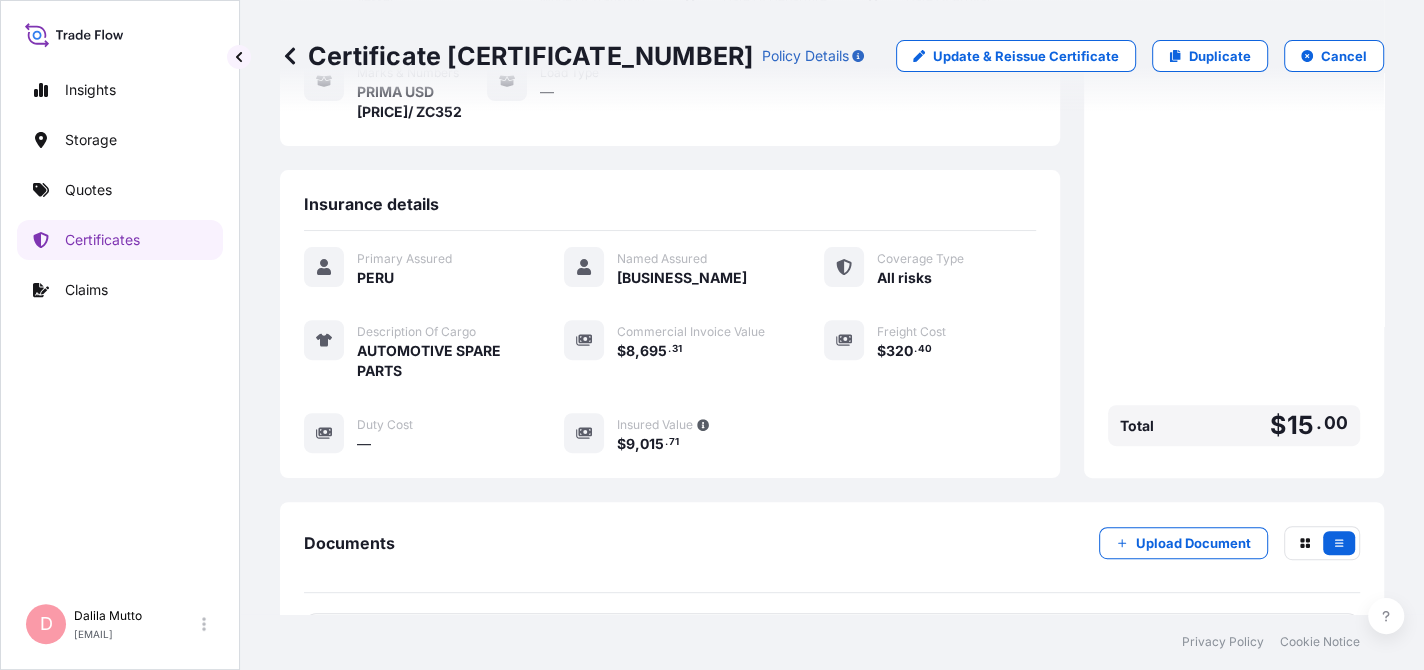 scroll, scrollTop: 0, scrollLeft: 0, axis: both 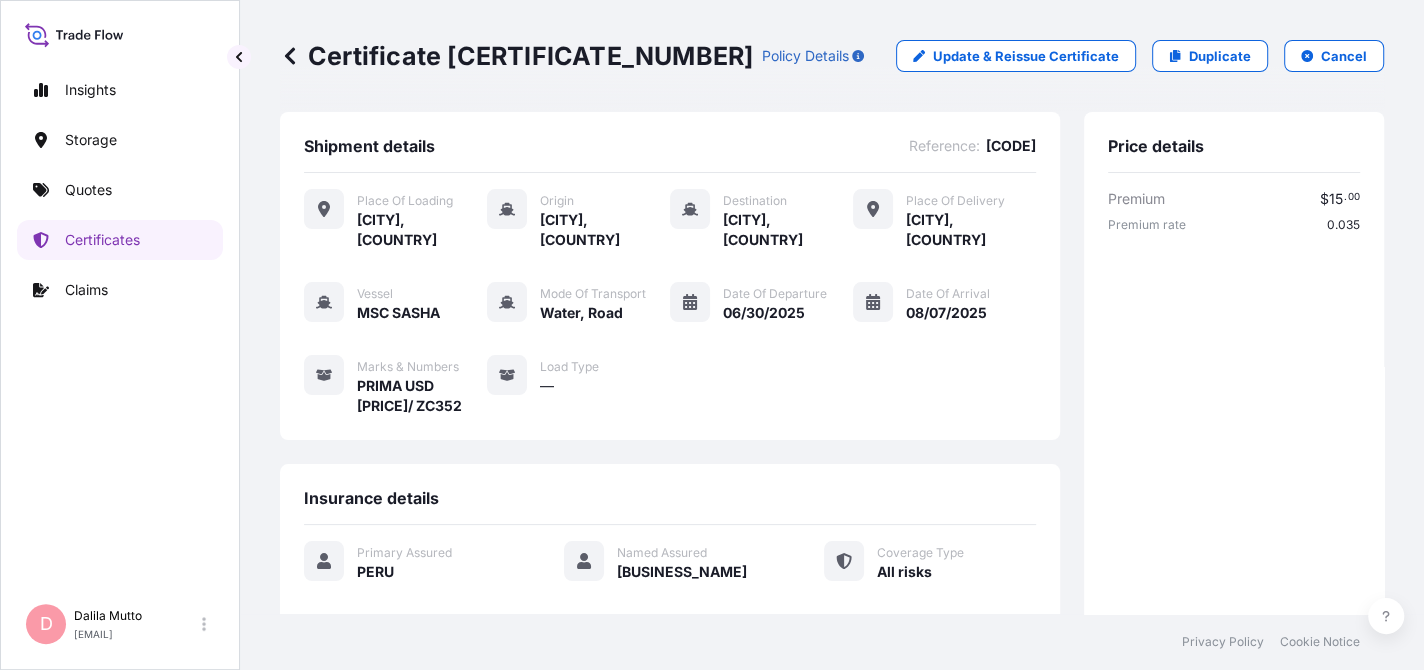 click on "Quotes" at bounding box center (120, 190) 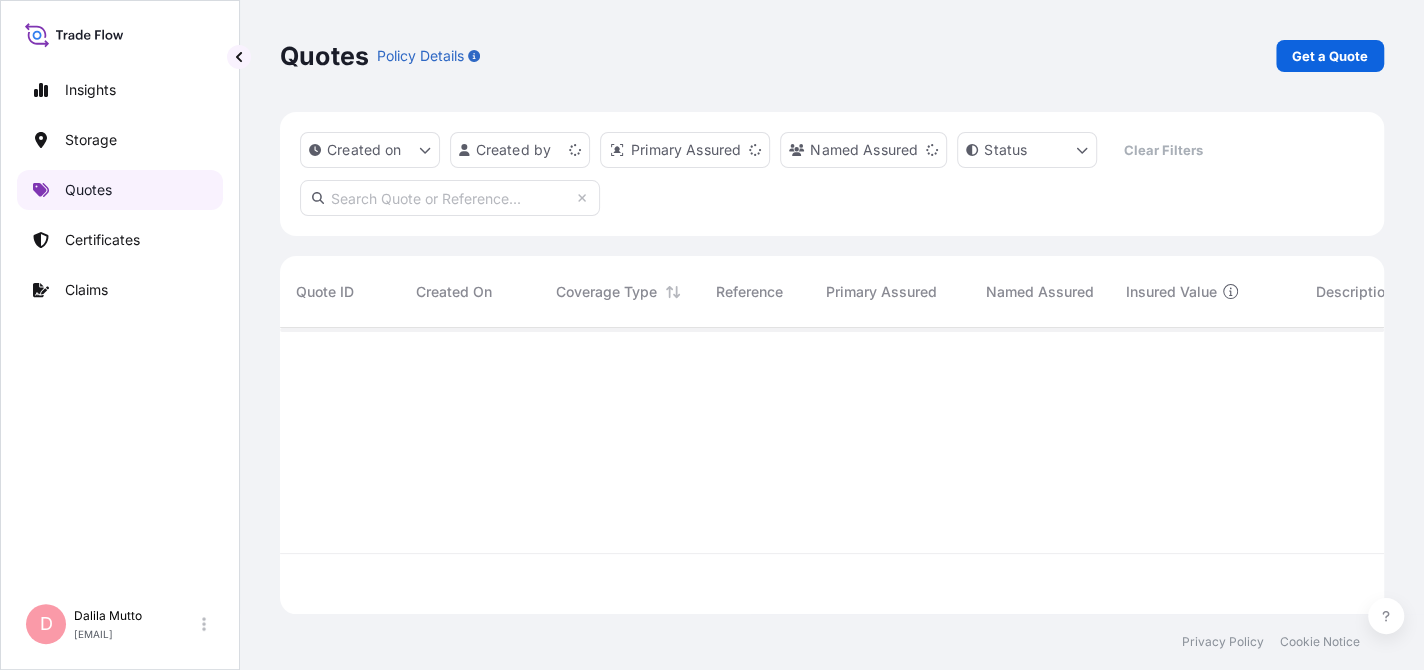 scroll, scrollTop: 15, scrollLeft: 16, axis: both 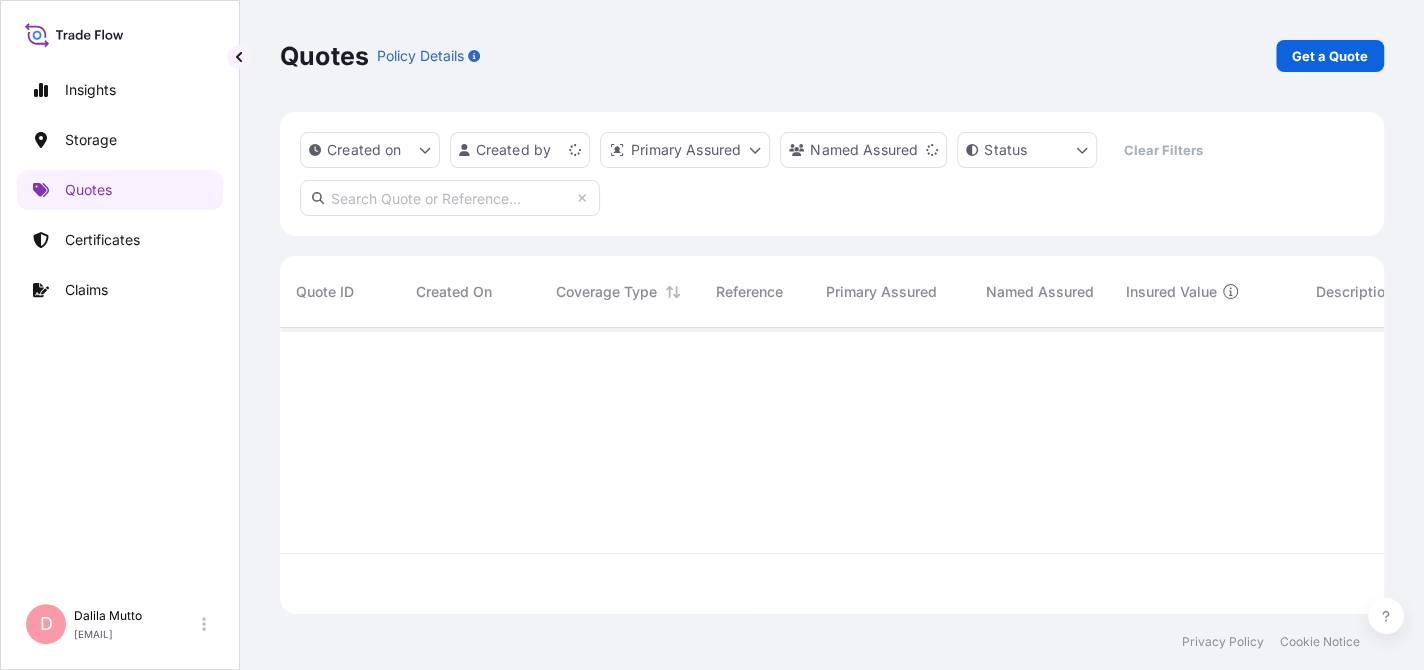 click on "Get a Quote" at bounding box center [1330, 56] 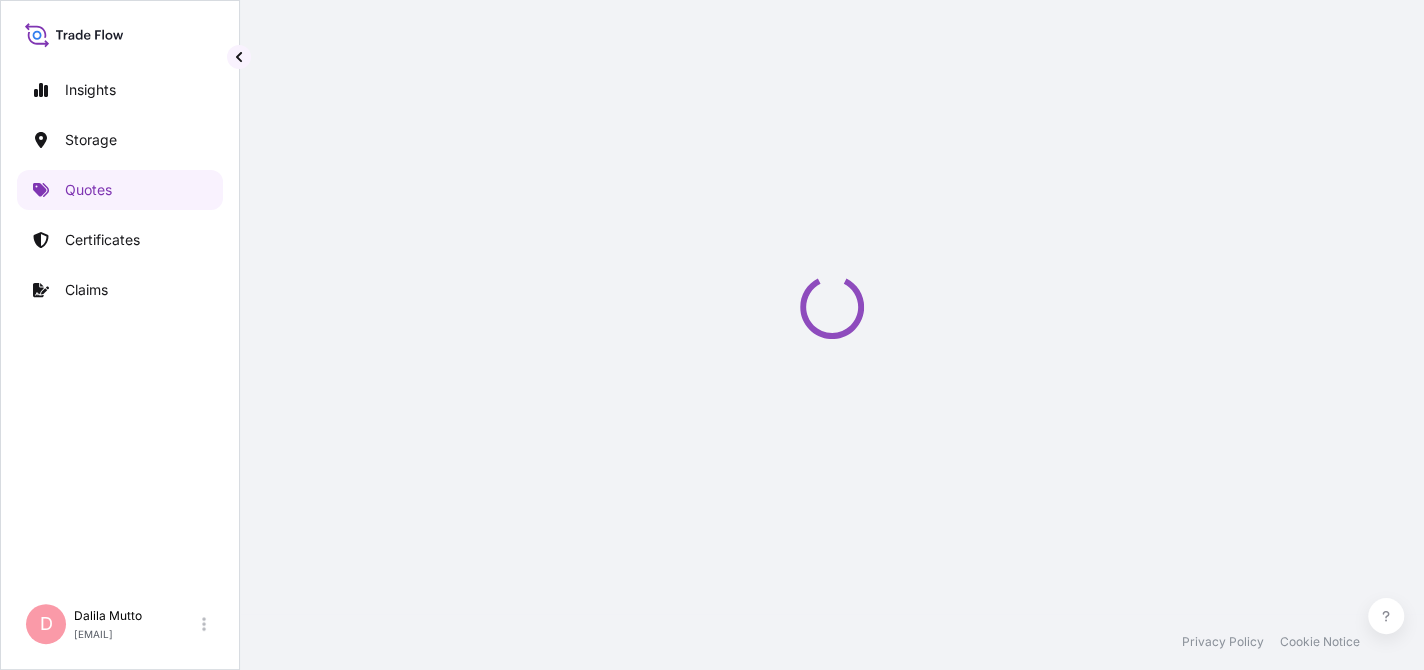 scroll, scrollTop: 31, scrollLeft: 0, axis: vertical 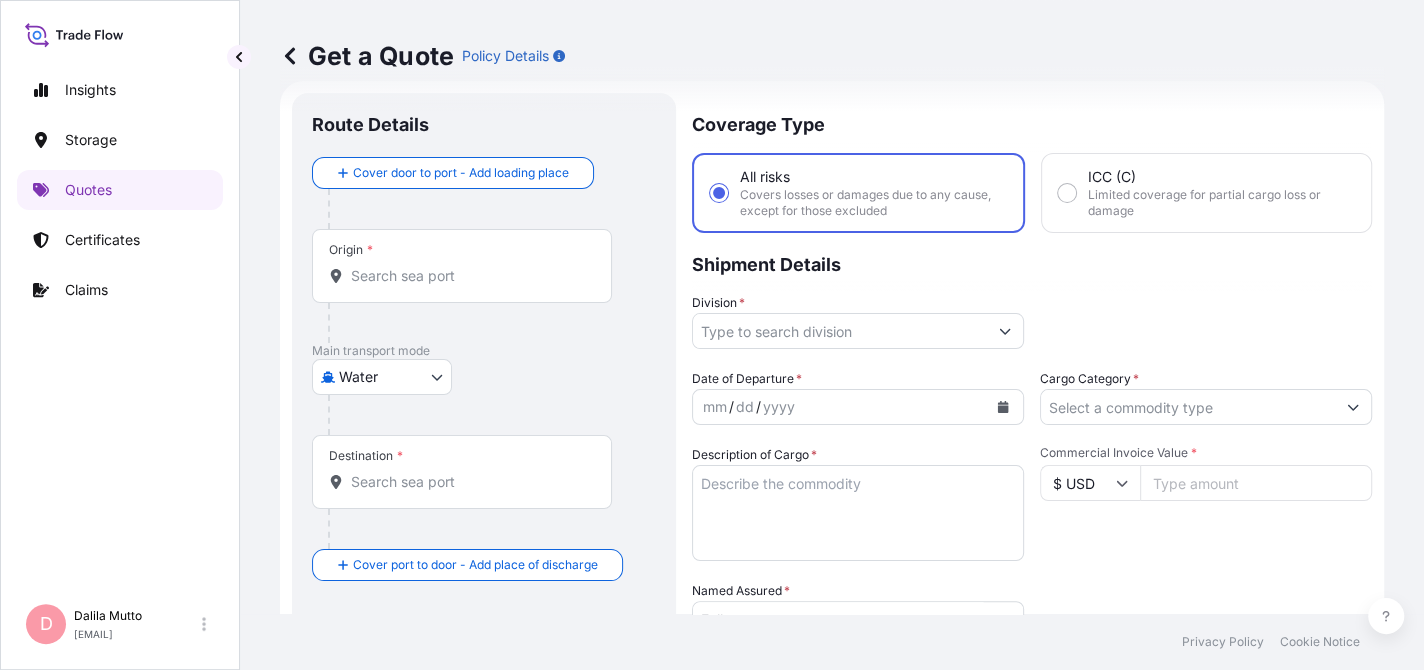 click on "Insights Storage Quotes Certificates Claims D [FIRST] [LAST] [EMAIL] Get a Quote Policy Details Route Details   Cover door to port - Add loading place Place of loading Road / Inland Road / Inland Origin * Main transport mode Water Air Water Inland Destination * Cover port to door - Add place of discharge Road / Inland Road / Inland Place of Discharge Coverage Type All risks Covers losses or damages due to any cause, except for those excluded ICC (C) Limited coverage for partial cargo loss or damage Shipment Details Division * Date of Departure * mm / dd / yyyy Cargo Category * Description of Cargo * Commercial Invoice Value   * $ USD Named Assured * Packing Category Type to search a container mode Please select a primary mode of transportation first. Freight Cost   $ USD CIF Markup % 10 Reference Duty Cost   $ USD Vessel Name Marks & Numbers Letter of Credit This shipment has a letter of credit Letter of credit * Letter of credit may not exceed 12000 characters Get a Quote Privacy Policy" at bounding box center [712, 335] 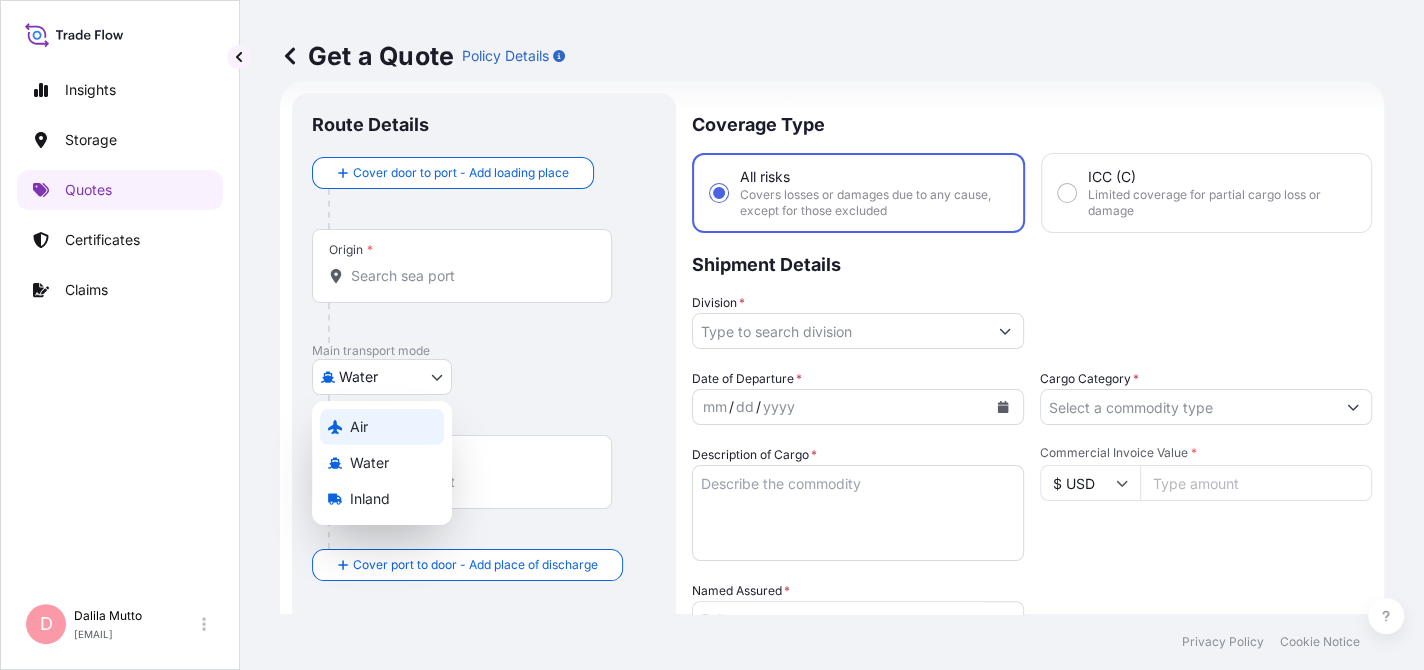 click on "Air" at bounding box center [382, 427] 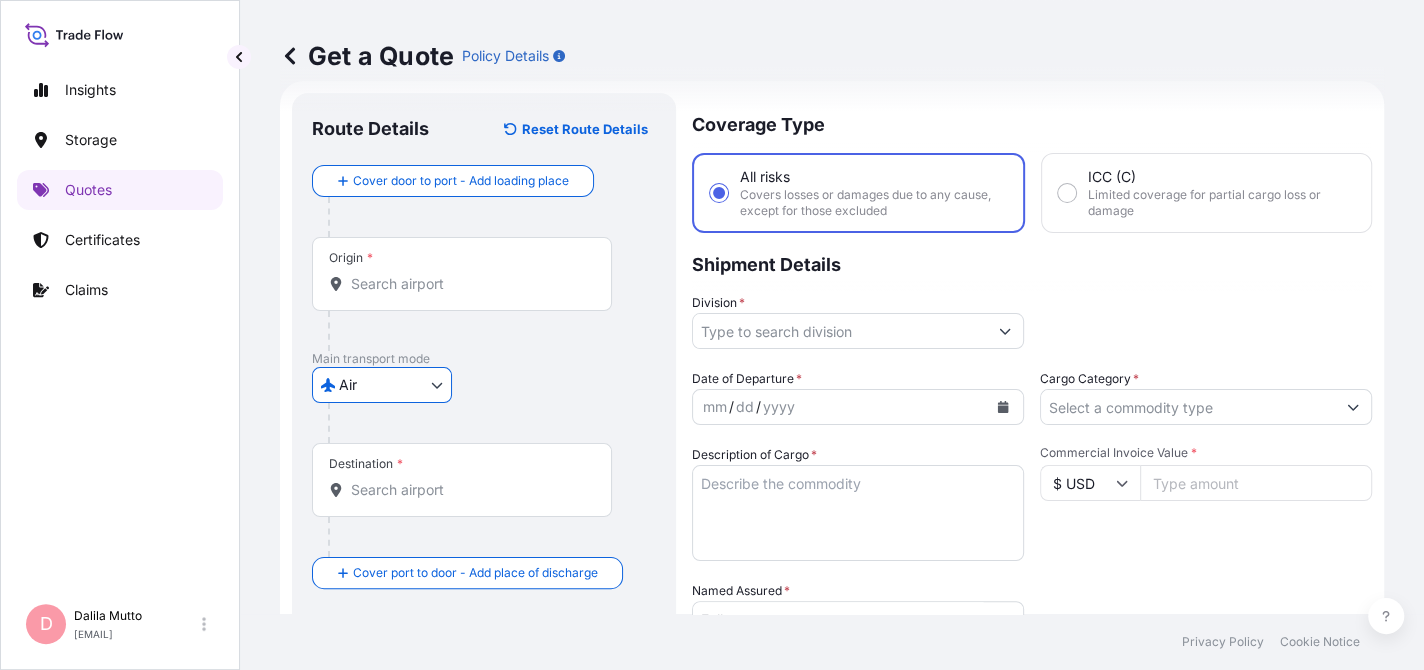 click on "Origin *" at bounding box center (469, 284) 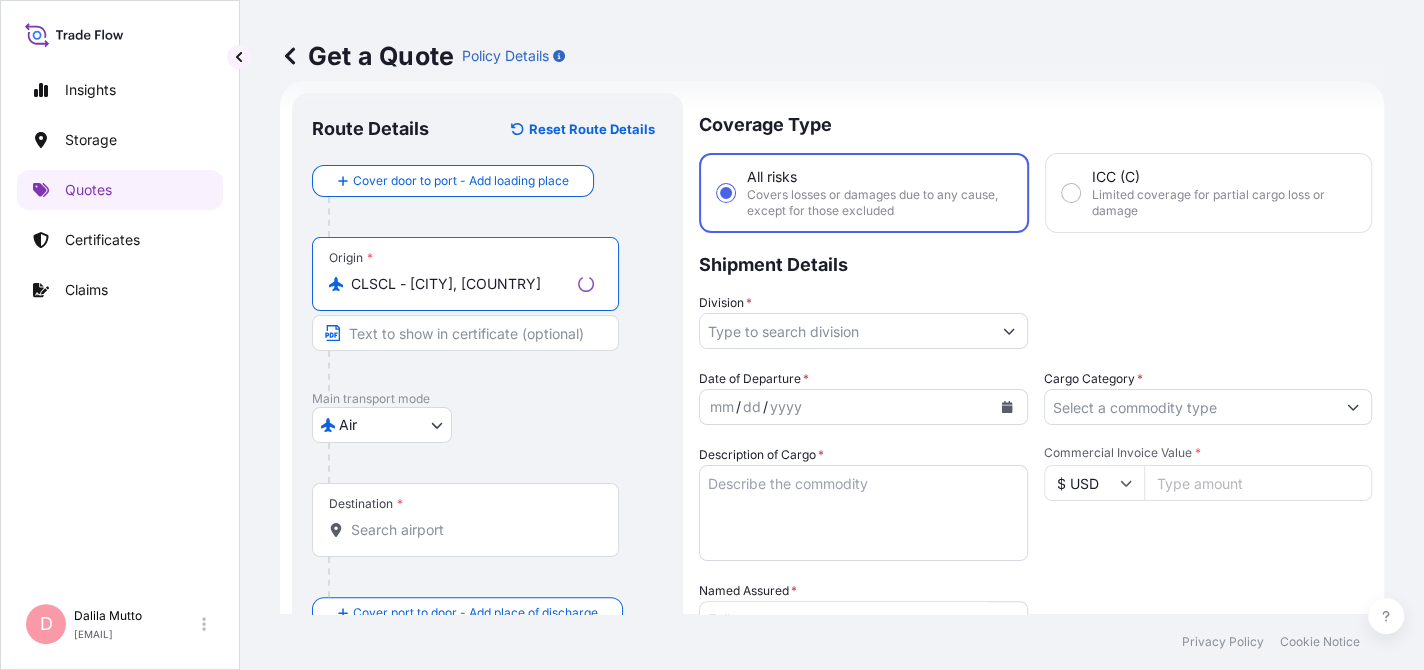 type on "CLSCL - [CITY], [COUNTRY]" 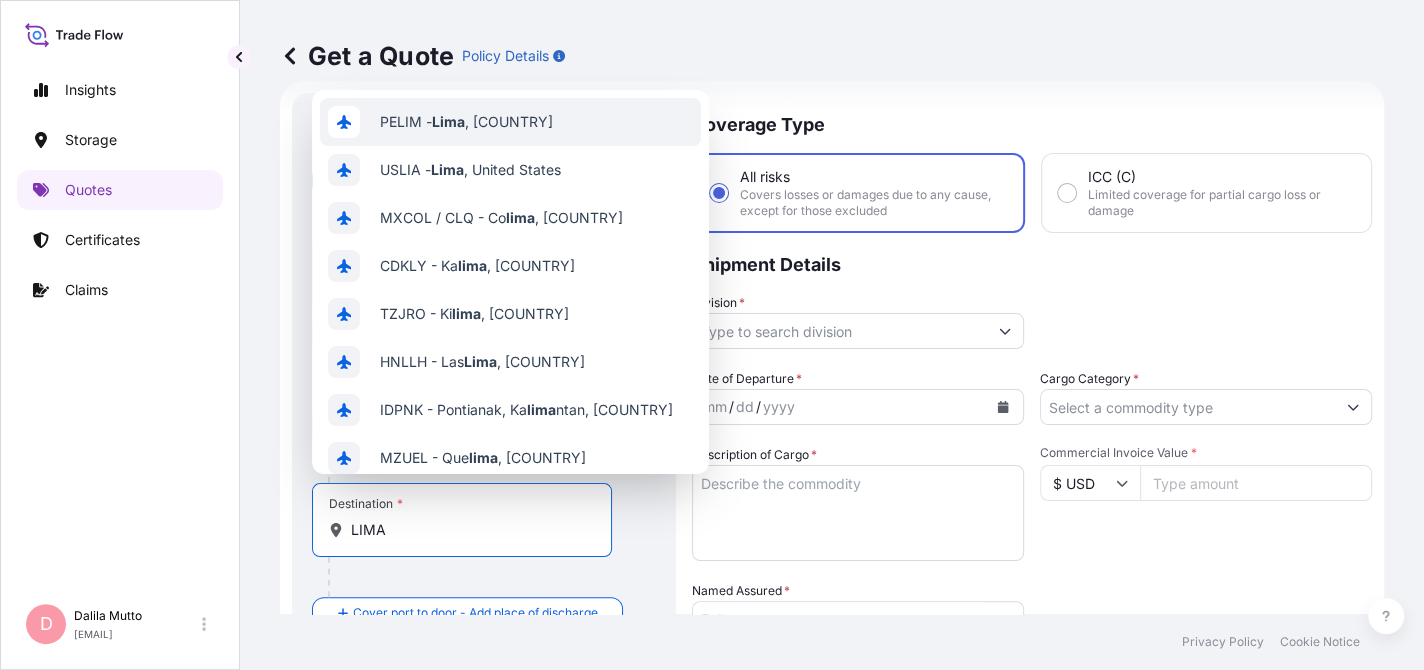 click on "PELIM -  [CITY] , [COUNTRY]" at bounding box center [510, 122] 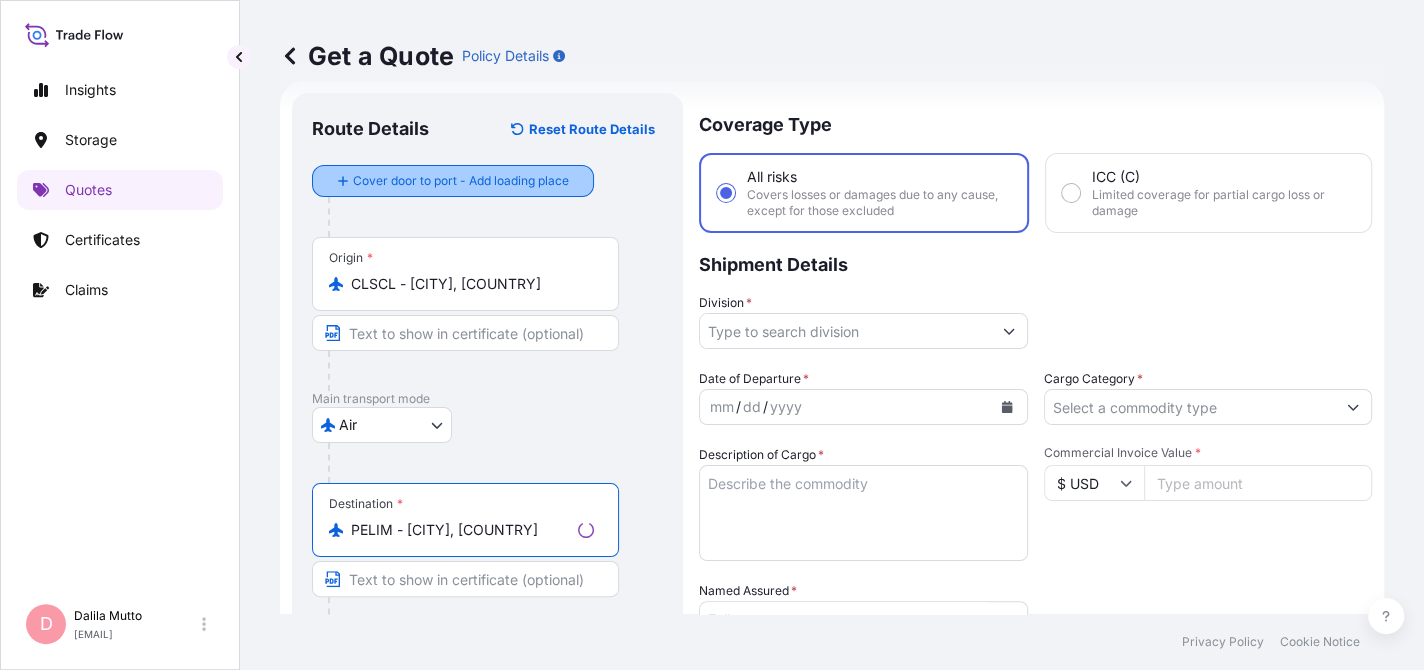 type on "PELIM - [CITY], [COUNTRY]" 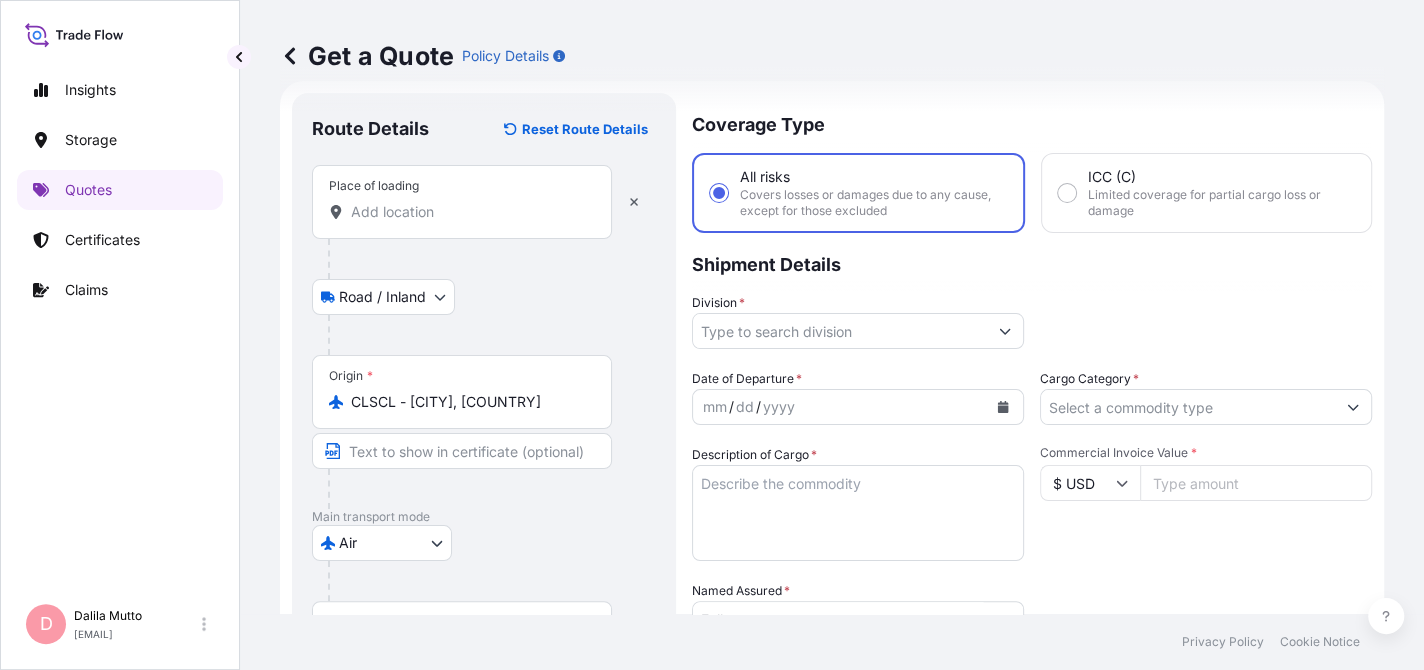 click on "Place of loading" at bounding box center (462, 202) 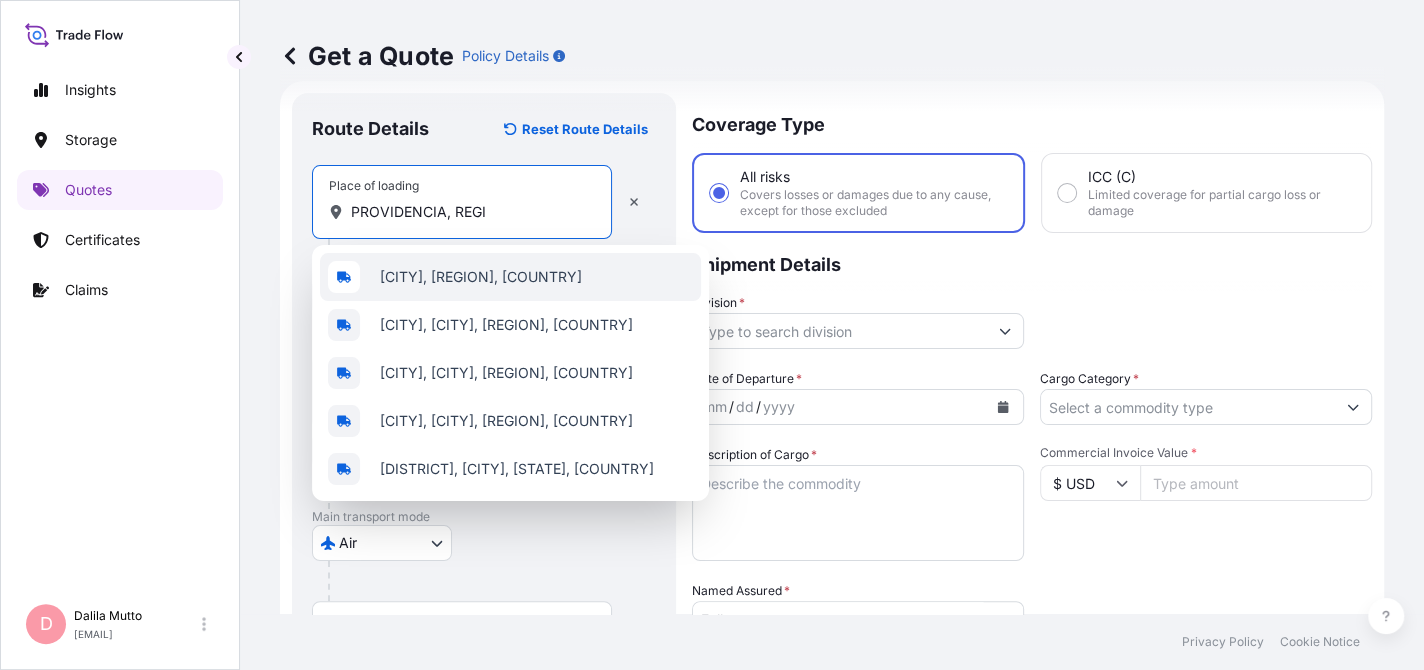 click on "[CITY], [REGION], [COUNTRY]" at bounding box center [481, 277] 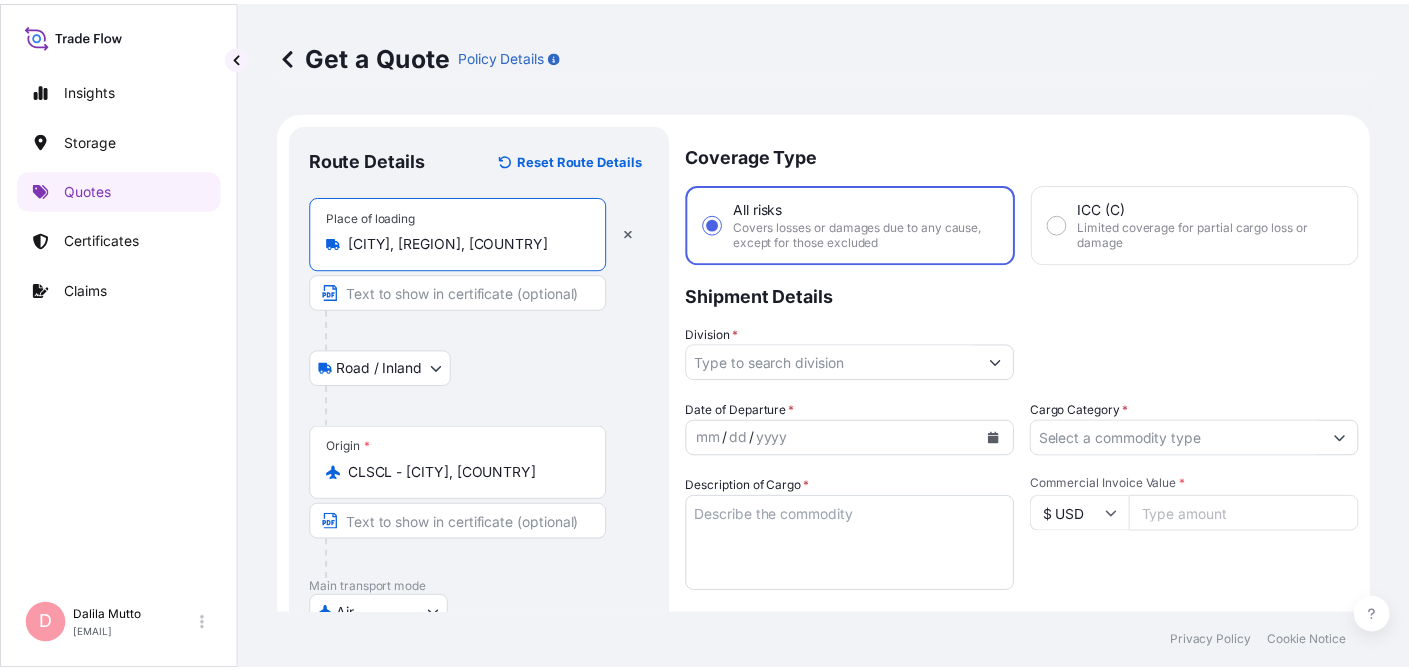 scroll, scrollTop: 100, scrollLeft: 0, axis: vertical 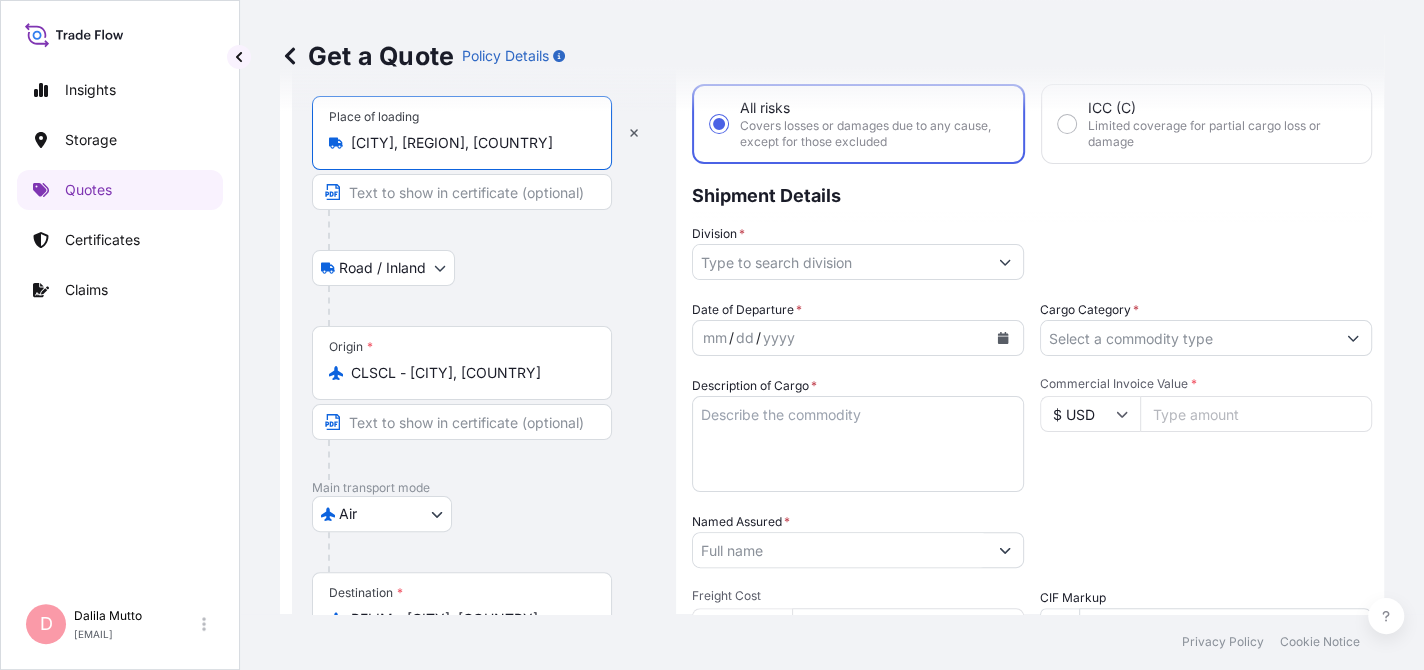 type on "[CITY], [REGION], [COUNTRY]" 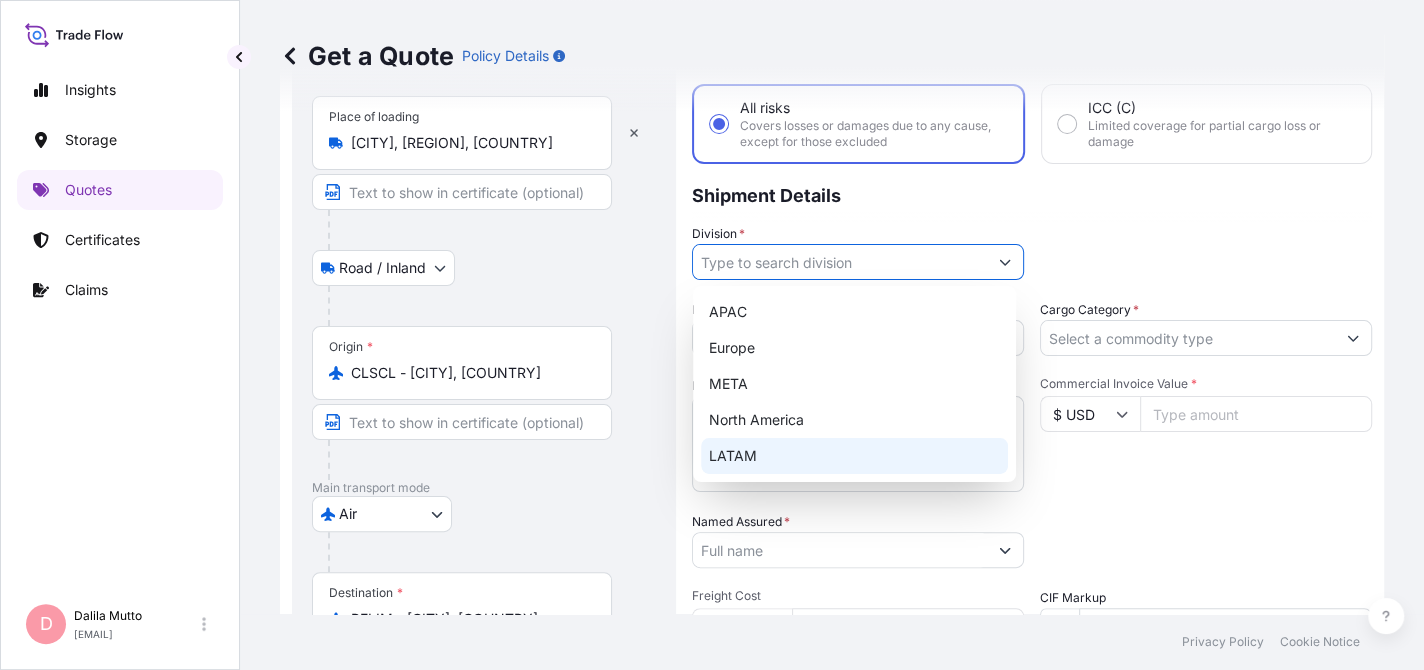 click on "LATAM" at bounding box center (854, 456) 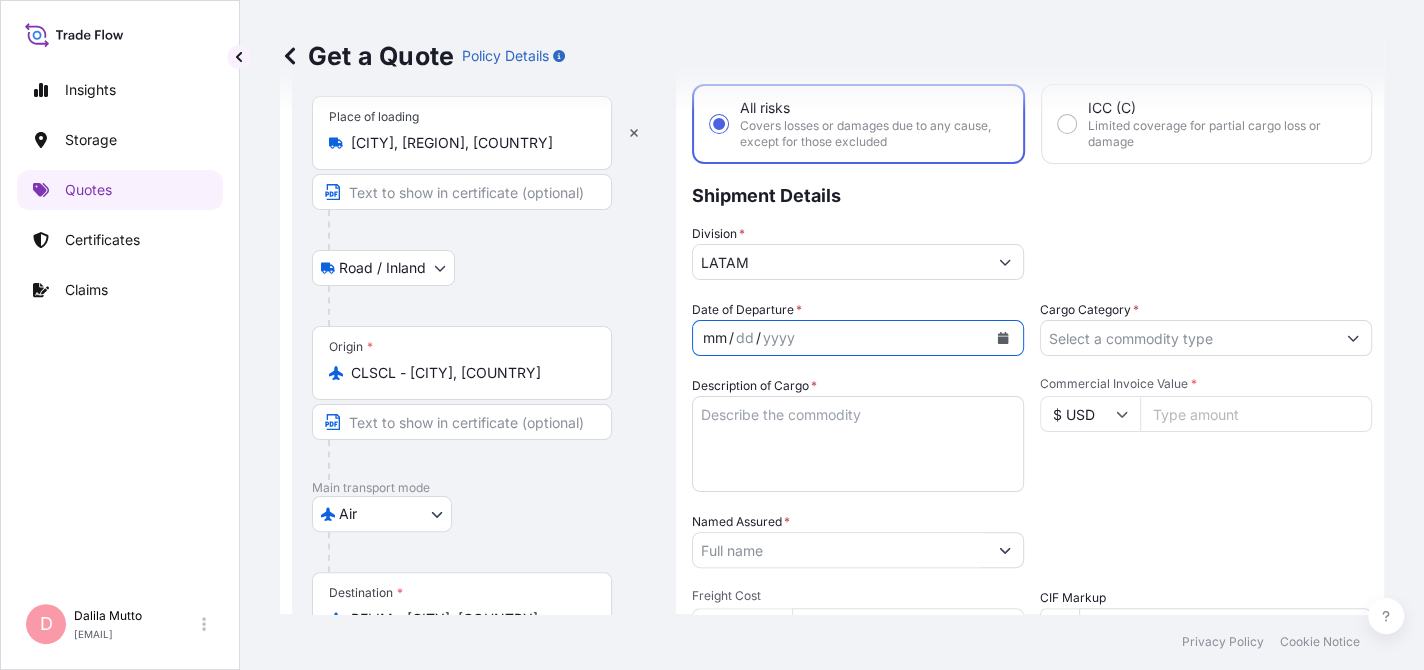click on "mm / dd / yyyy" at bounding box center (840, 338) 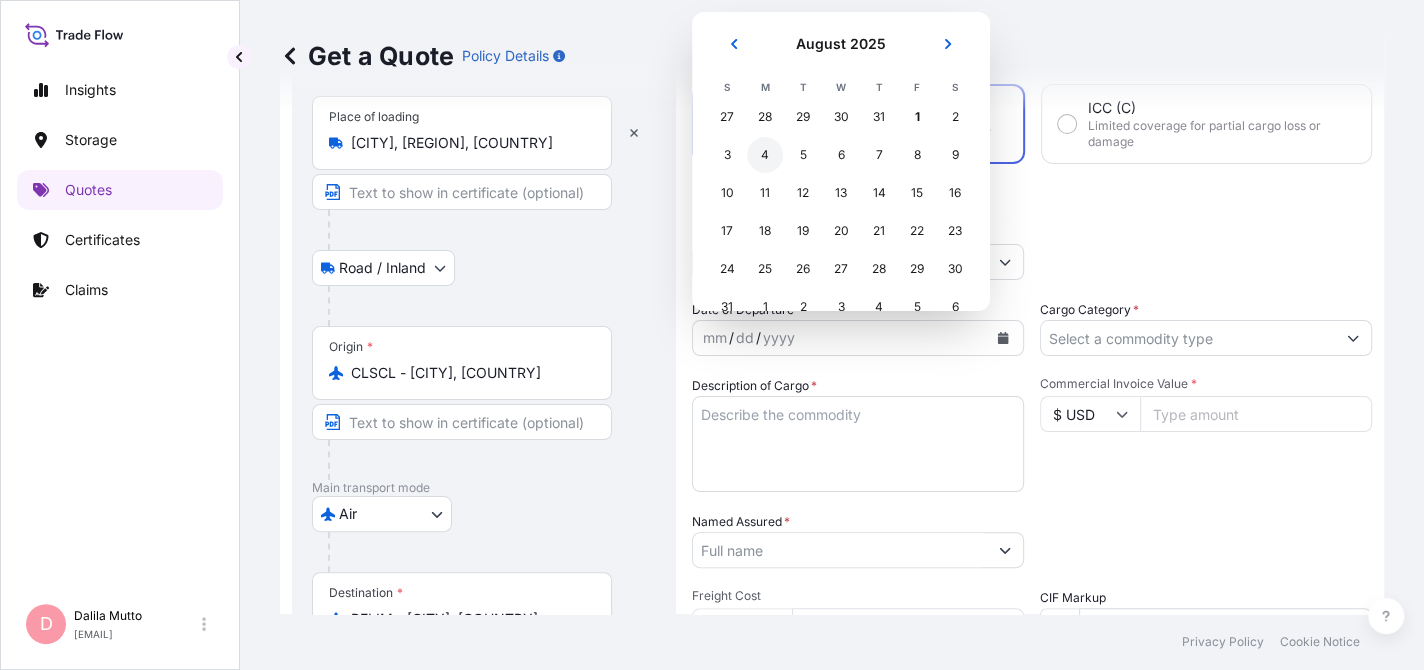 click on "4" at bounding box center [765, 155] 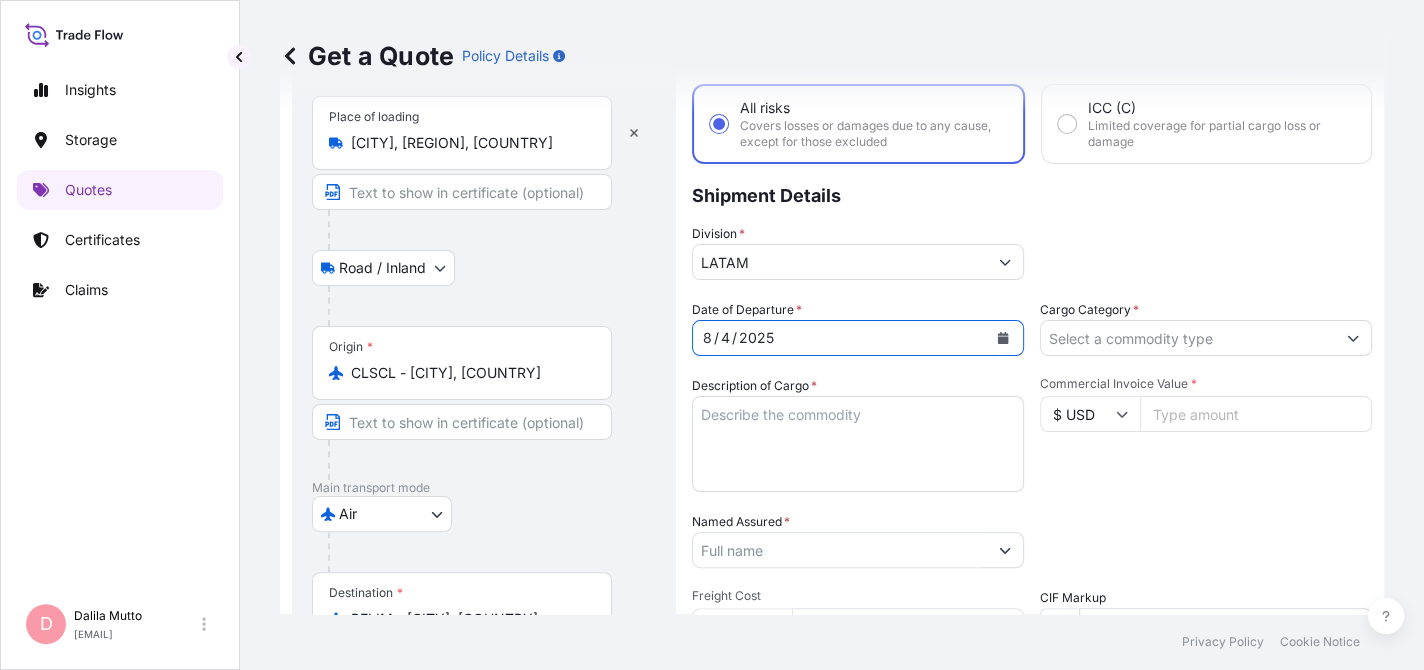 click at bounding box center [1003, 338] 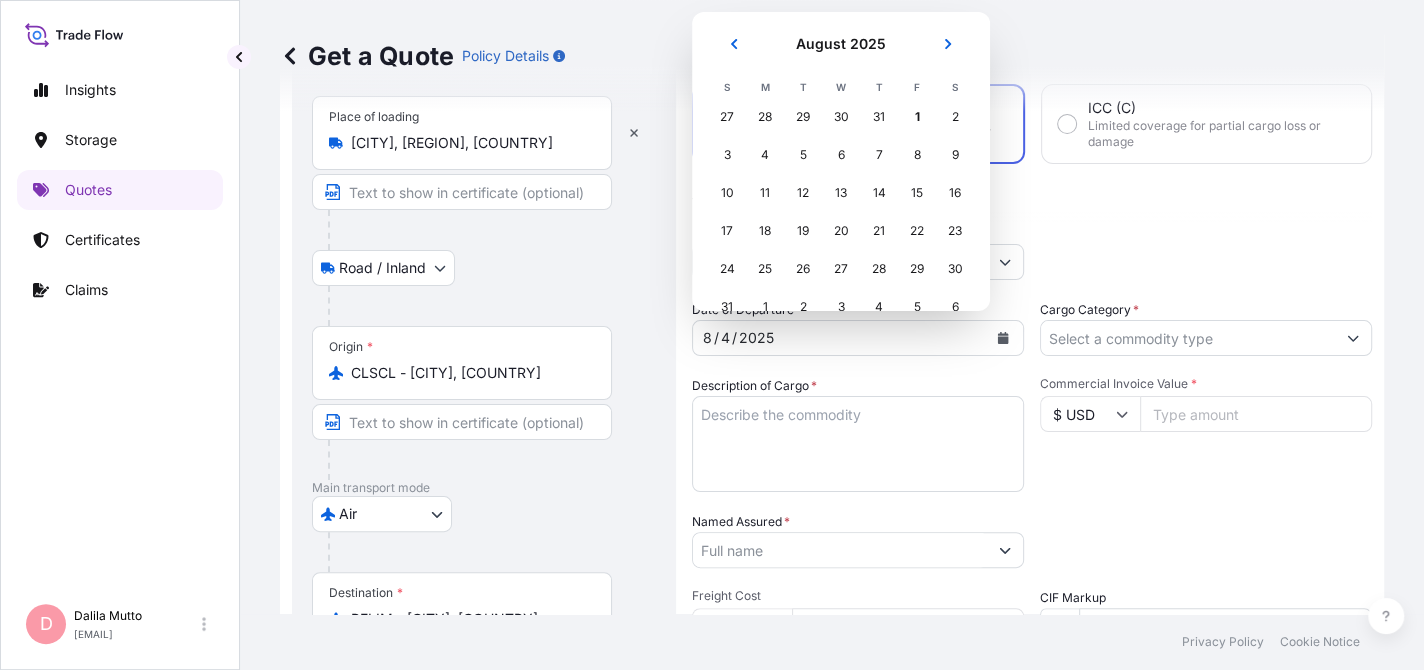 click on "Cargo Category *" at bounding box center (1188, 338) 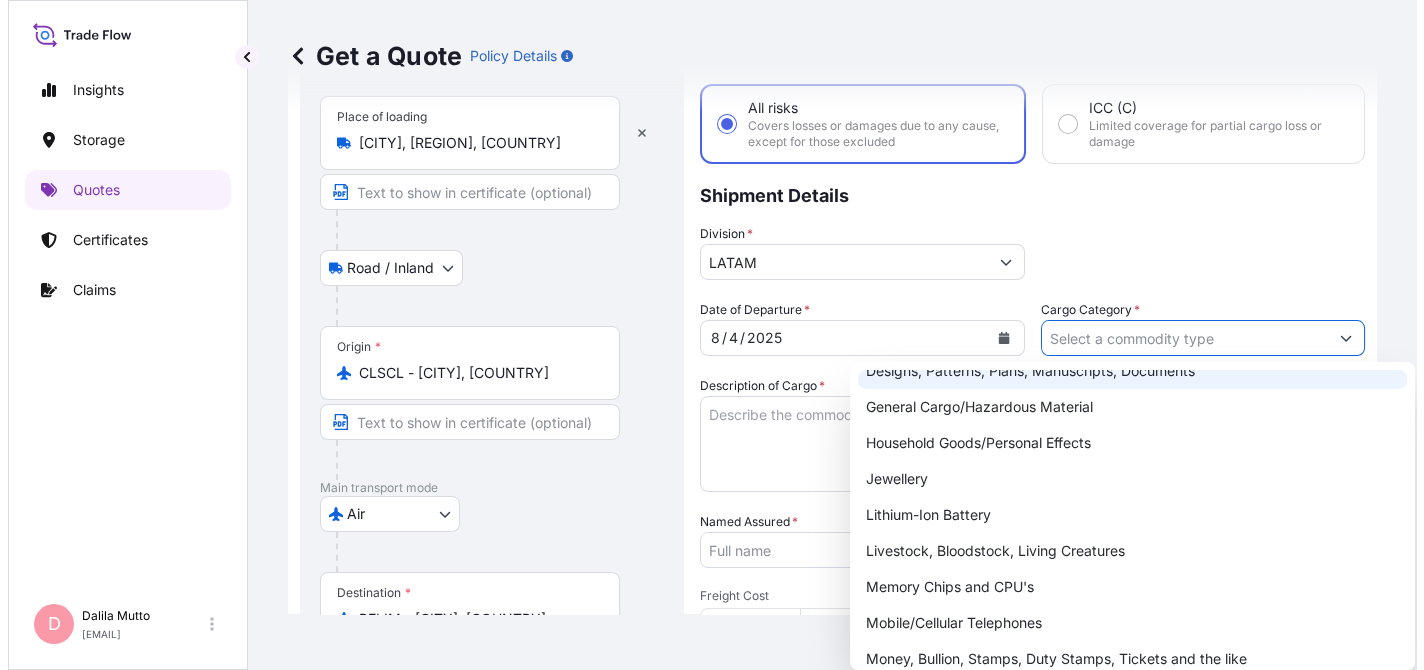 scroll, scrollTop: 200, scrollLeft: 0, axis: vertical 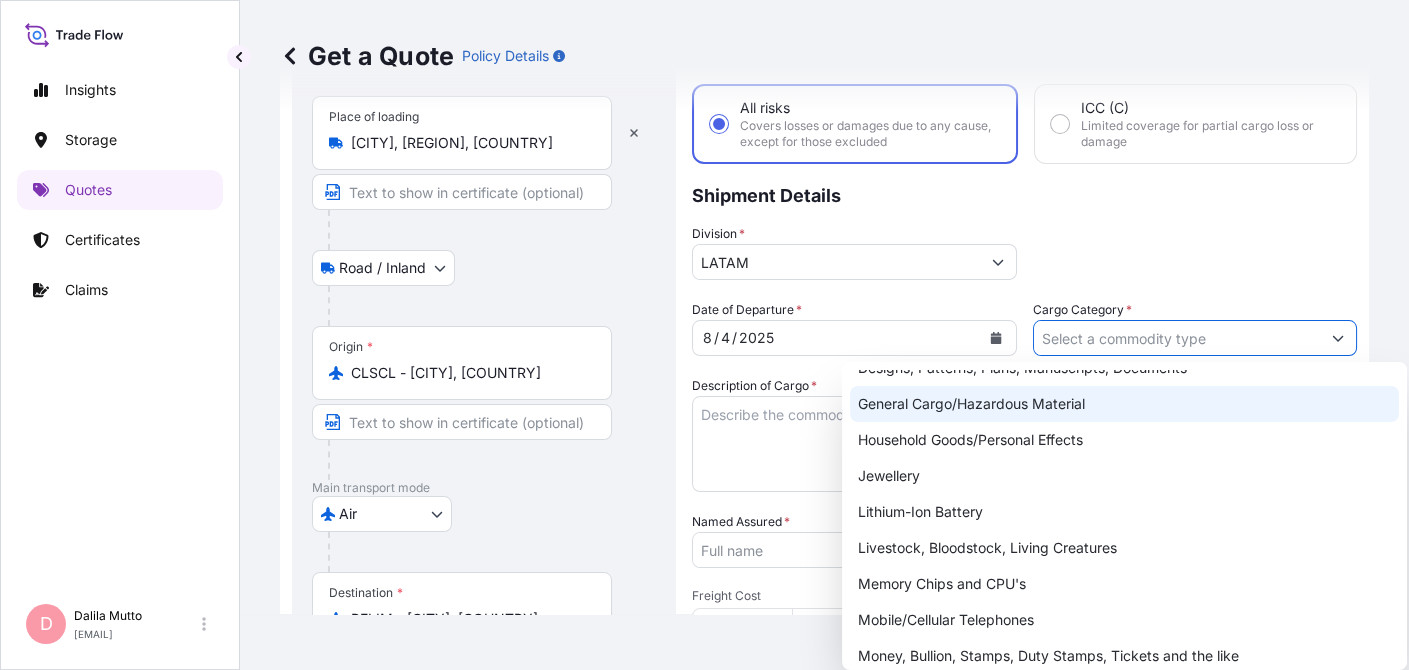 click on "General Cargo/Hazardous Material" at bounding box center (1124, 404) 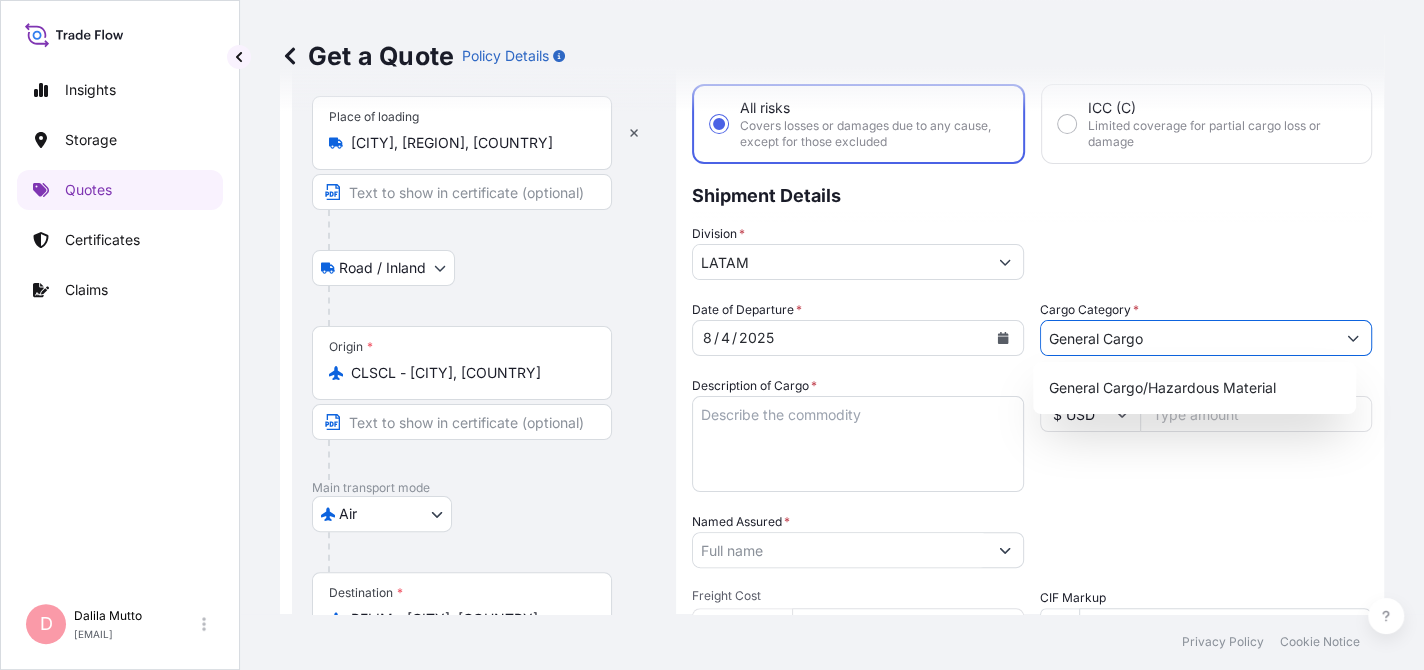 type on "General Cargo" 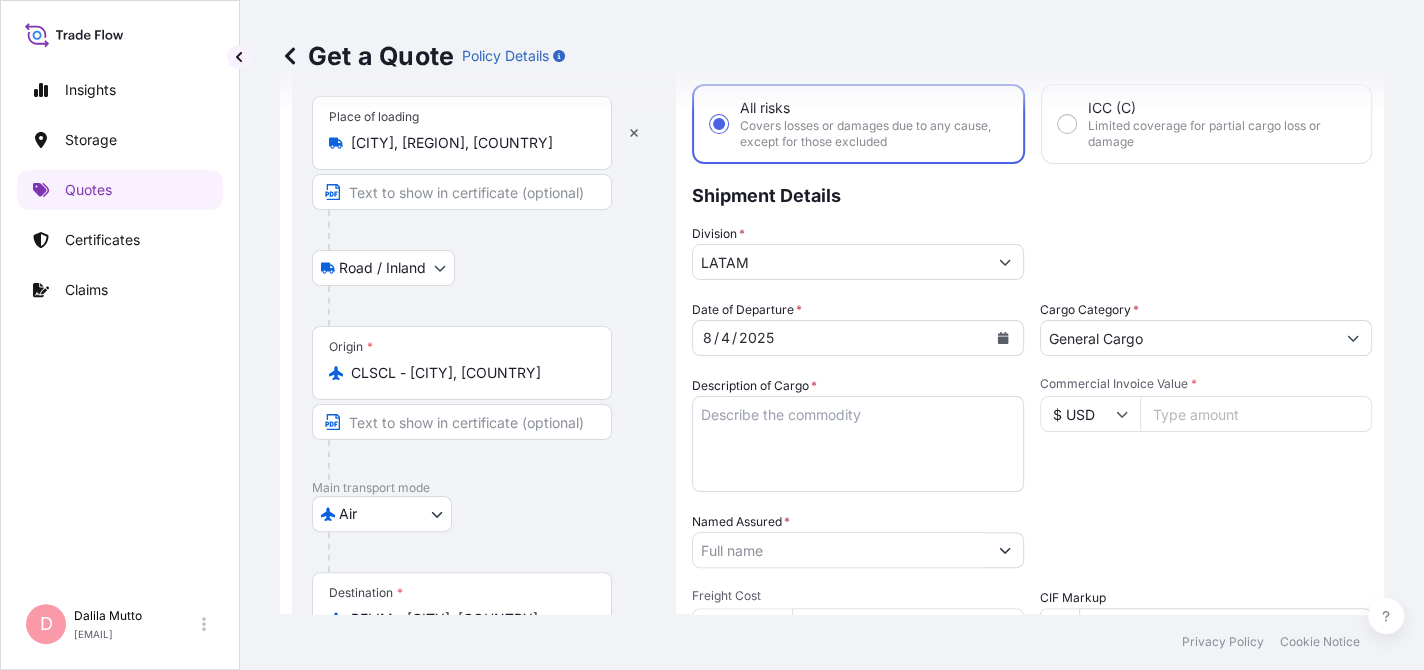 click on "Division * LATAM" at bounding box center [1032, 252] 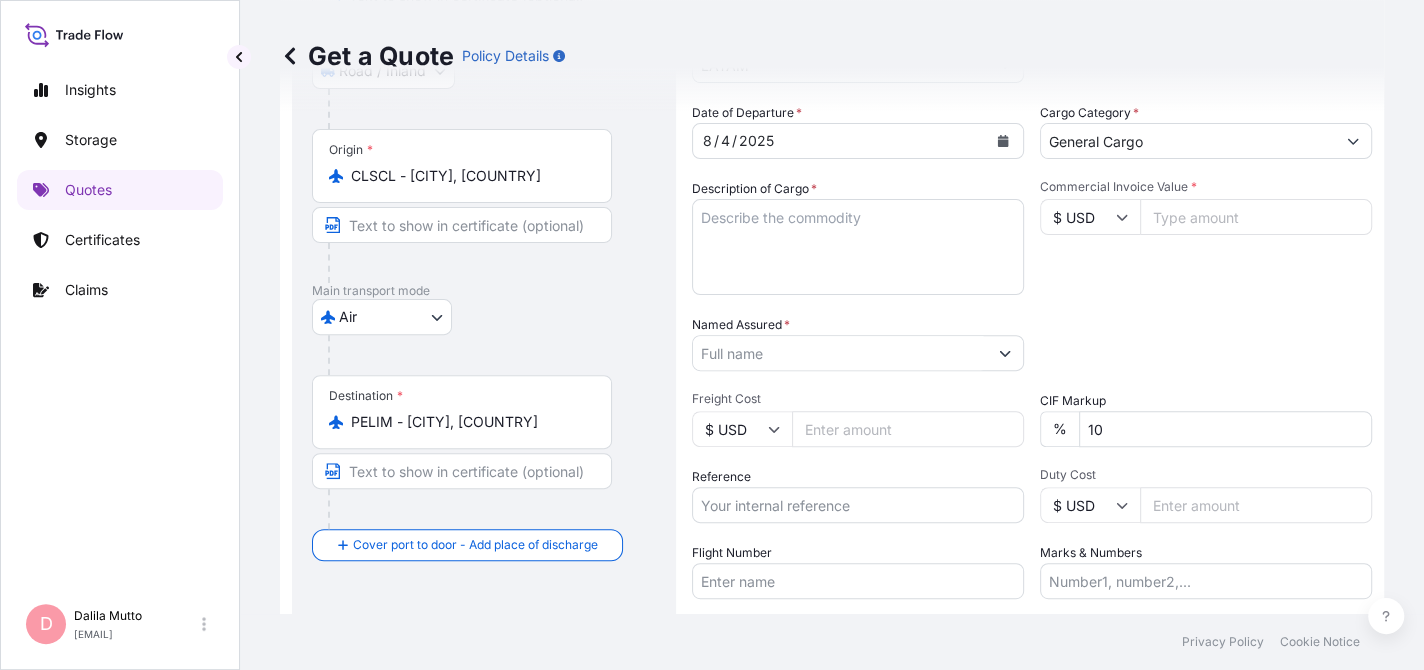 scroll, scrollTop: 300, scrollLeft: 0, axis: vertical 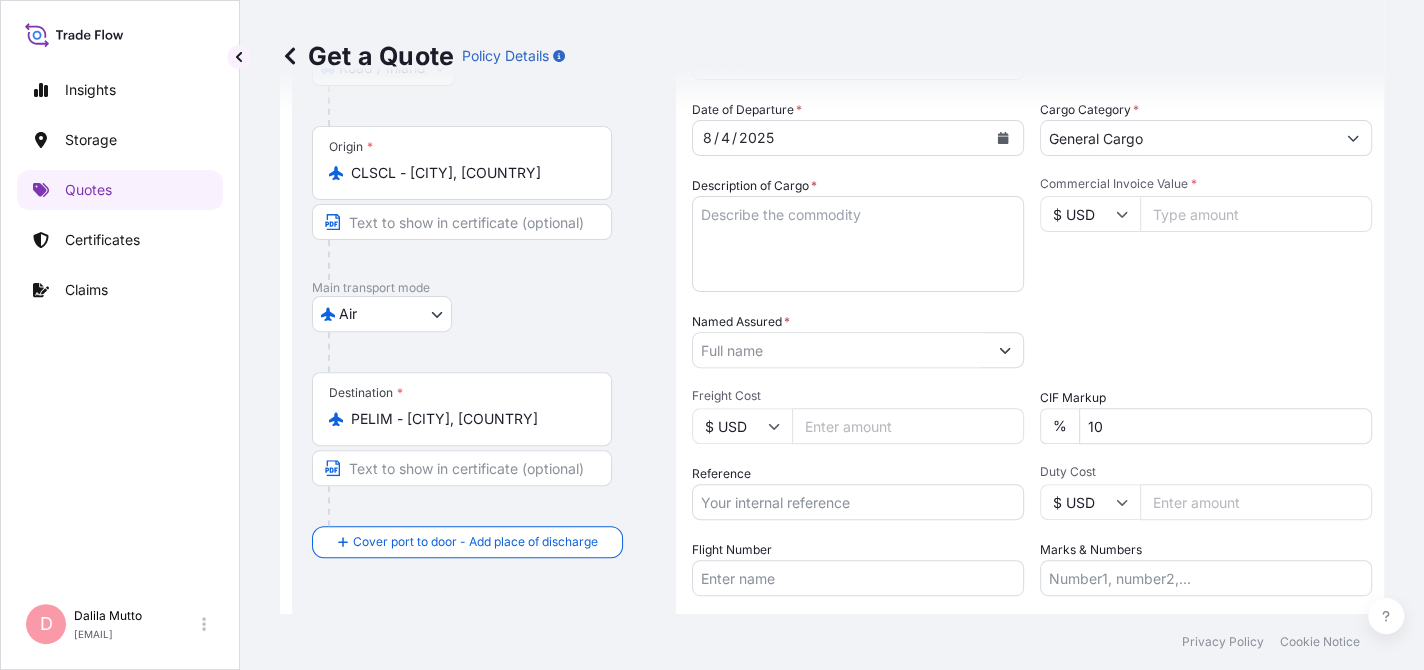 click on "Commercial Invoice Value   *" at bounding box center (1256, 214) 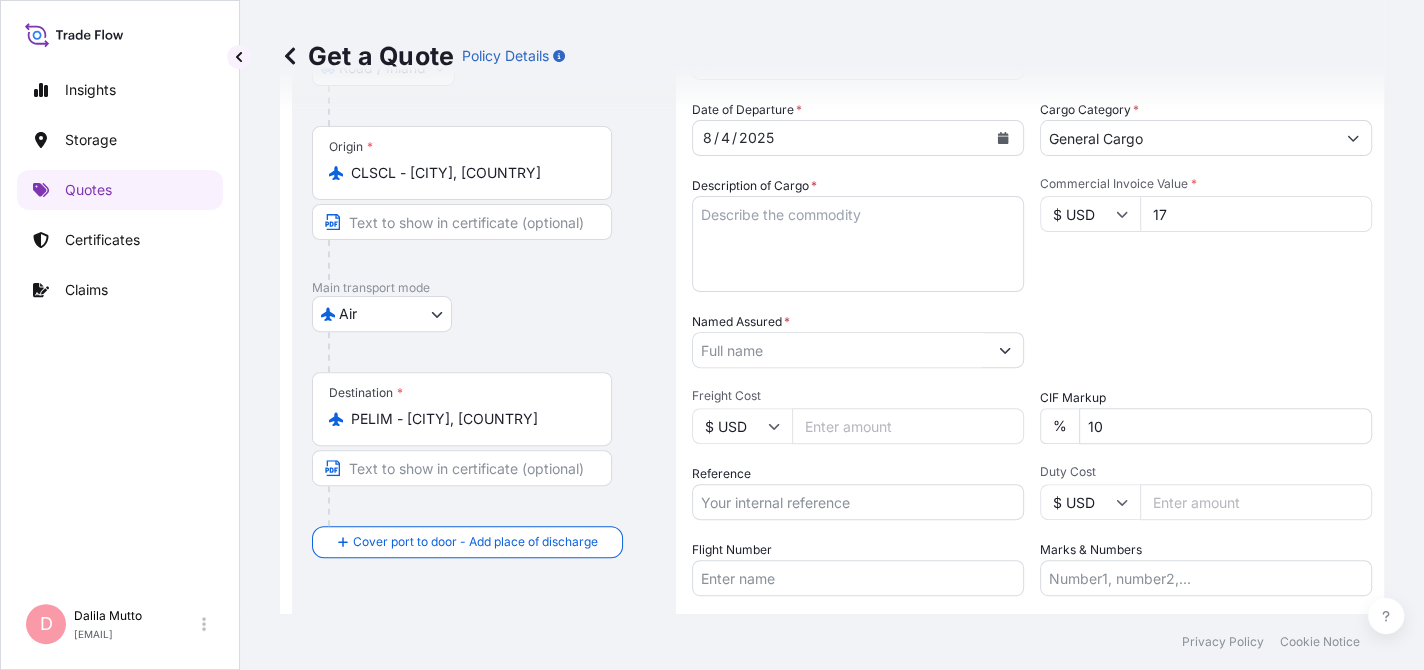 type on "[PRICE]" 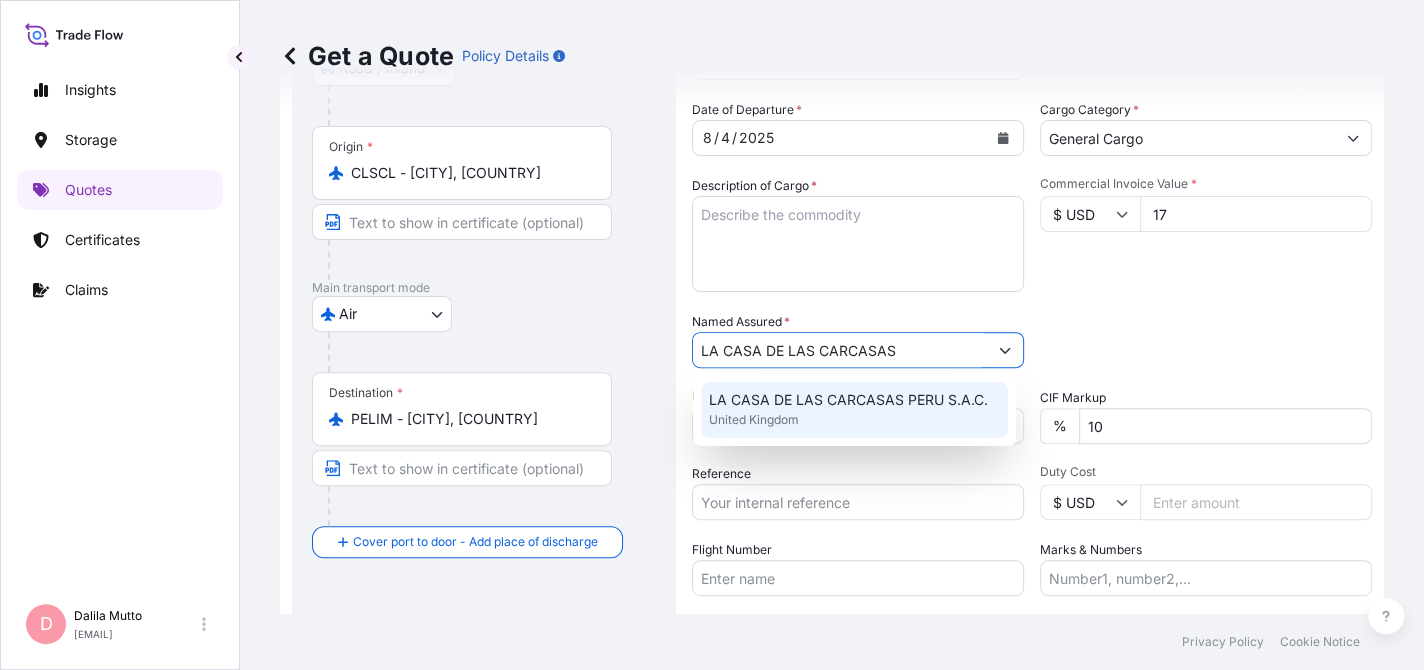 click on "United Kingdom" at bounding box center (754, 420) 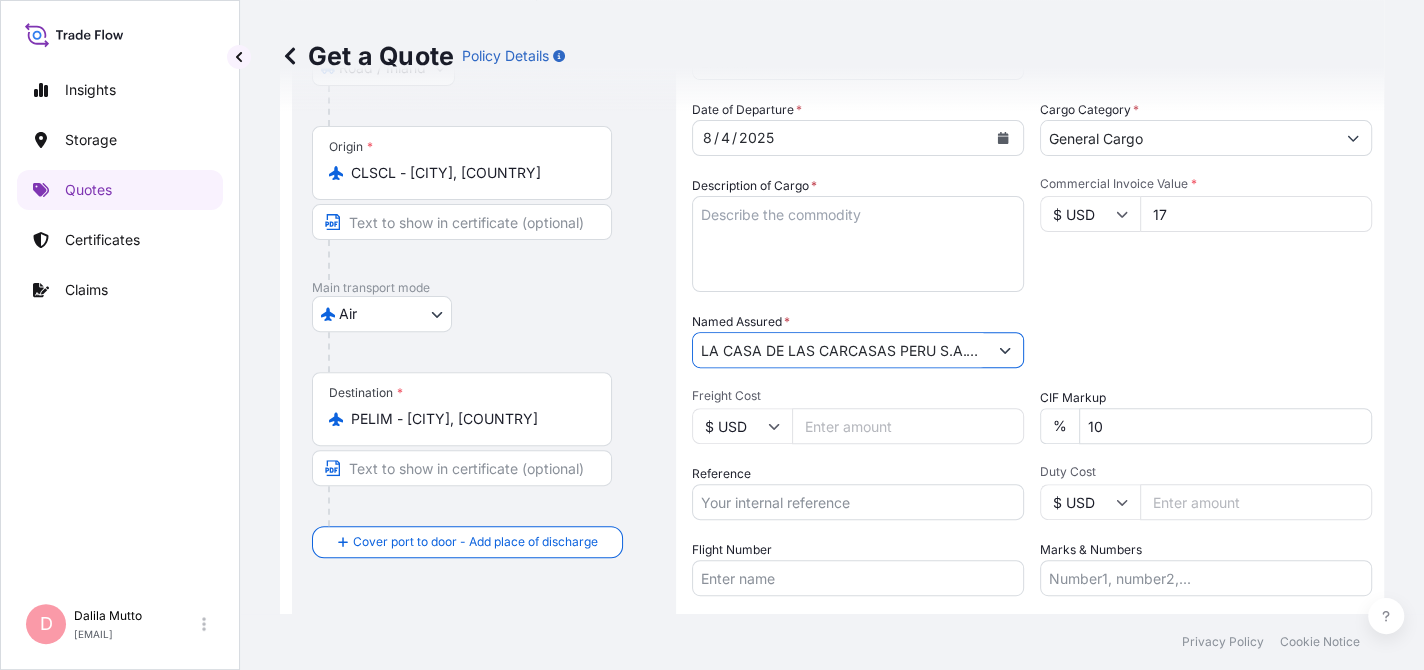 type on "LA CASA DE LAS CARCASAS PERU S.A.C." 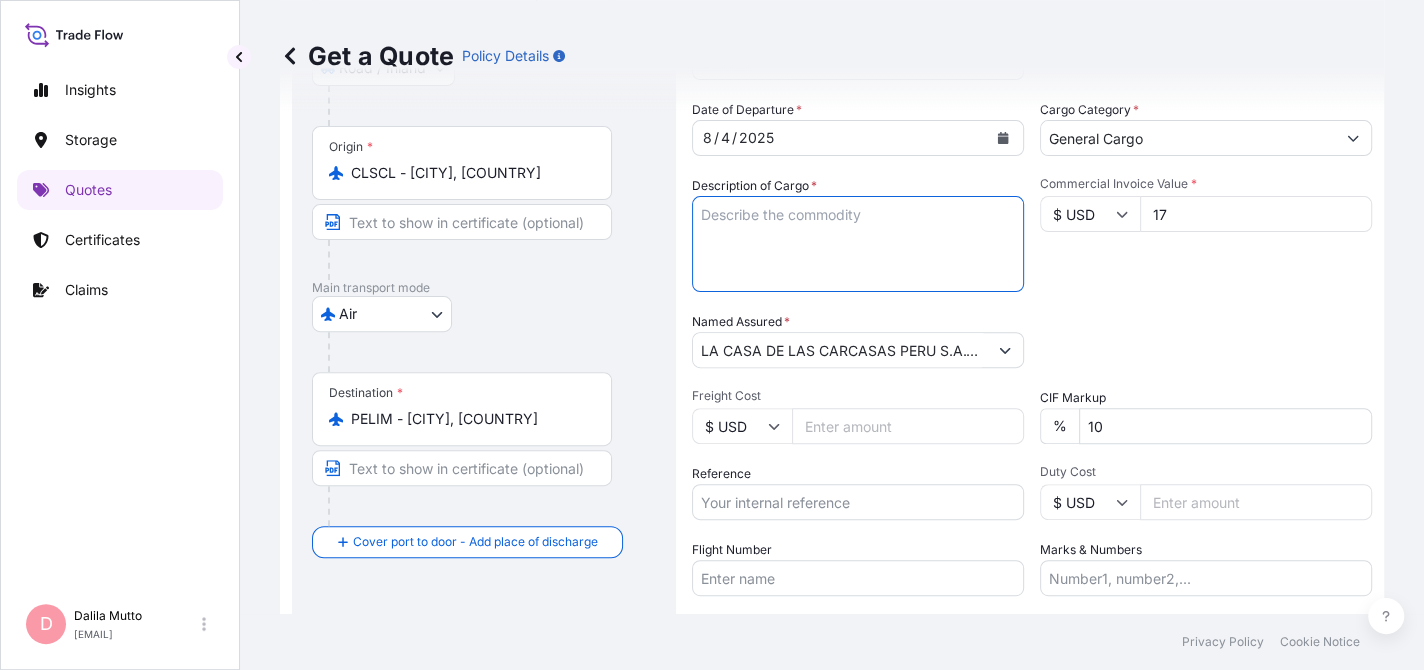 paste on "RIEL SUPERIORES" 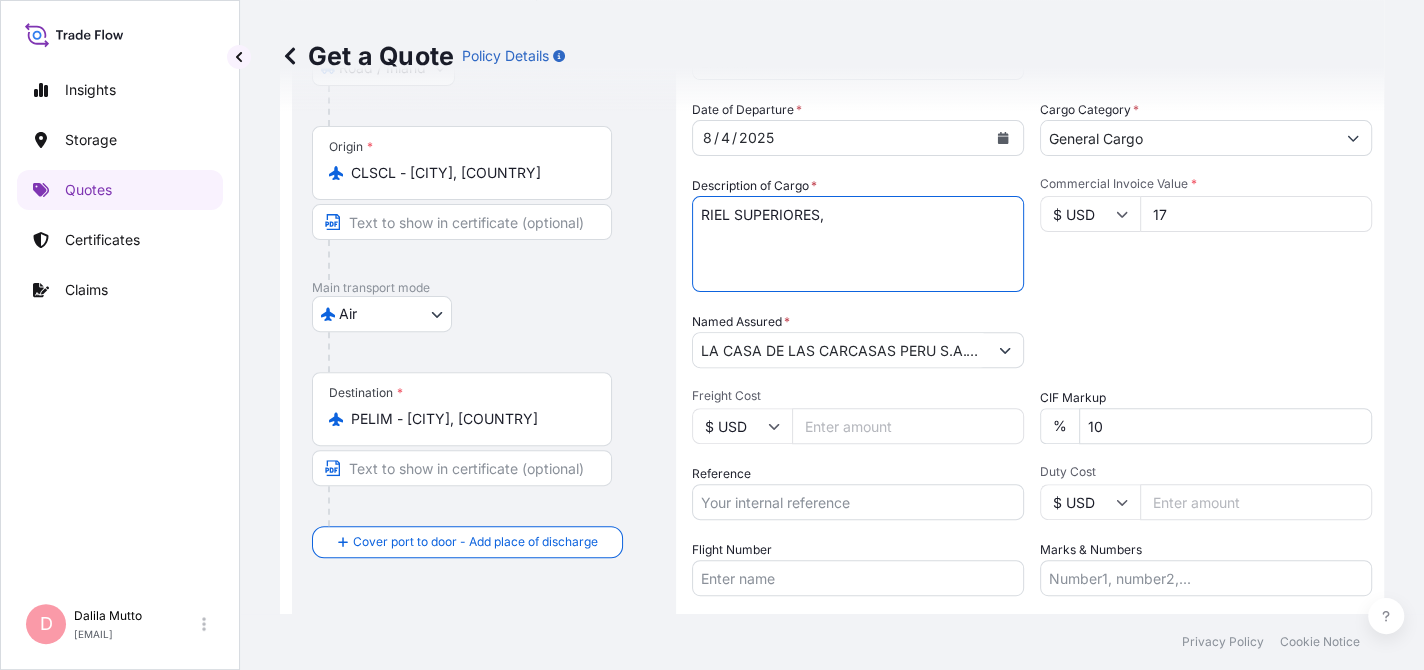 paste on "RIEL
INFERIORES" 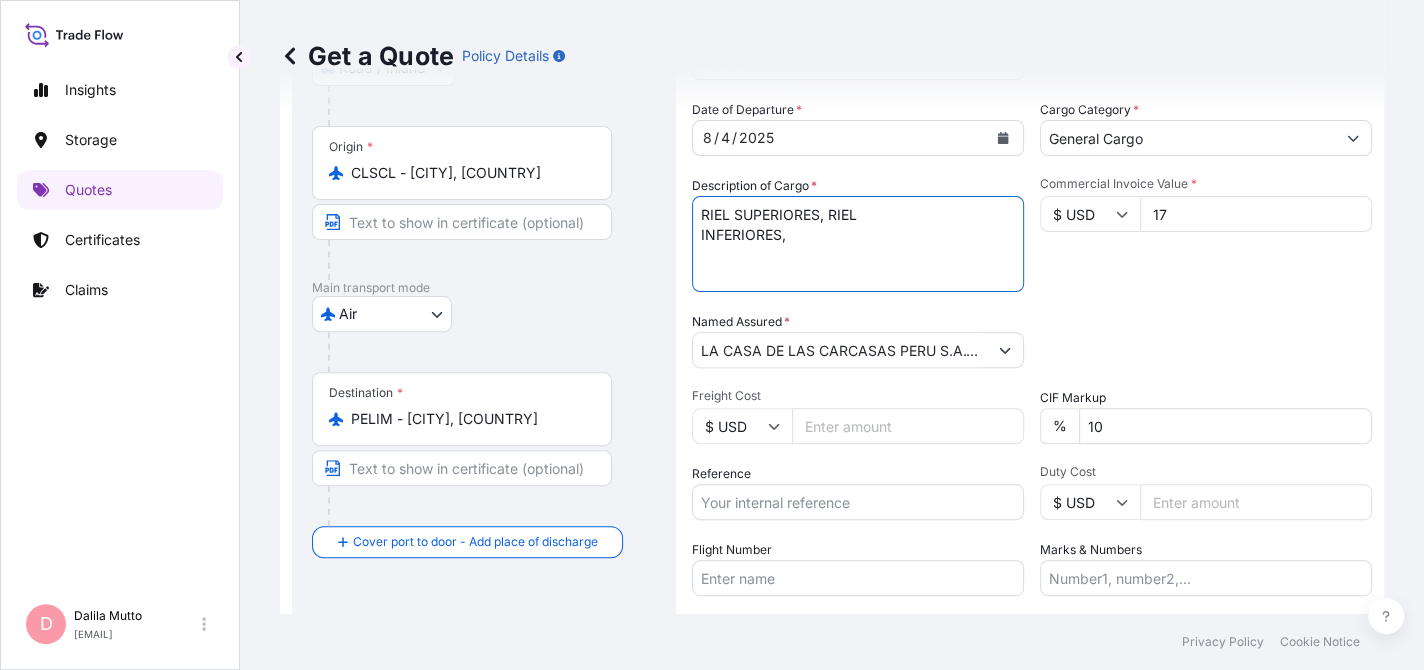paste on "JALADERAS" 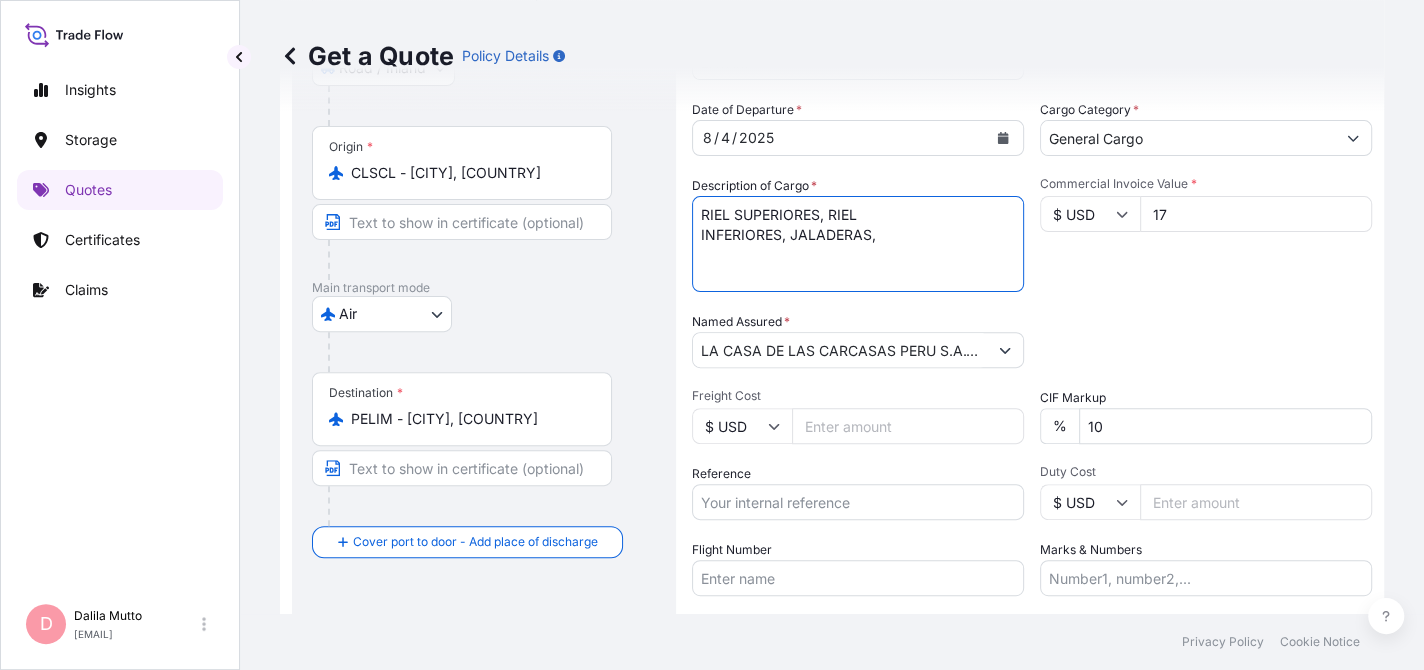 paste on "BOLS
AS DE PAPEL" 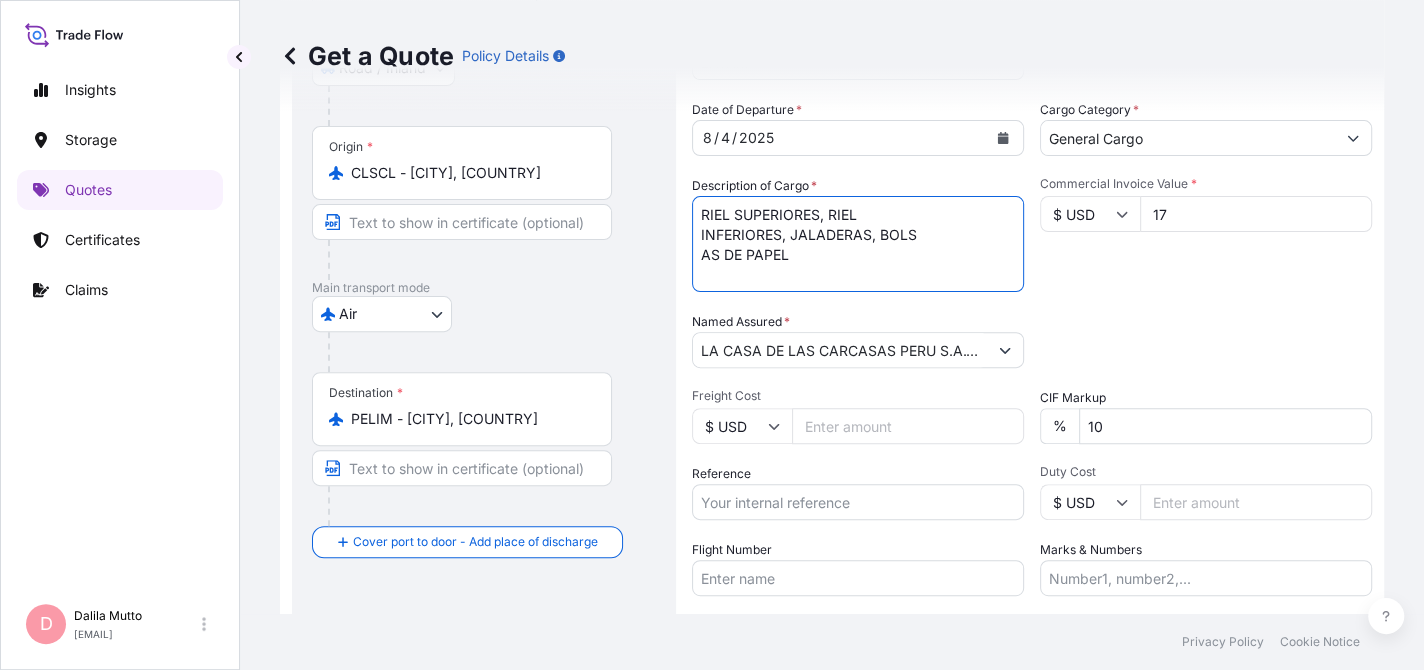 click on "RIEL SUPERIORES, RIEL
INFERIORES, JALADERAS, BOLS
AS DE PAPEL" at bounding box center [858, 244] 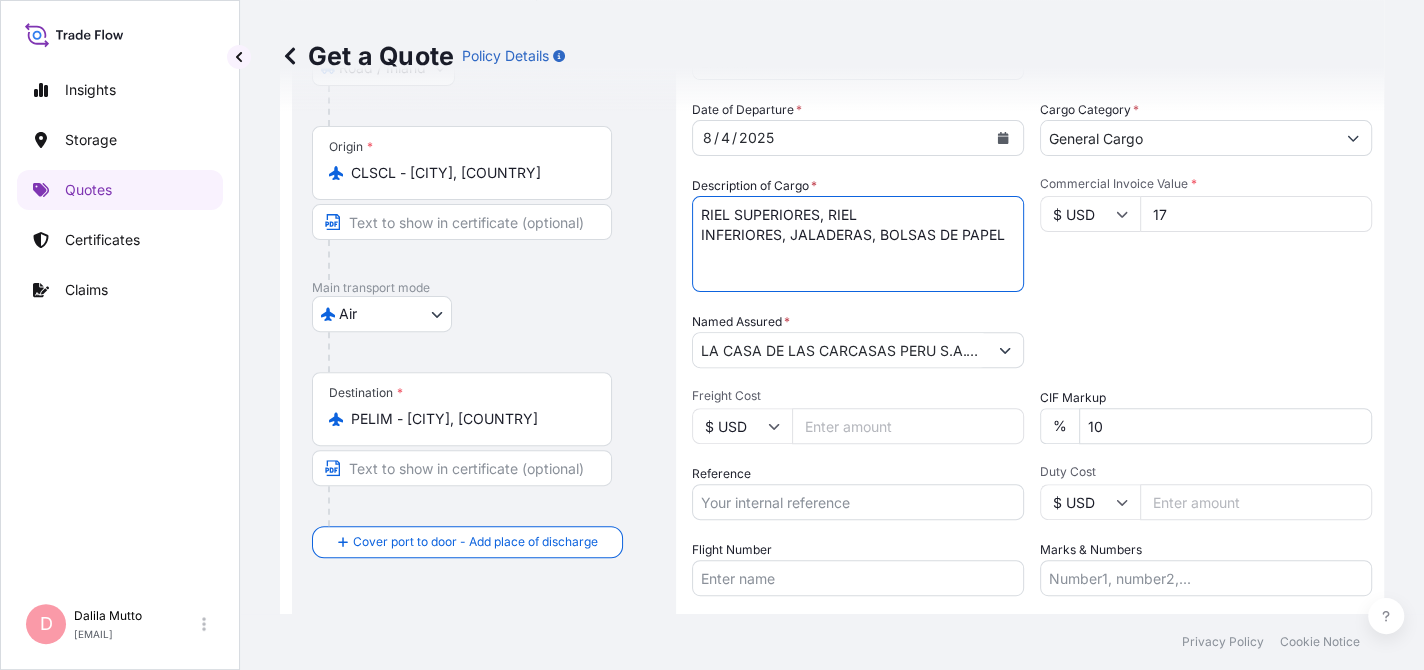 click on "RIEL SUPERIORES, RIEL
INFERIORES, JALADERAS, BOLSAS DE PAPEL" at bounding box center [858, 244] 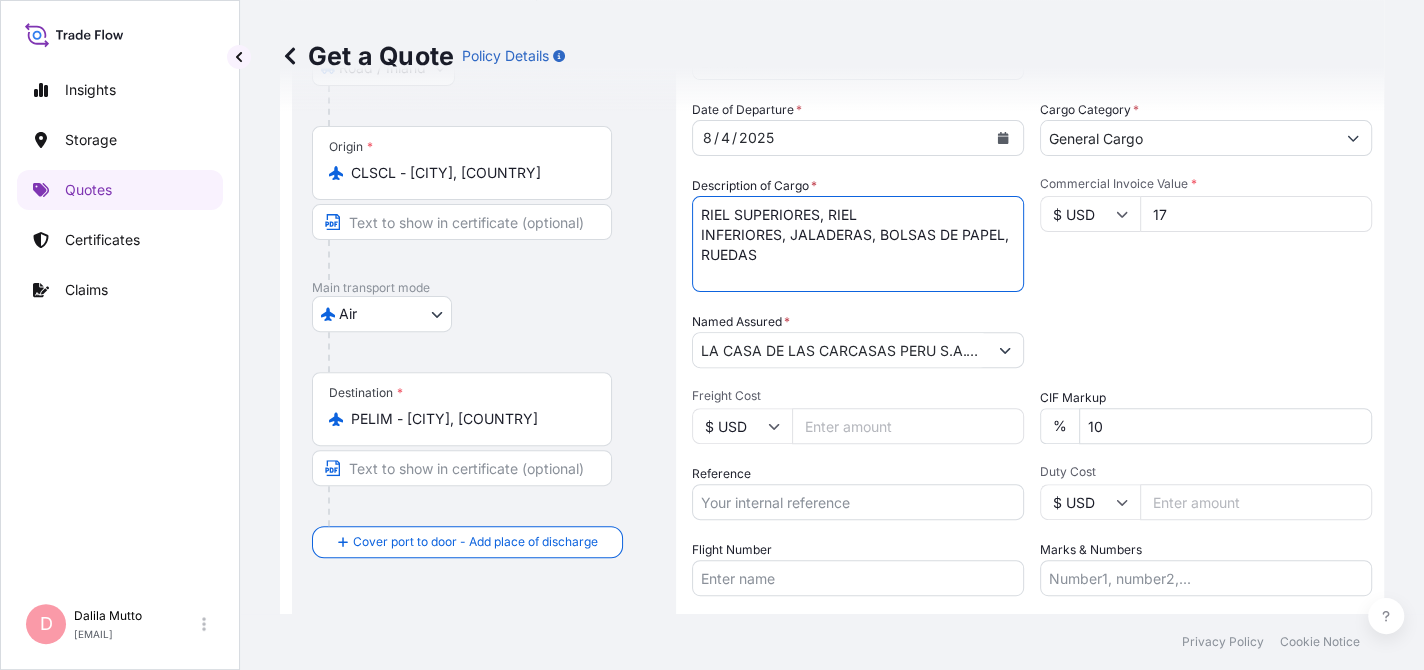 type on "RIEL SUPERIORES, RIEL
INFERIORES, JALADERAS, BOLSAS DE PAPEL, RUEDAS" 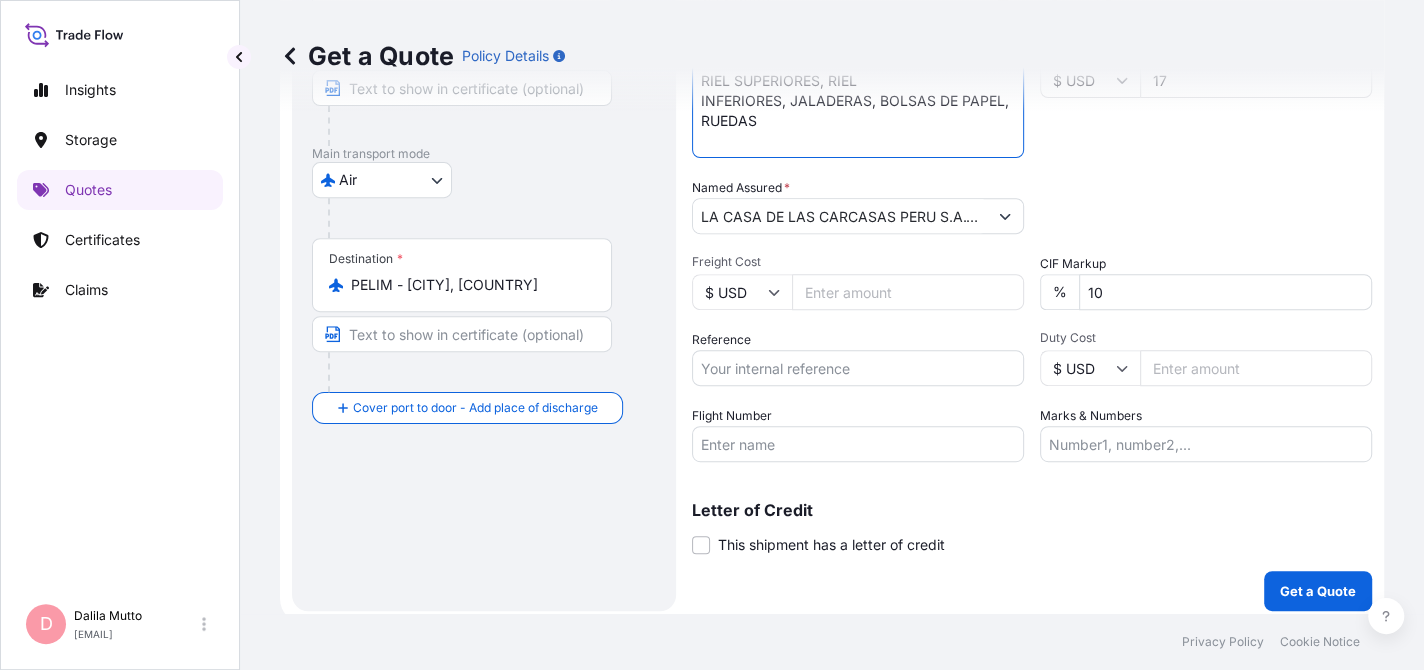 scroll, scrollTop: 442, scrollLeft: 0, axis: vertical 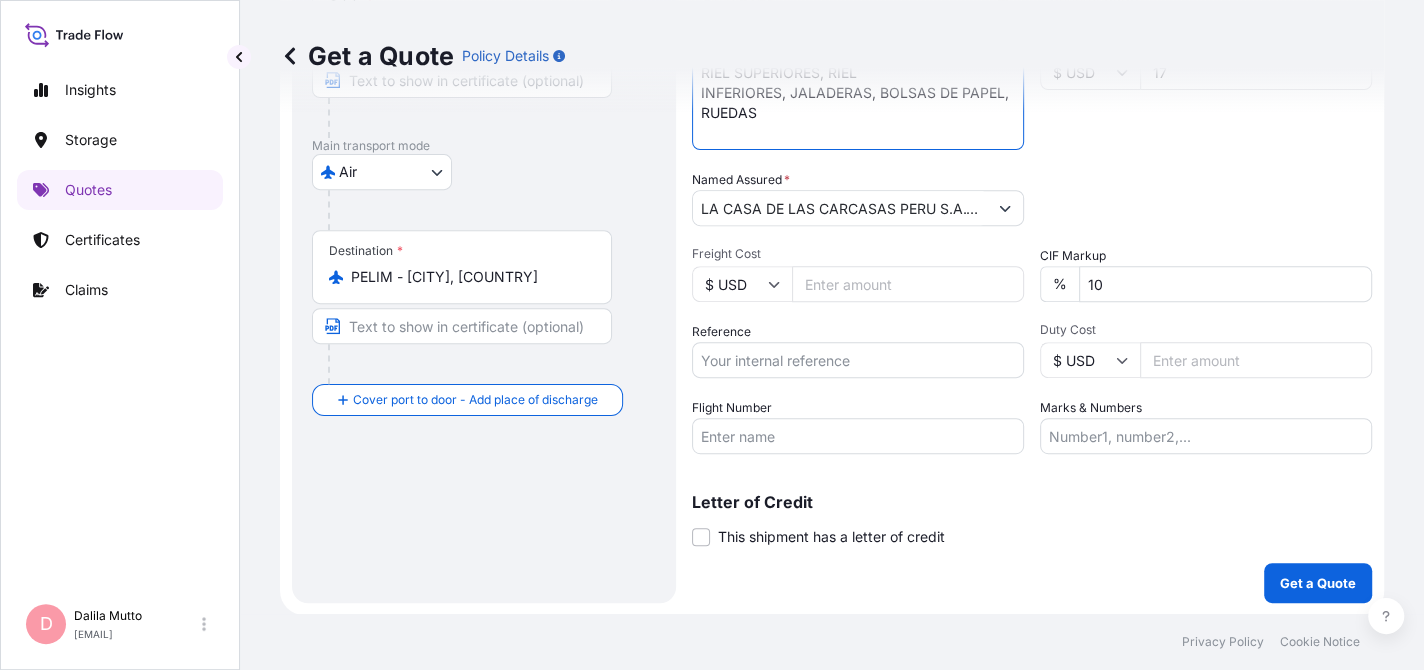 click on "10" at bounding box center [1225, 284] 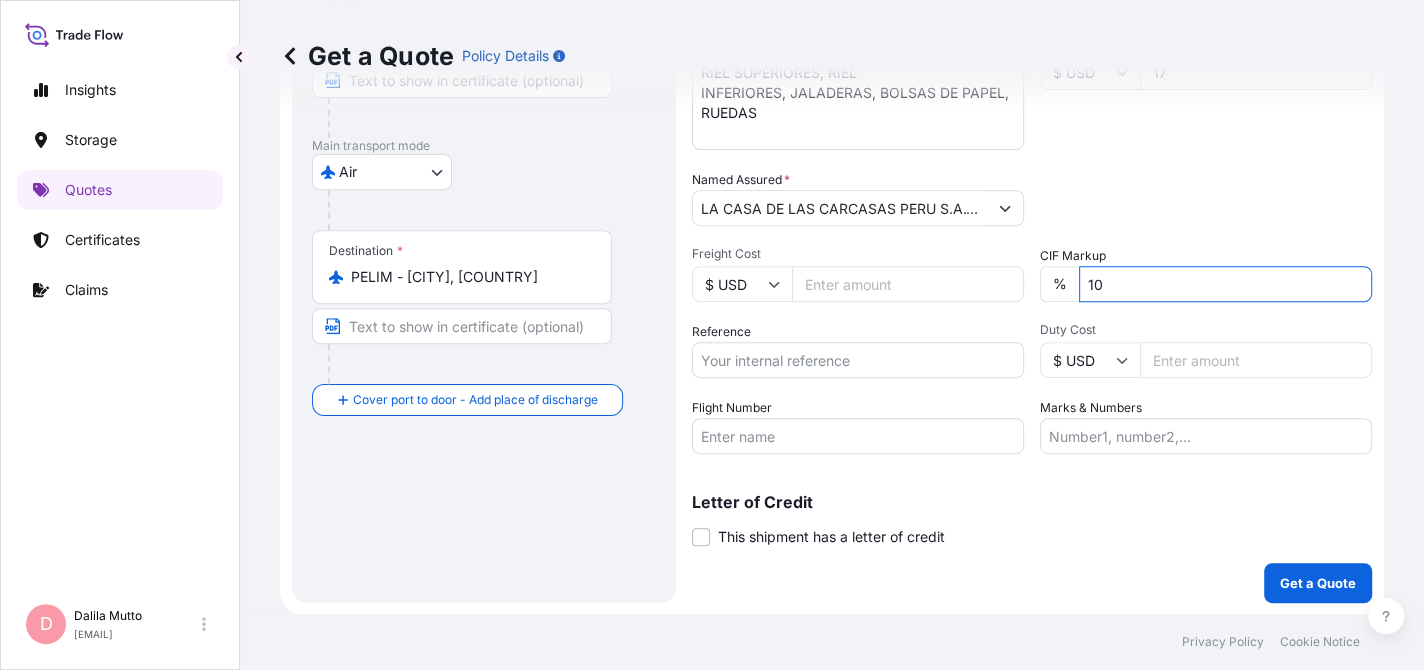 type on "1" 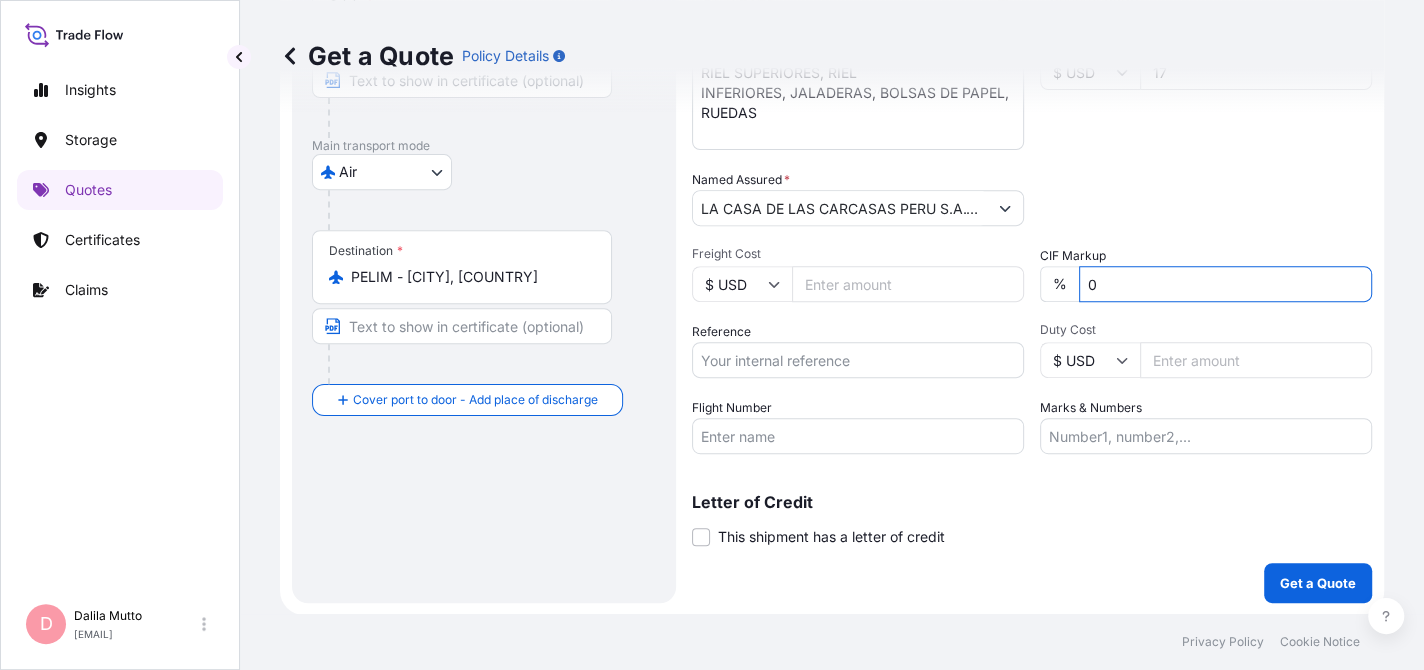 type on "0" 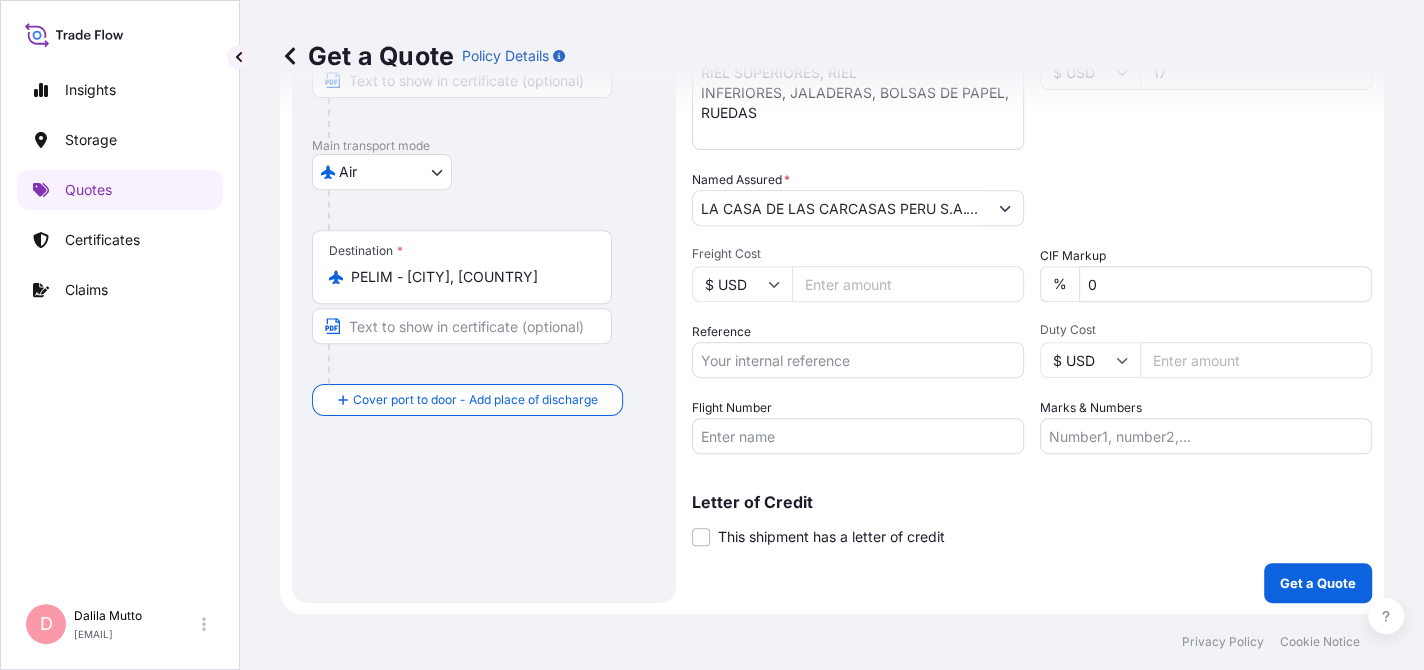 click on "Freight Cost" at bounding box center (908, 284) 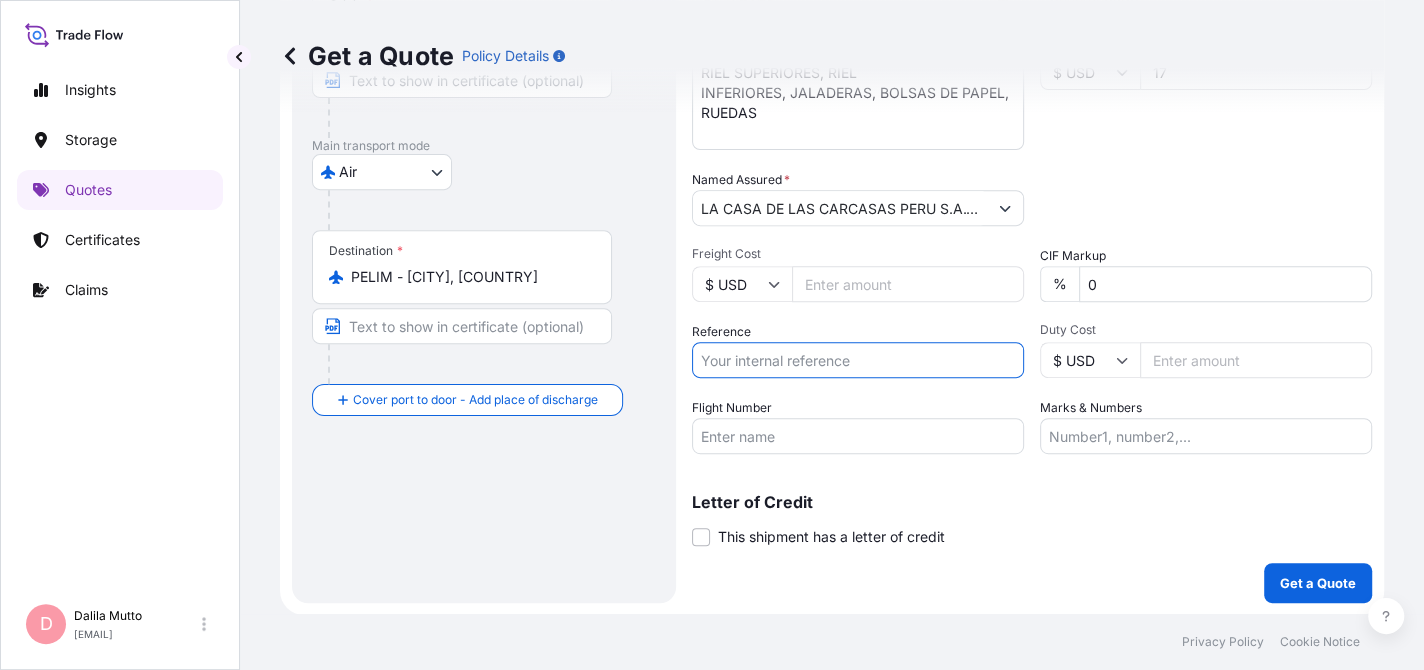 click on "Reference" at bounding box center [858, 360] 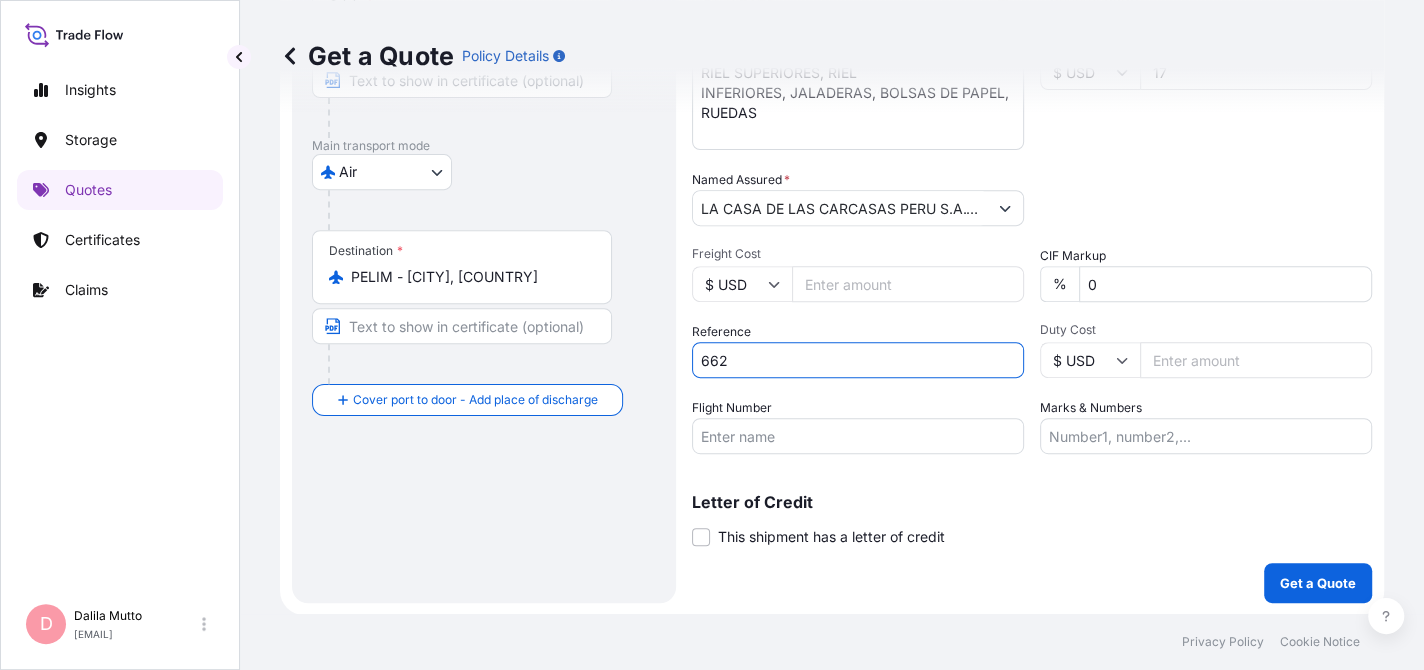type on "662" 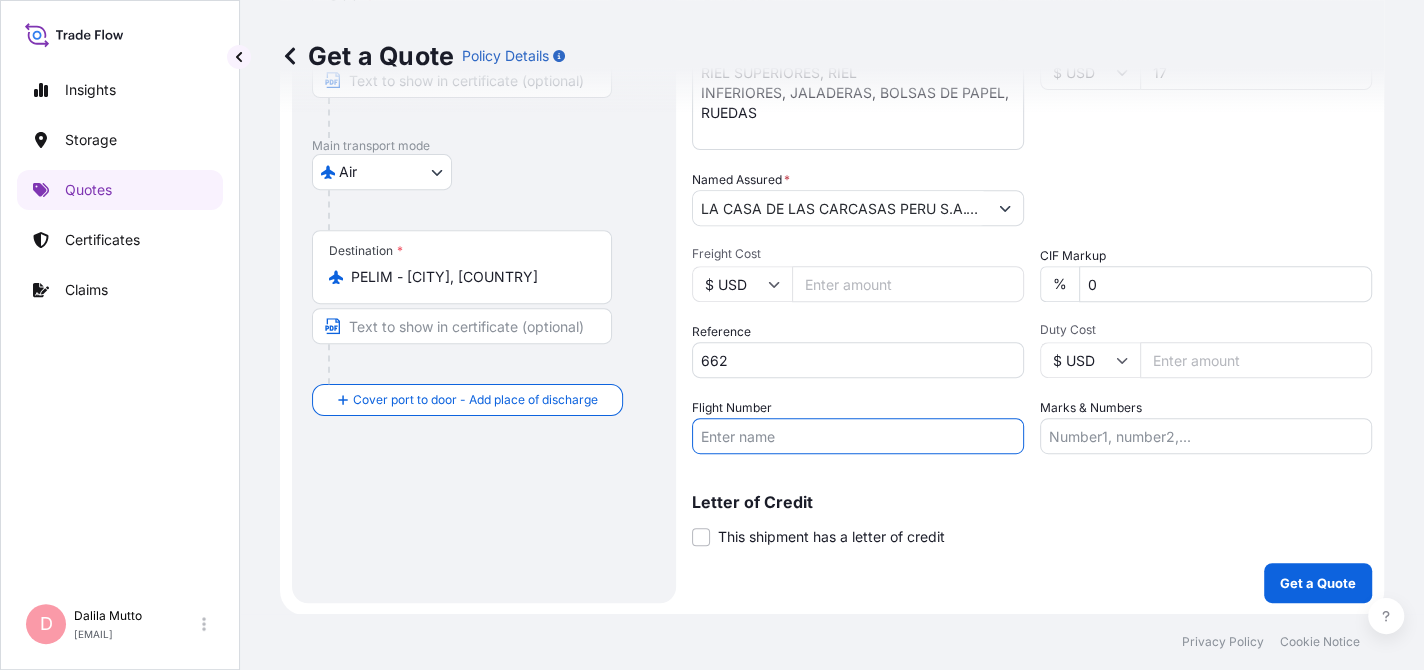 paste on "[BUSINESS_NAME]" 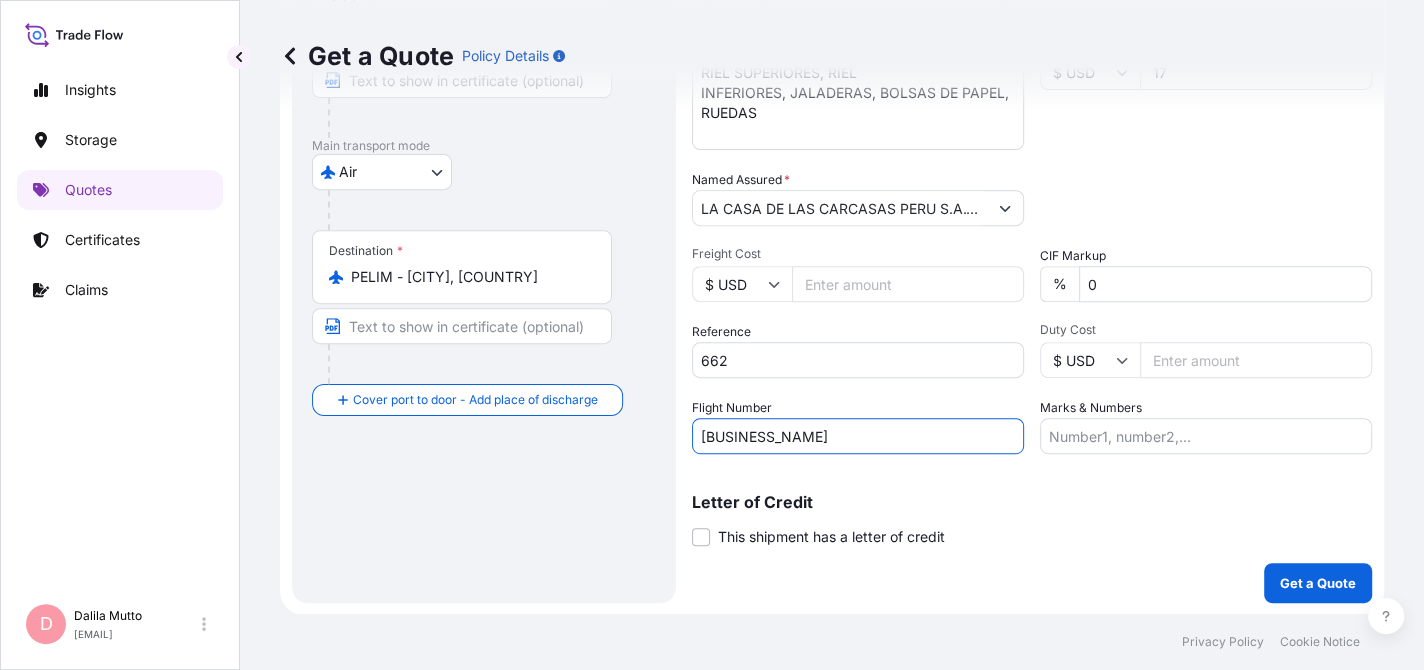 click on "[BUSINESS_NAME]" at bounding box center [858, 436] 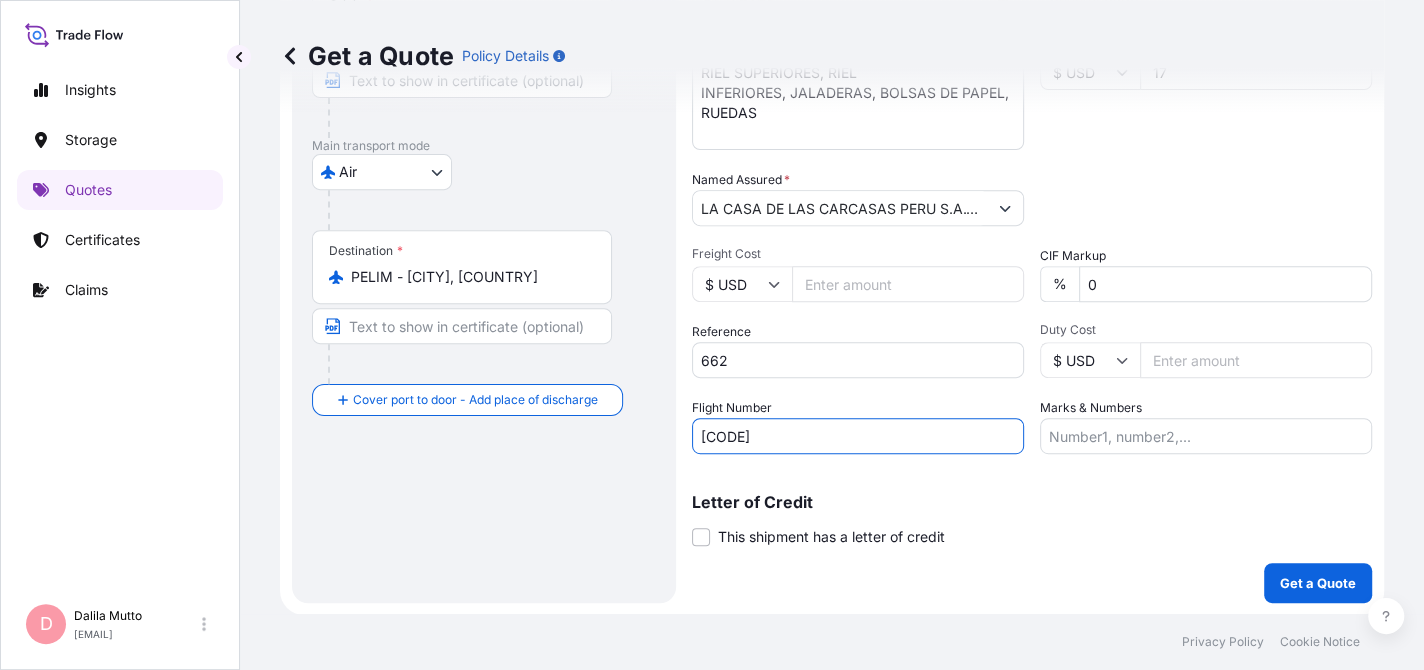 type on "[CODE]" 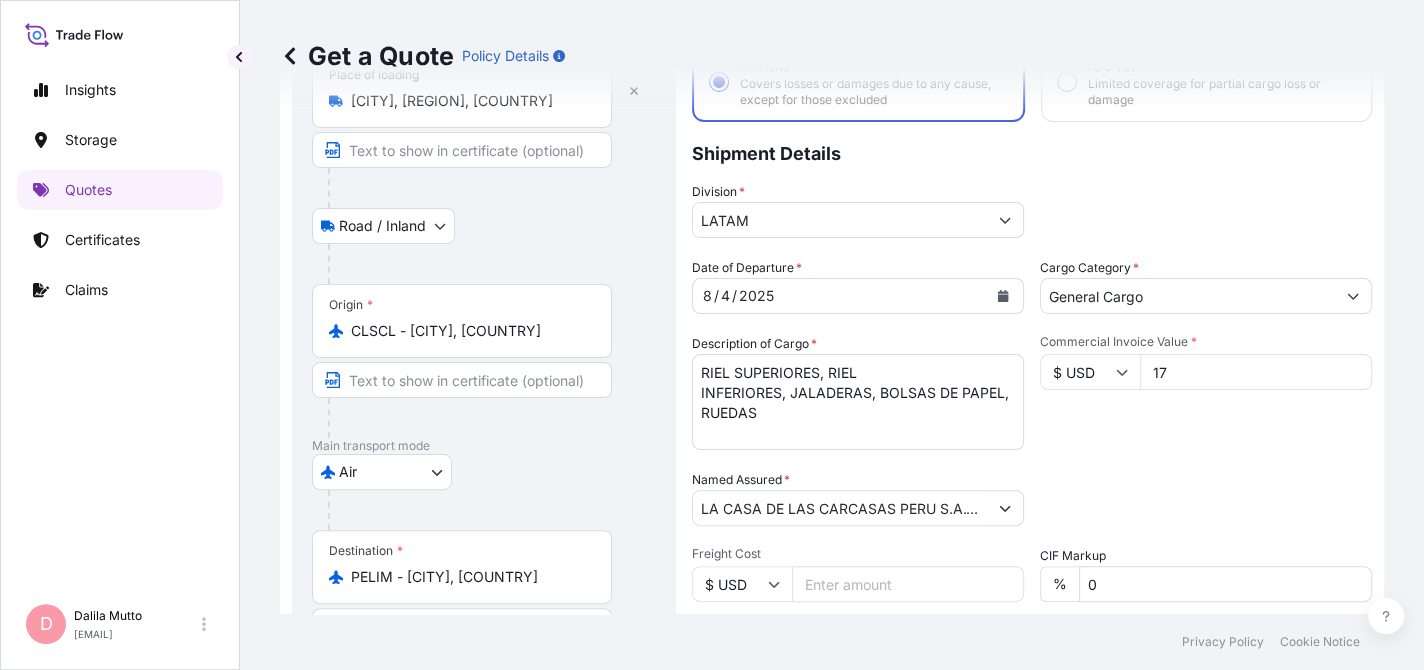 scroll, scrollTop: 0, scrollLeft: 0, axis: both 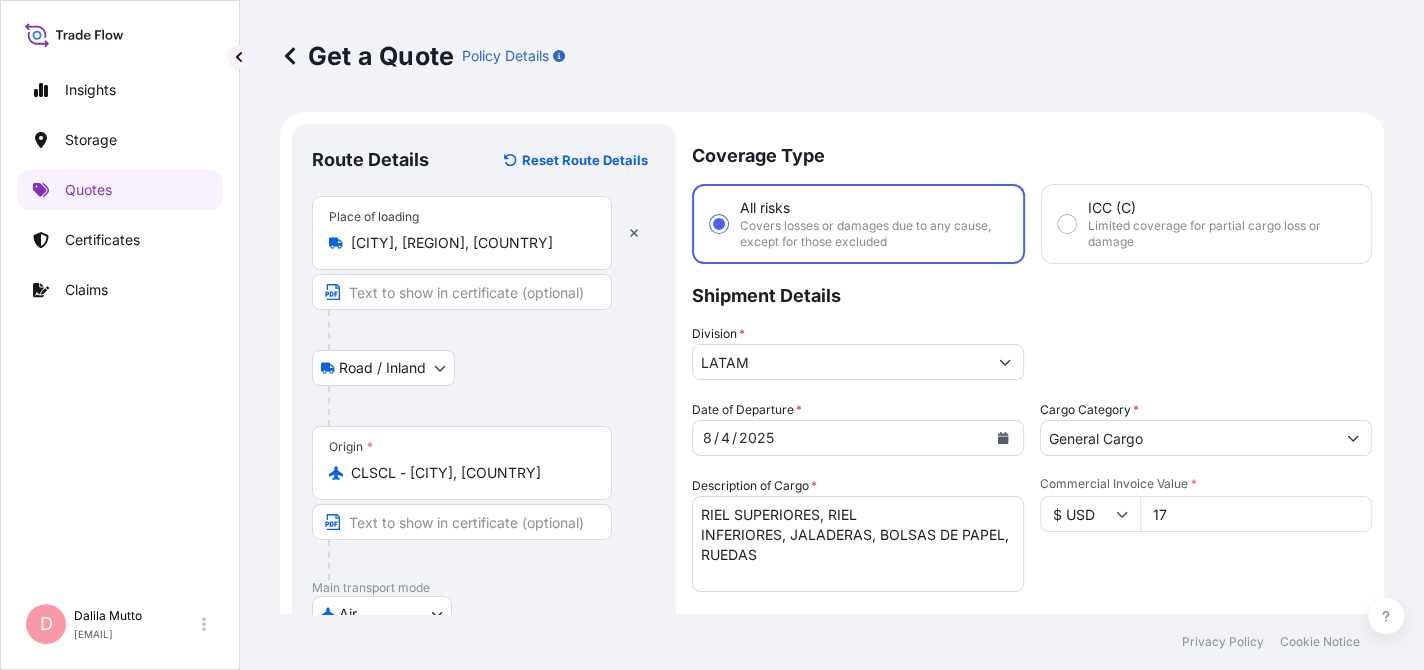 type on "PRIMA USD [PRICE]/ VA290 / 20AP" 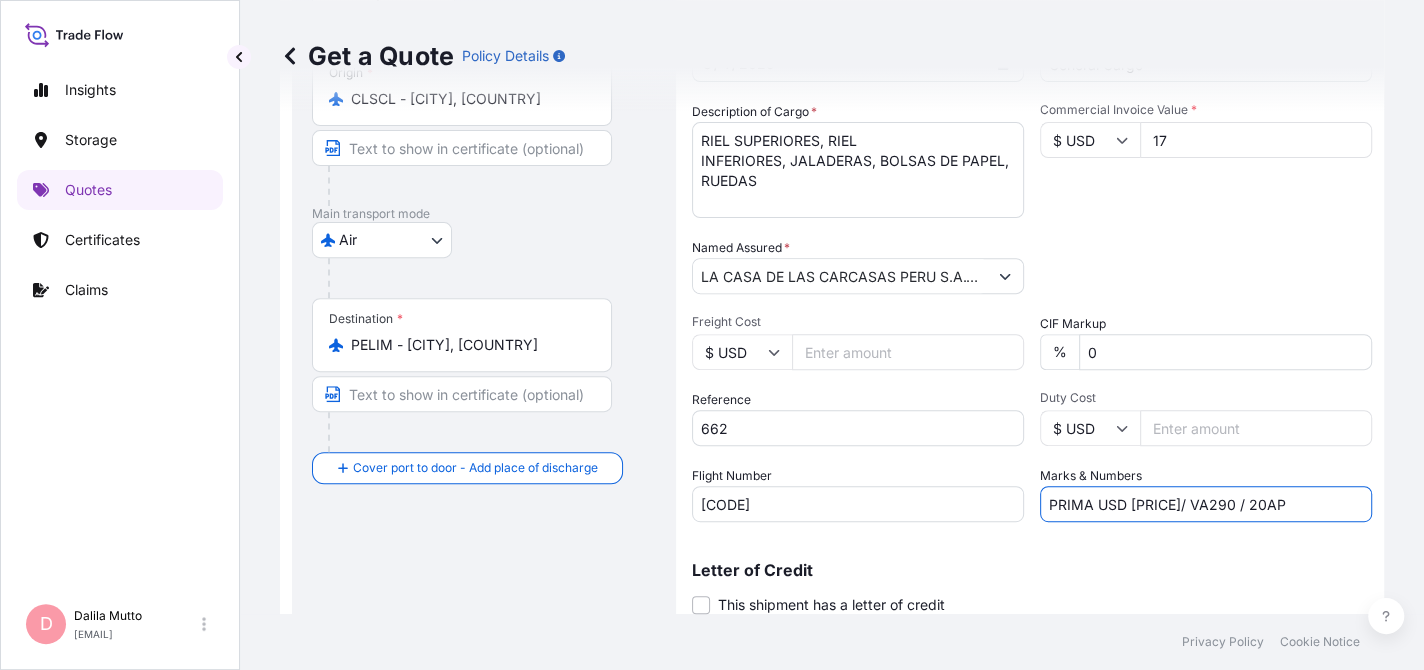 scroll, scrollTop: 442, scrollLeft: 0, axis: vertical 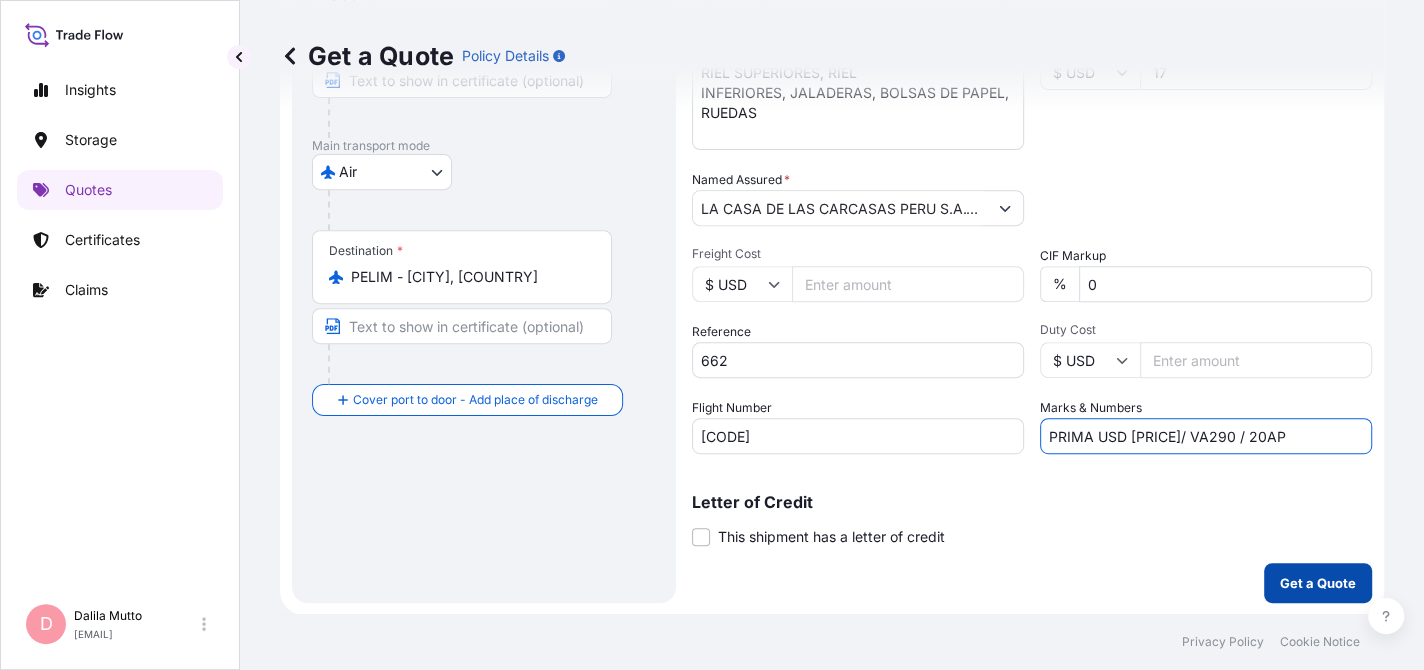 click on "Get a Quote" at bounding box center (1318, 583) 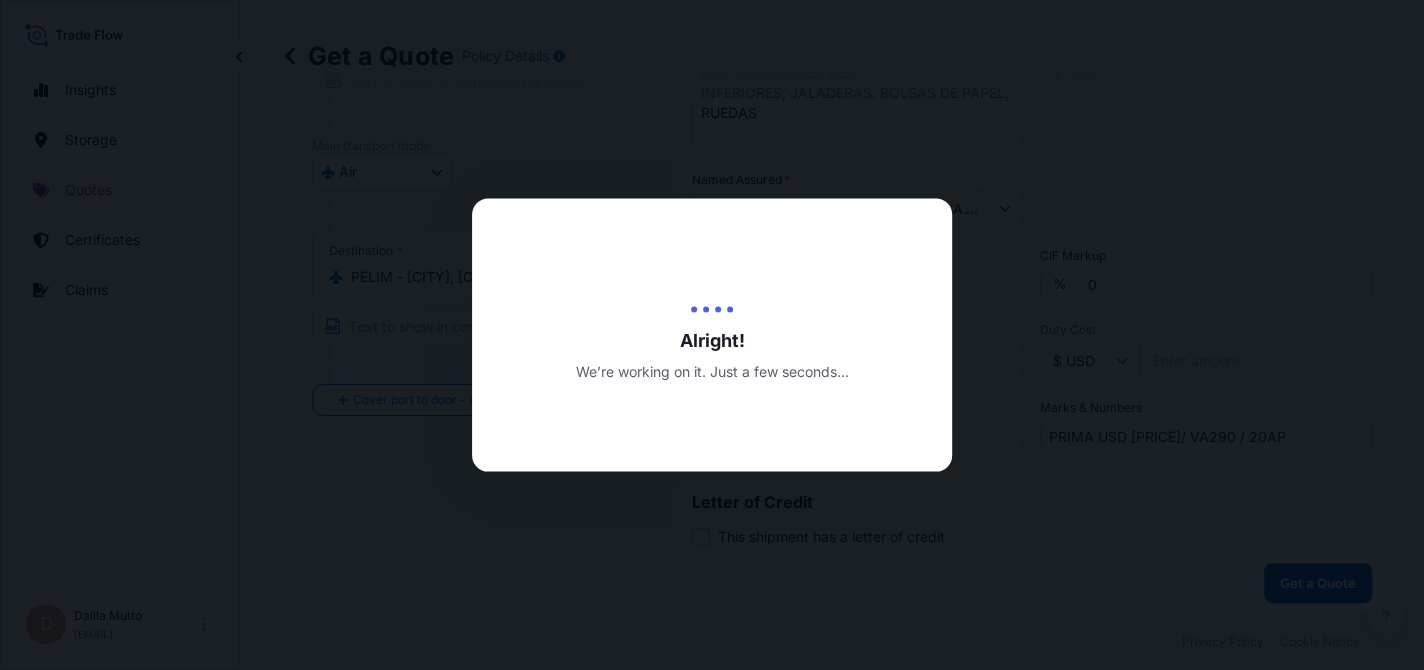 scroll, scrollTop: 0, scrollLeft: 0, axis: both 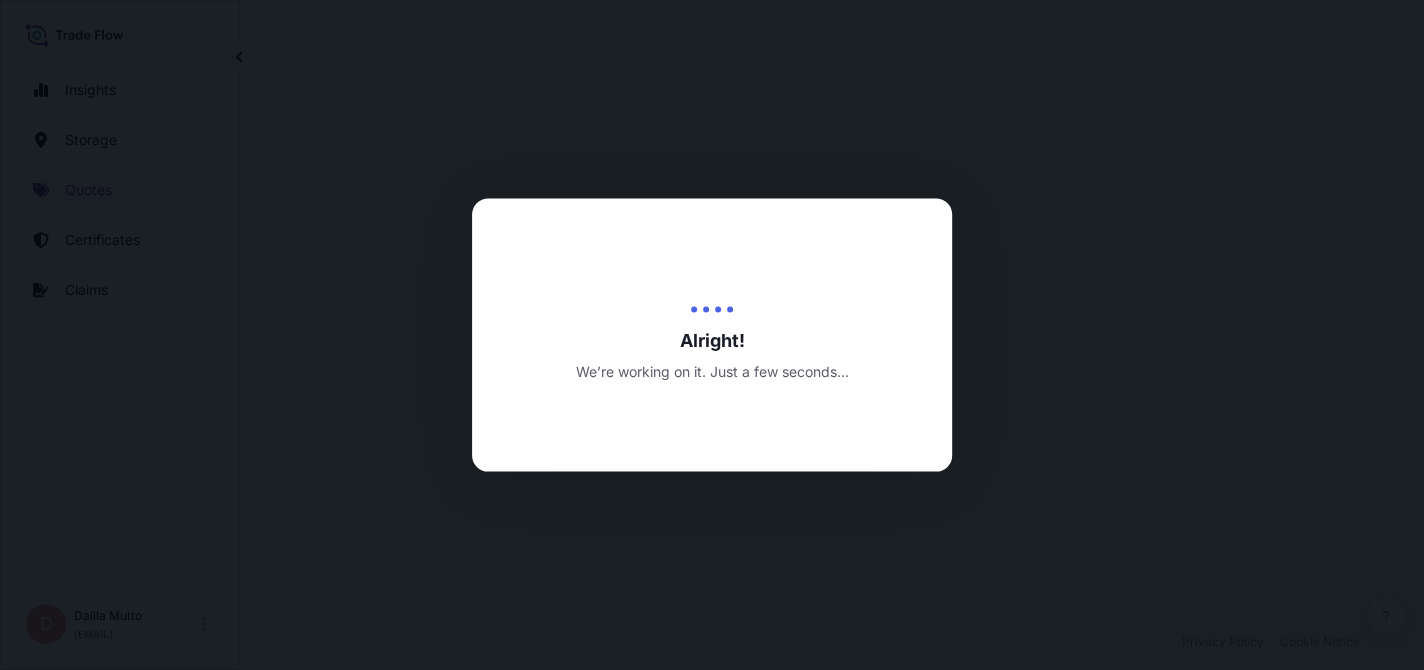select on "Road / Inland" 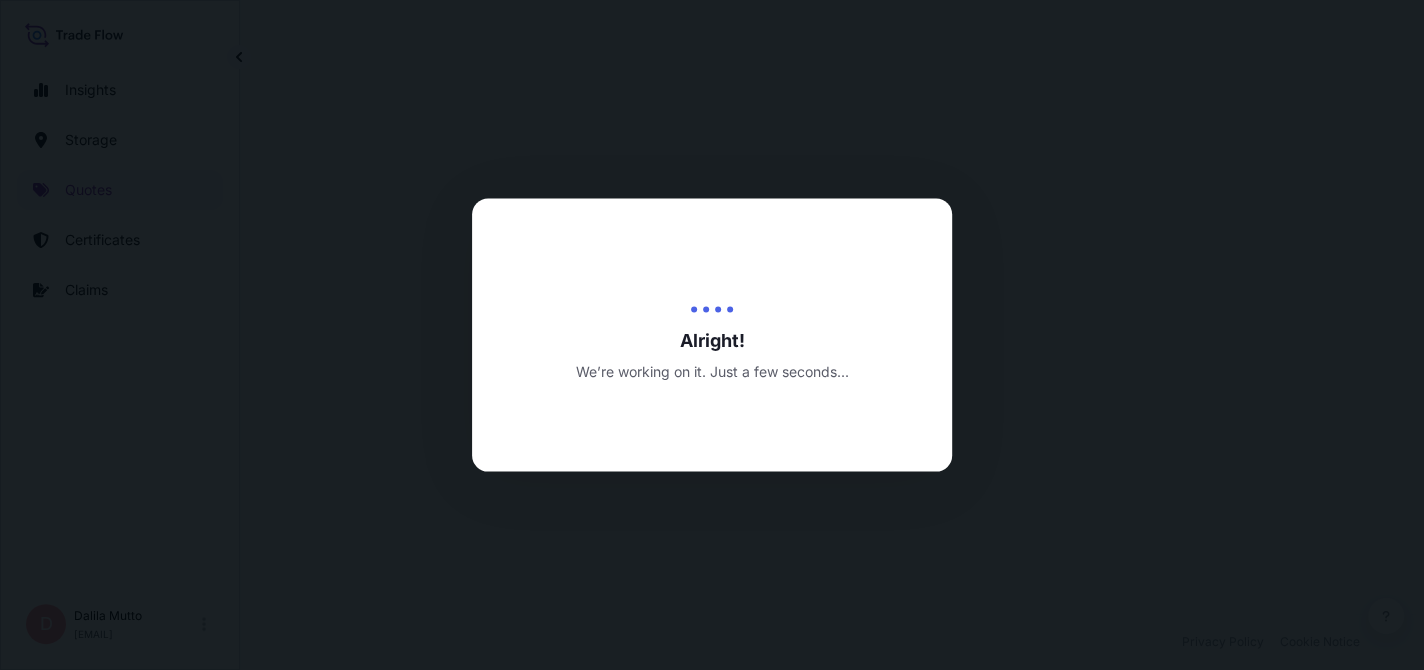 select on "Air" 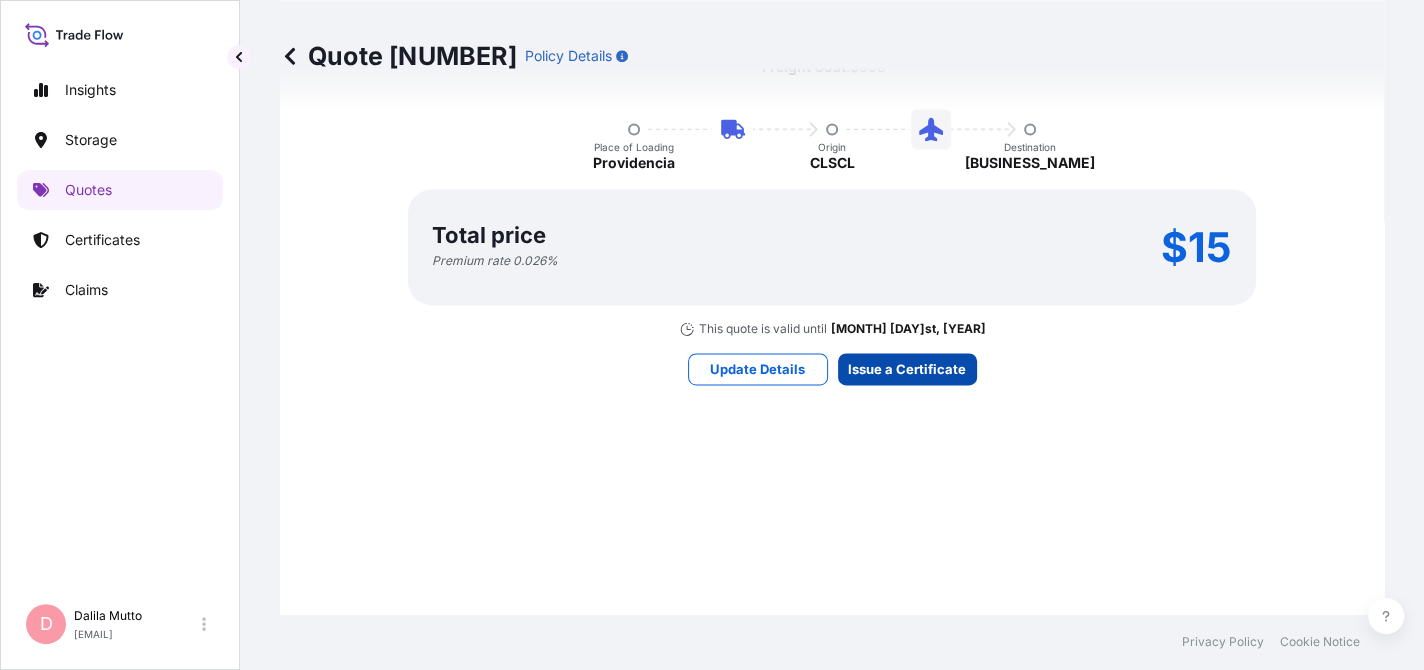 scroll, scrollTop: 1602, scrollLeft: 0, axis: vertical 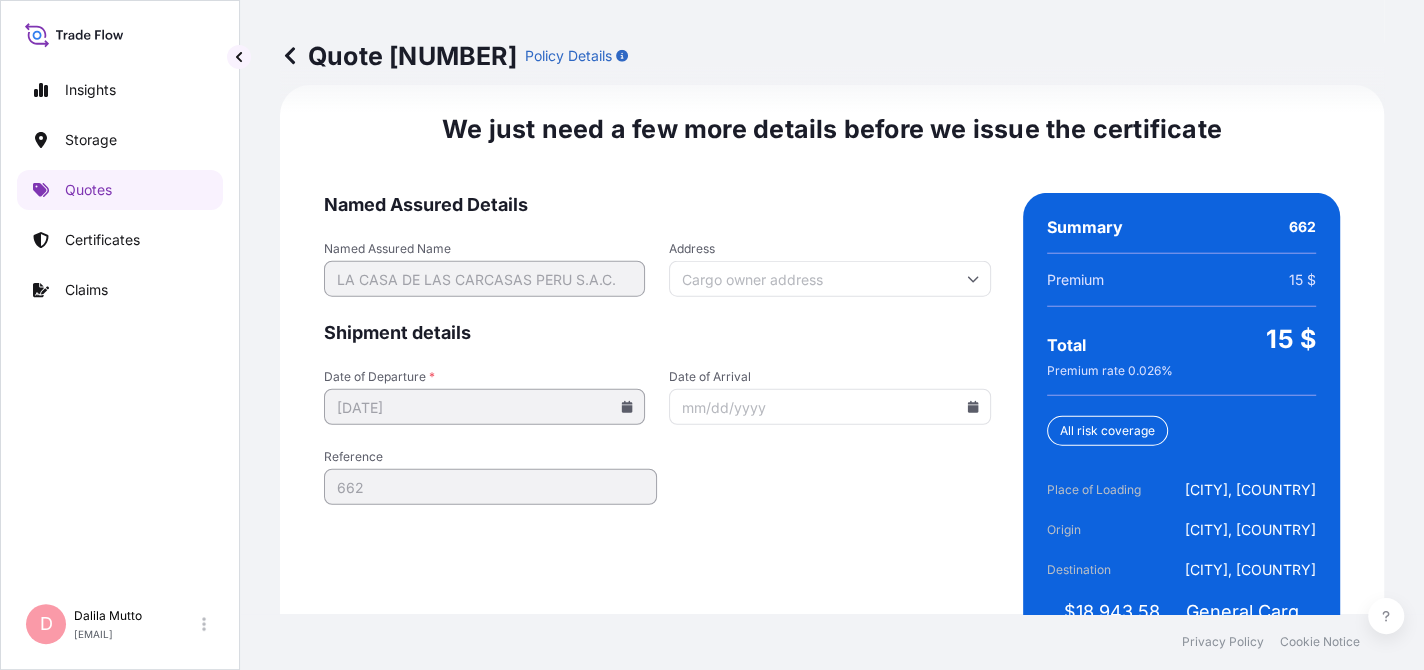 click on "Date of Arrival" at bounding box center [829, 407] 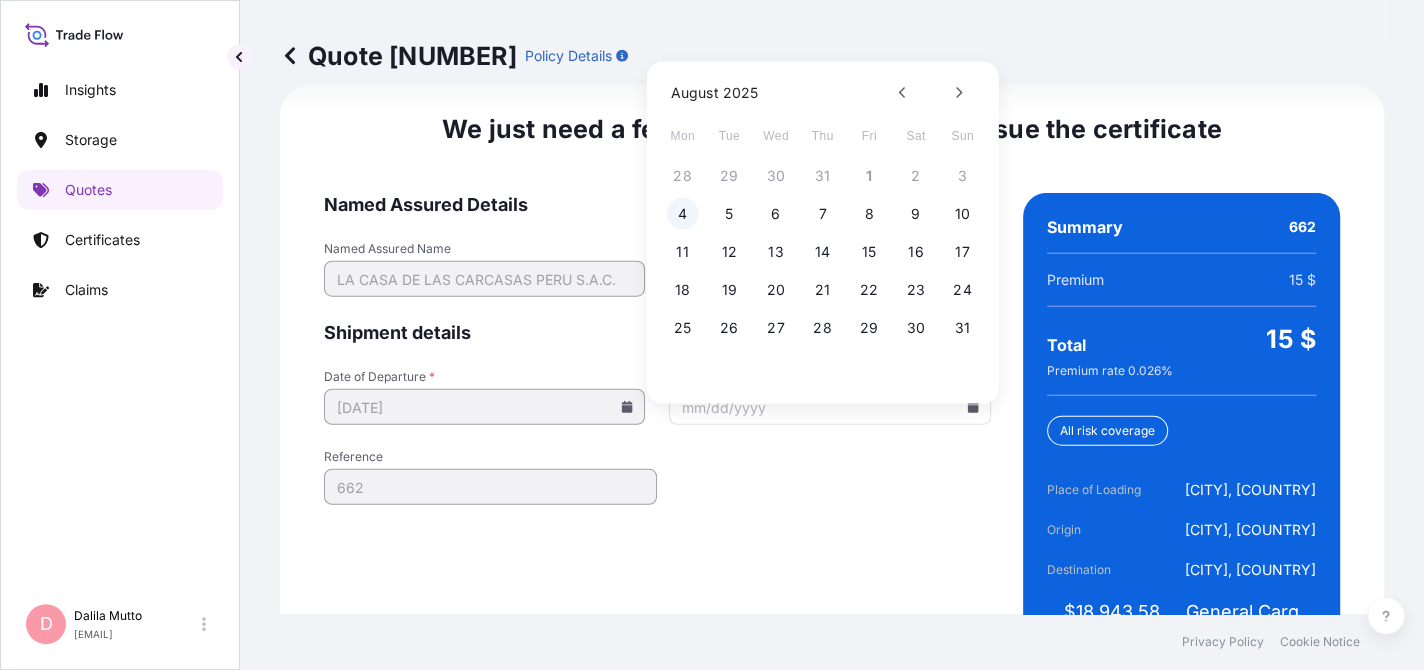 click on "4" at bounding box center [683, 213] 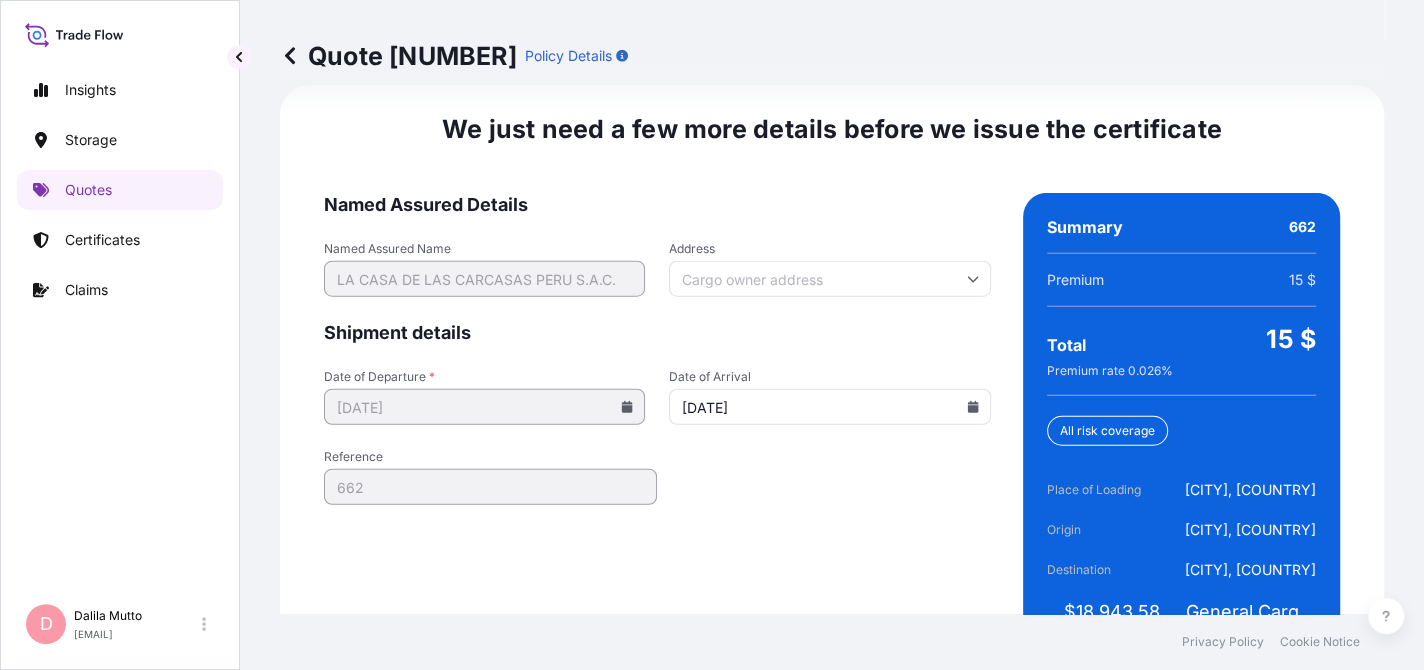 type on "[DATE]" 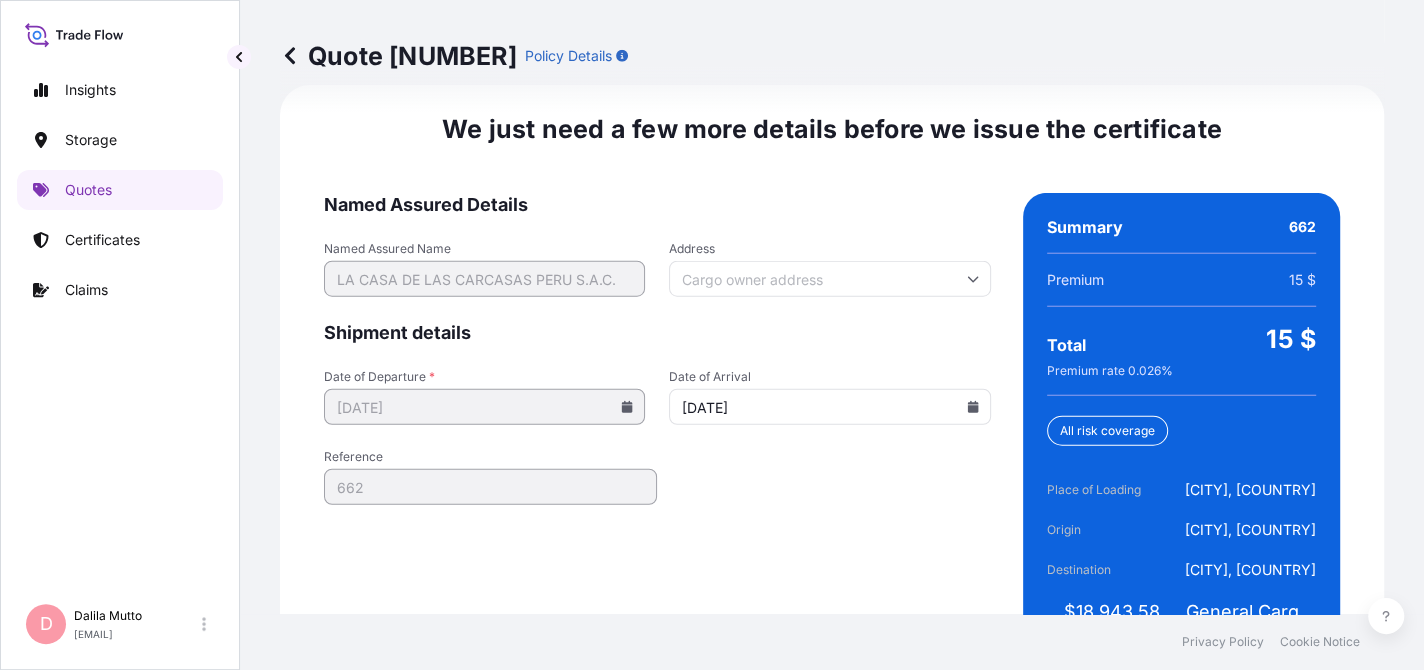 scroll, scrollTop: 3254, scrollLeft: 0, axis: vertical 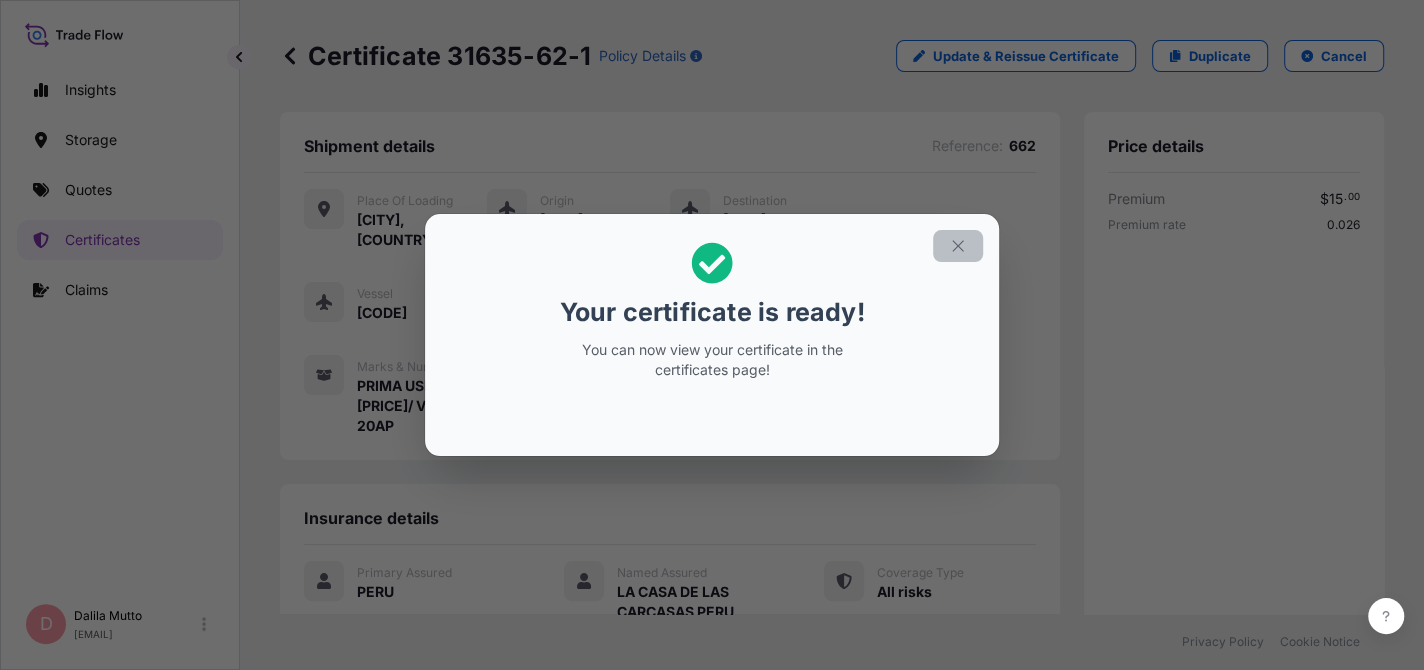 click 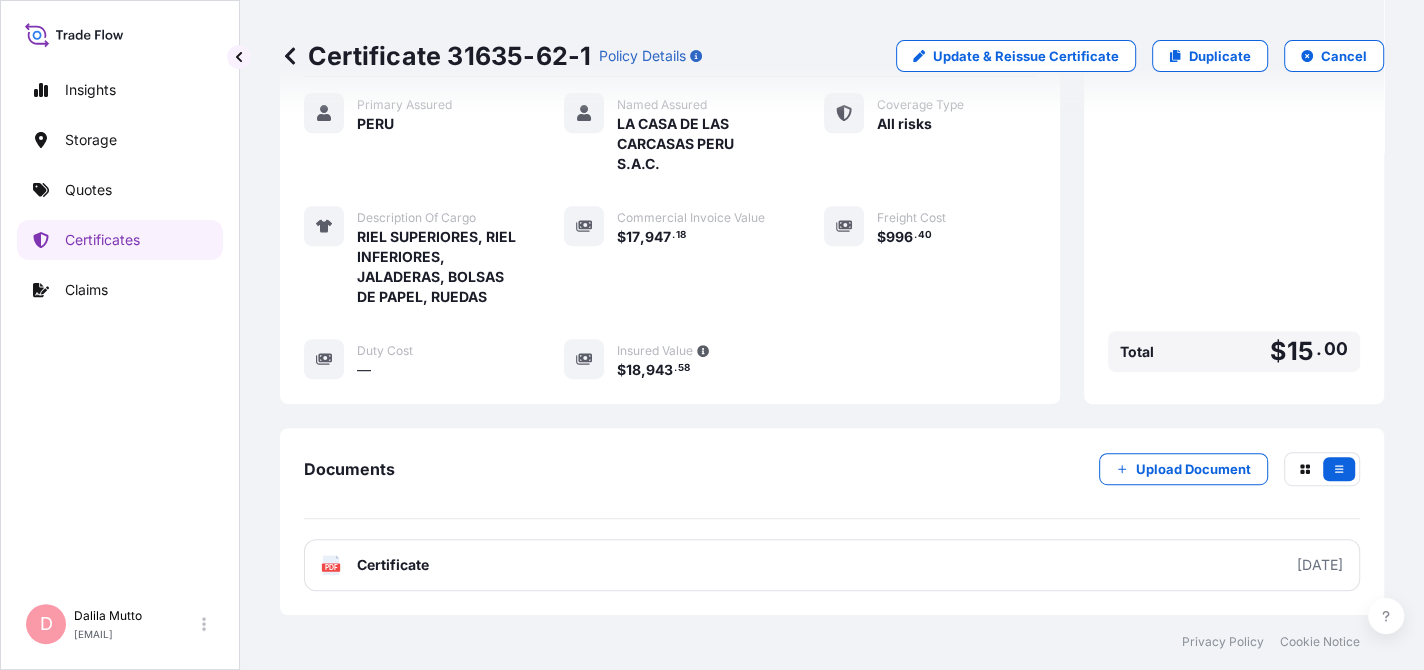 scroll, scrollTop: 571, scrollLeft: 0, axis: vertical 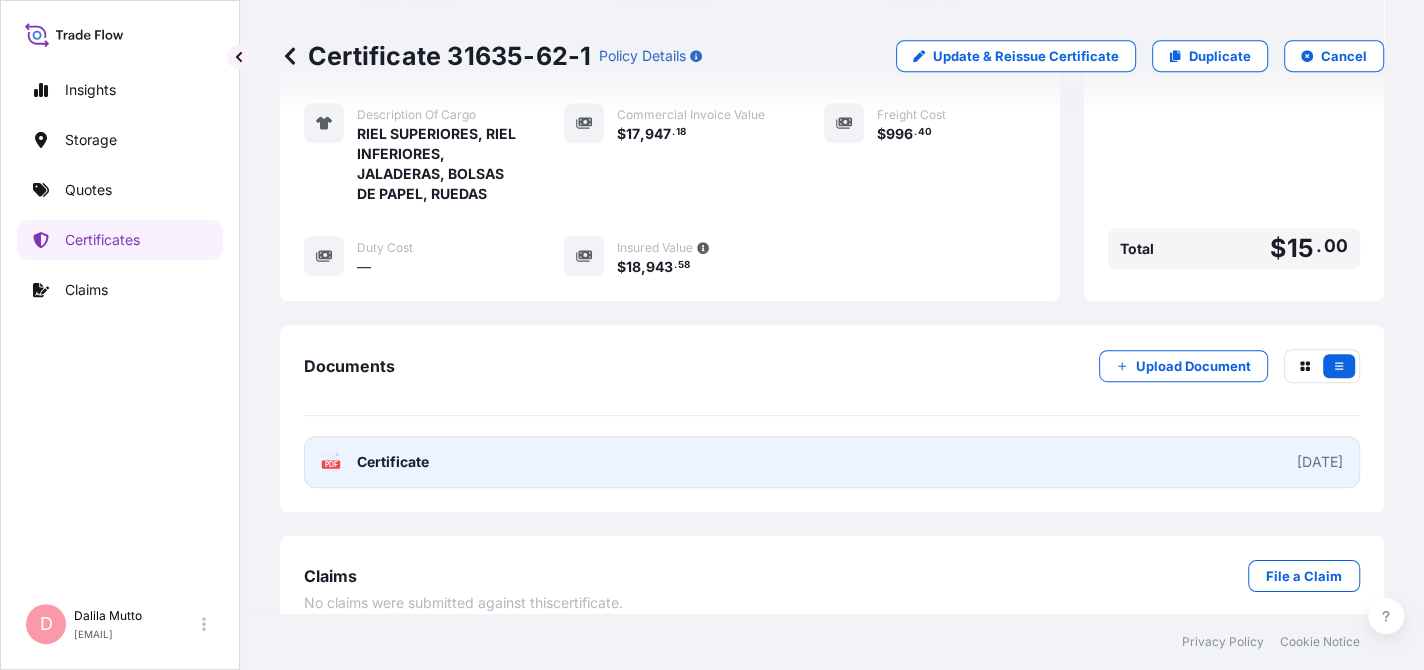 click on "PDF Certificate [DATE]" at bounding box center [832, 462] 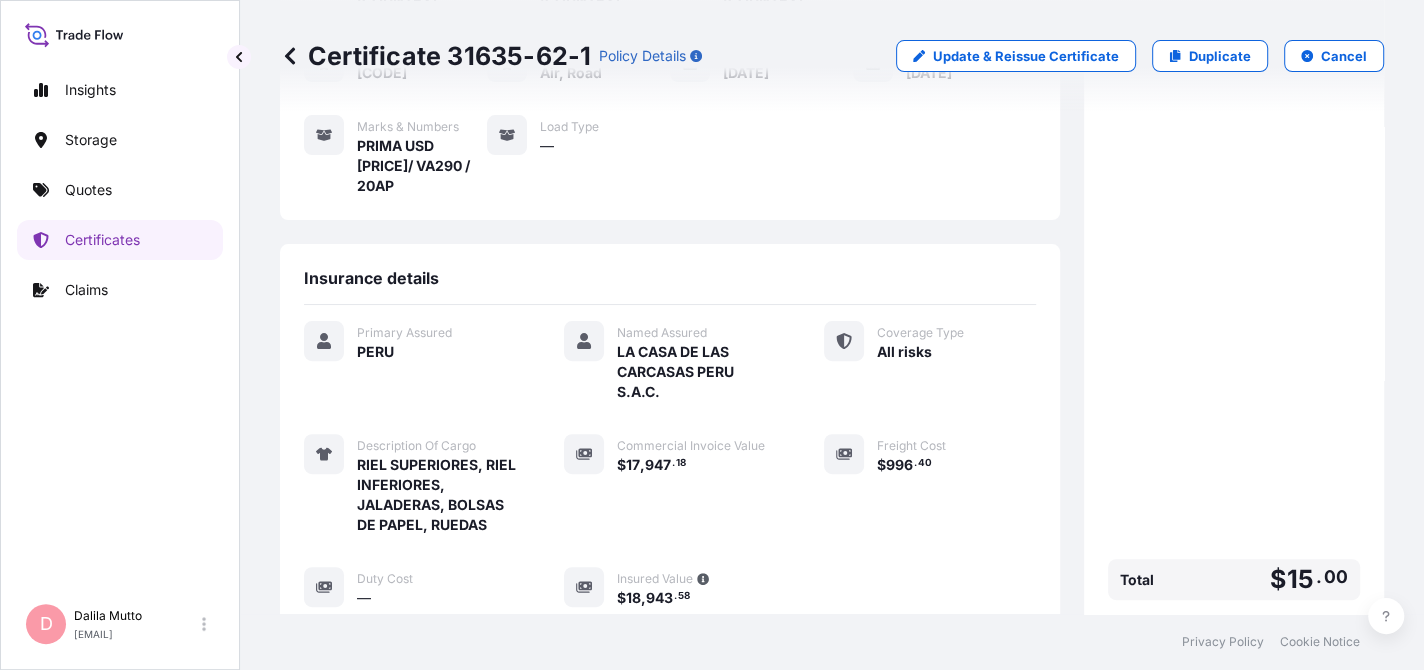 scroll, scrollTop: 0, scrollLeft: 0, axis: both 